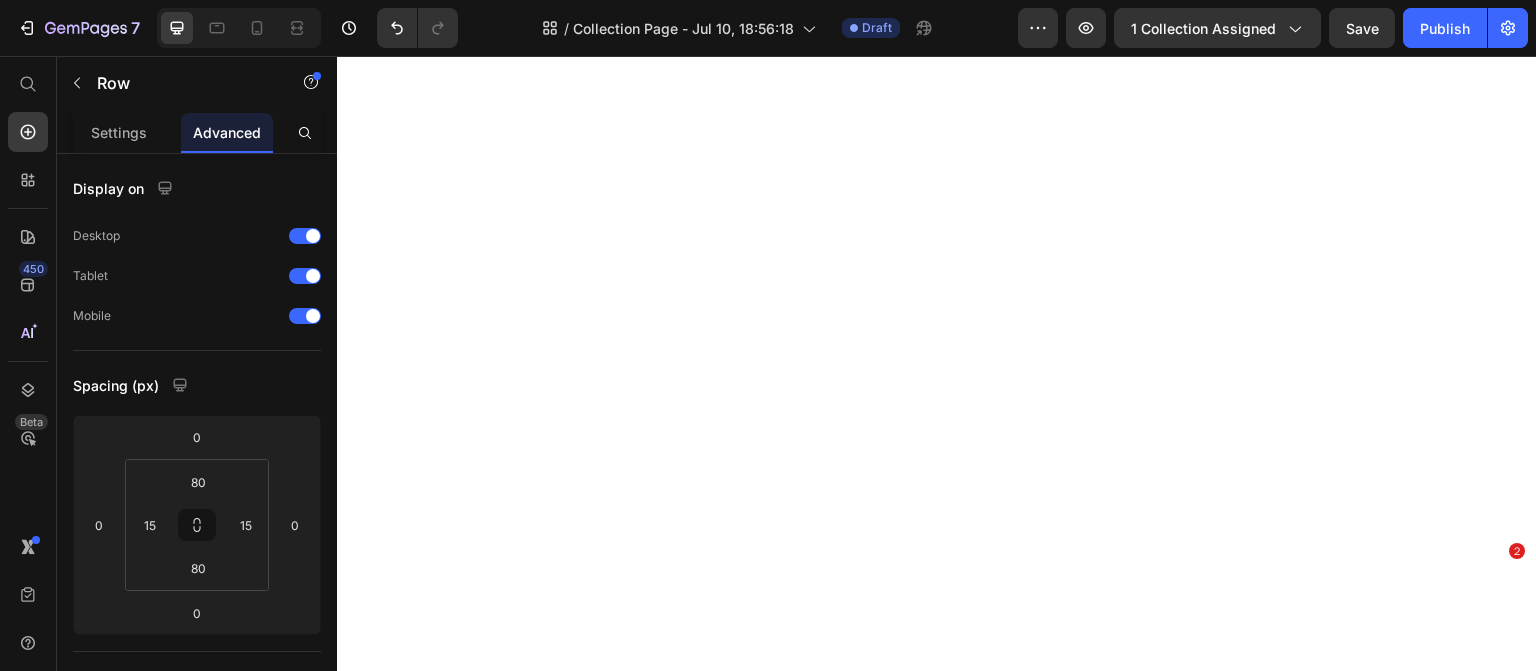 scroll, scrollTop: 0, scrollLeft: 0, axis: both 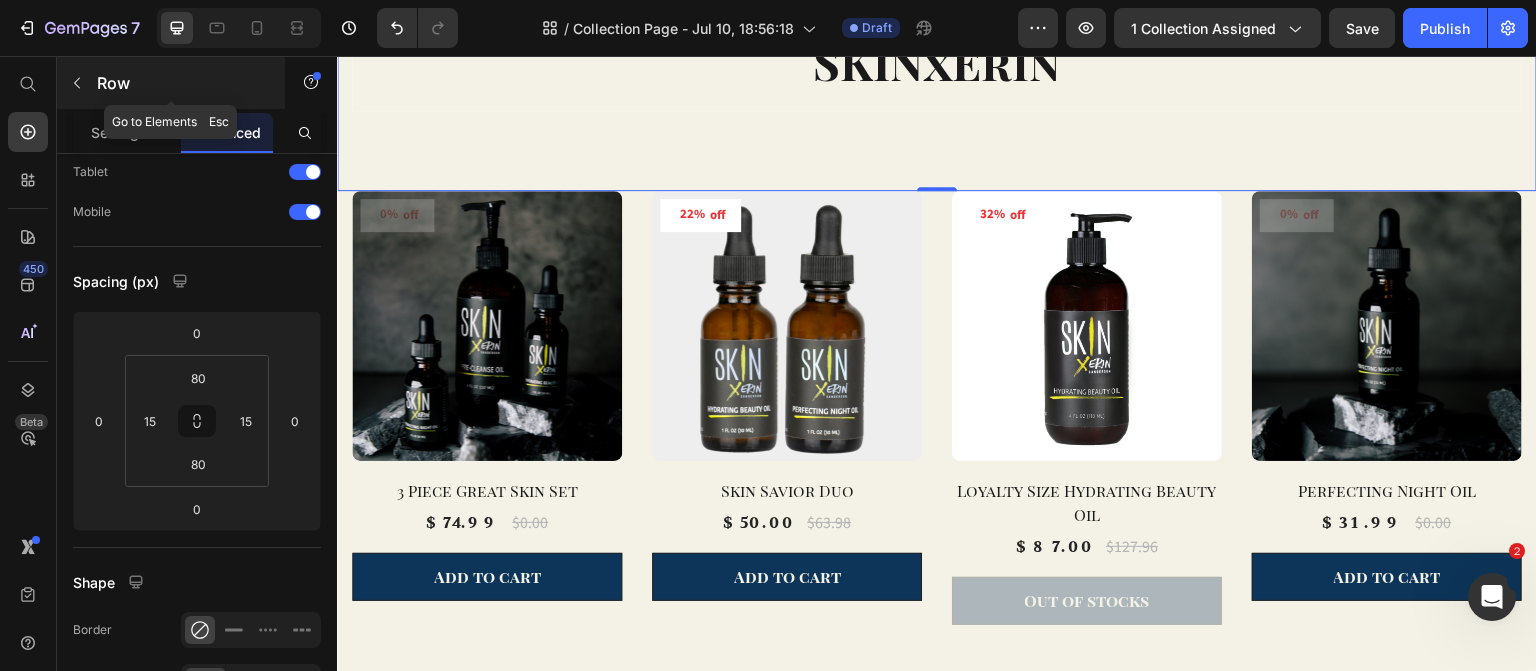 click 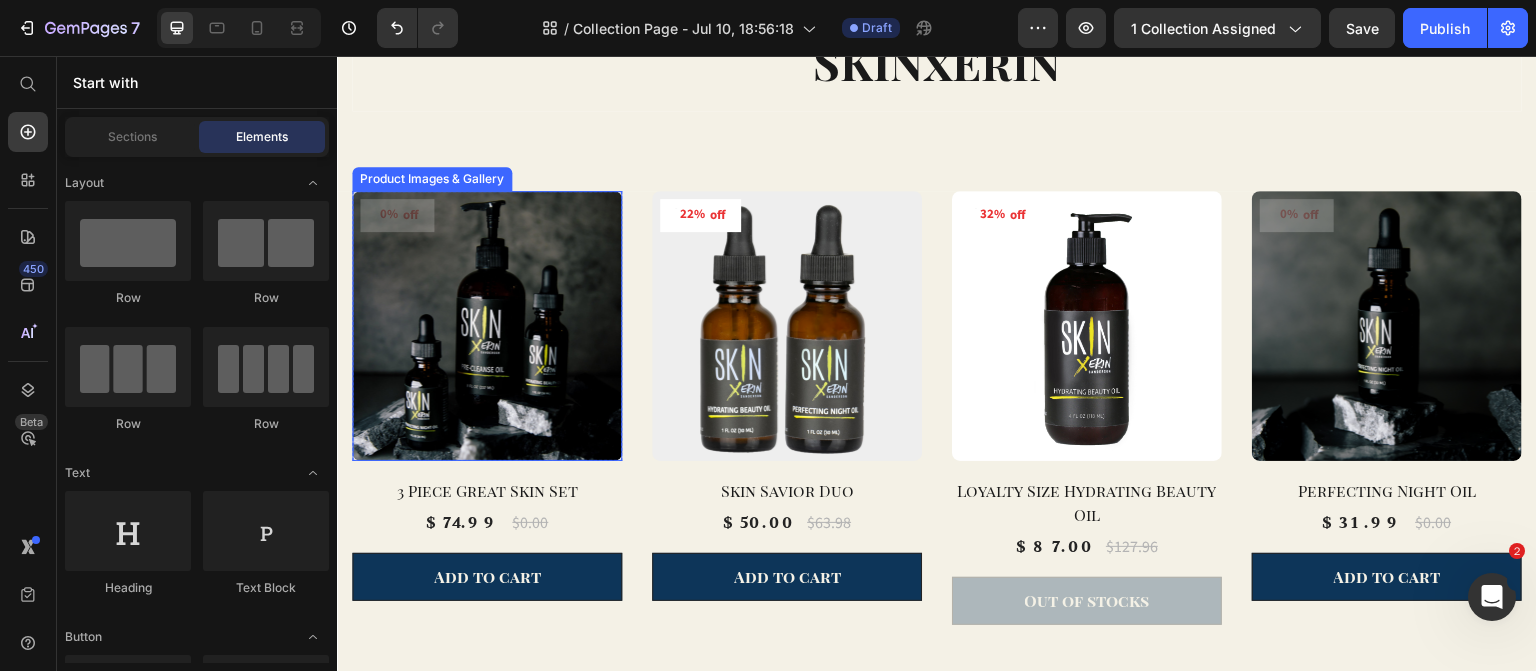 click on "Product Images & Gallery" at bounding box center [432, 179] 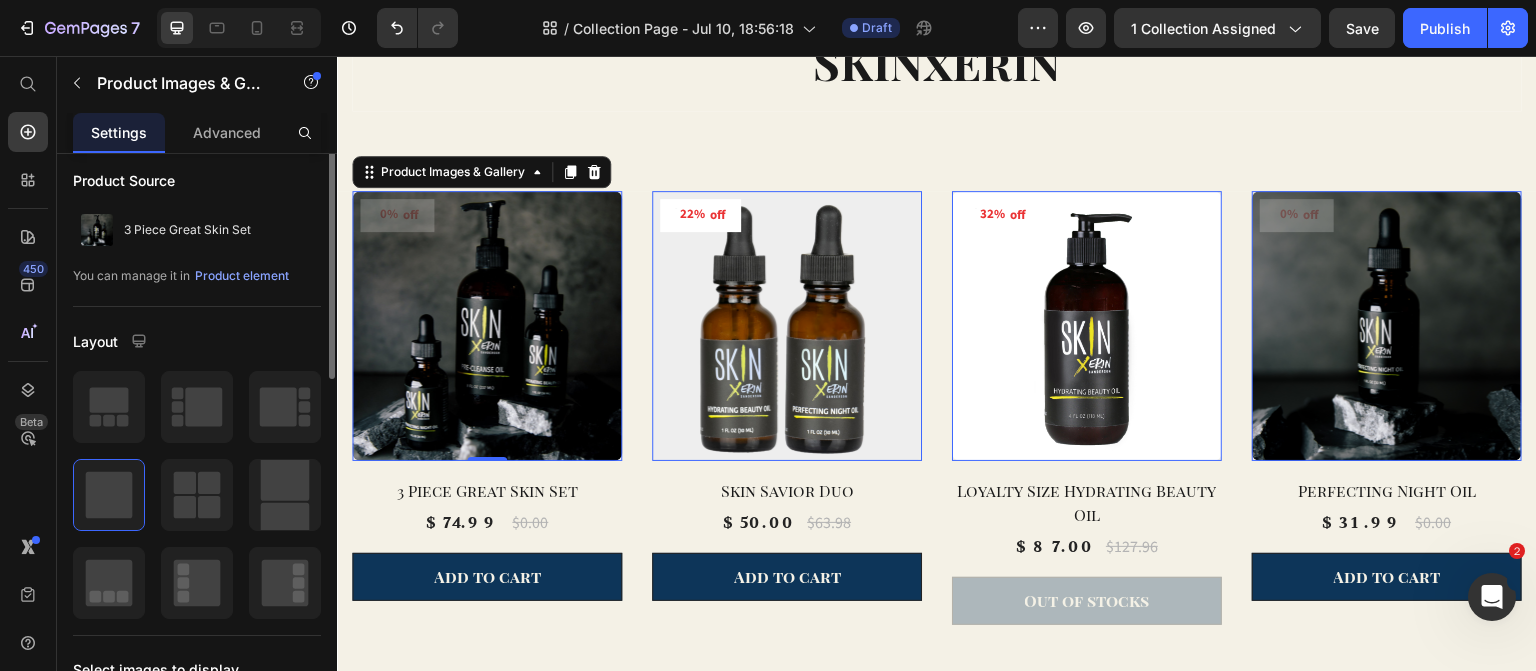 scroll, scrollTop: 4, scrollLeft: 0, axis: vertical 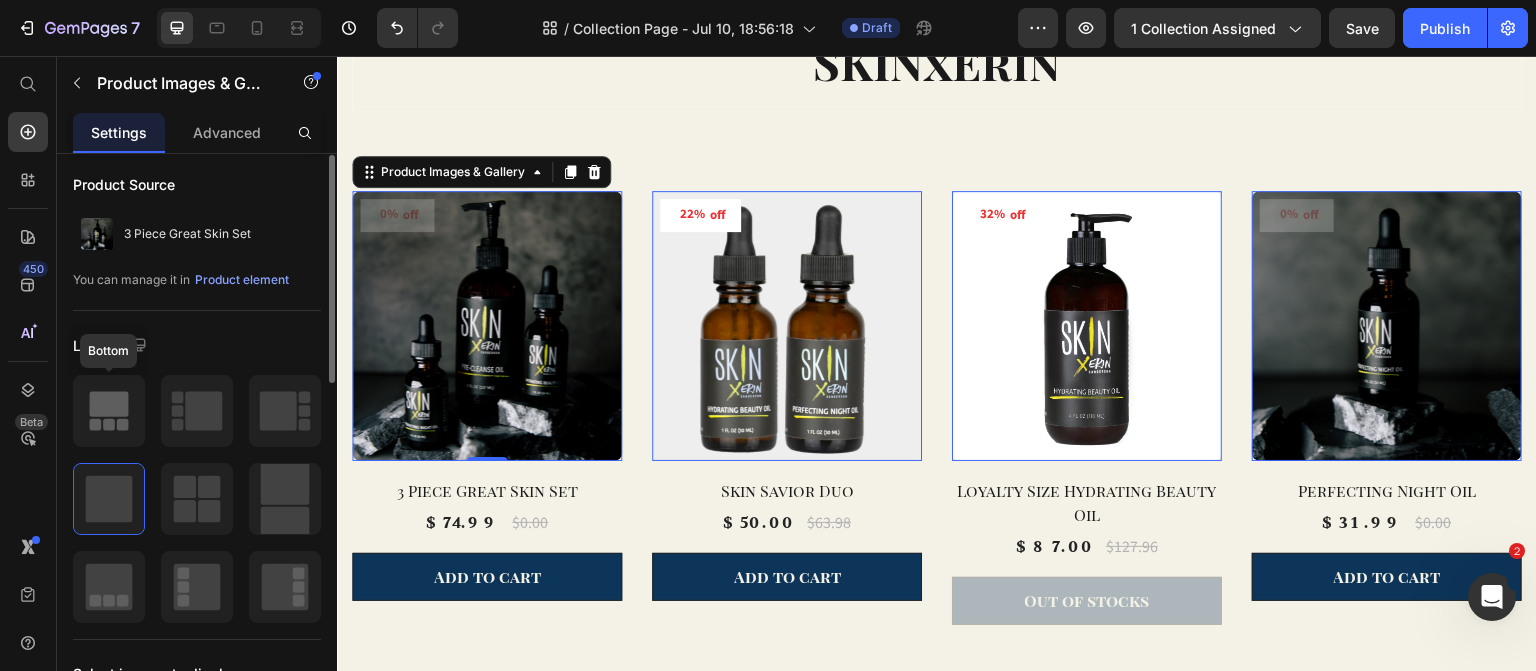 click 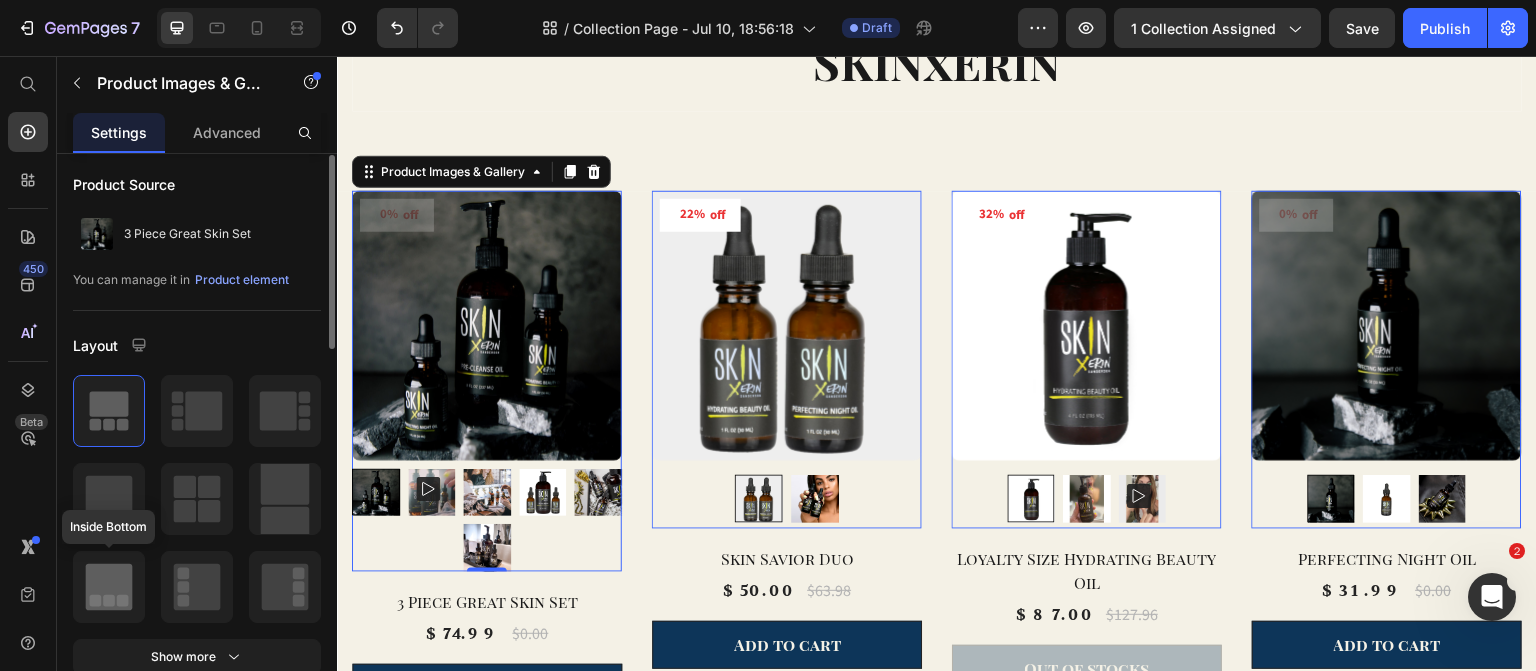 click 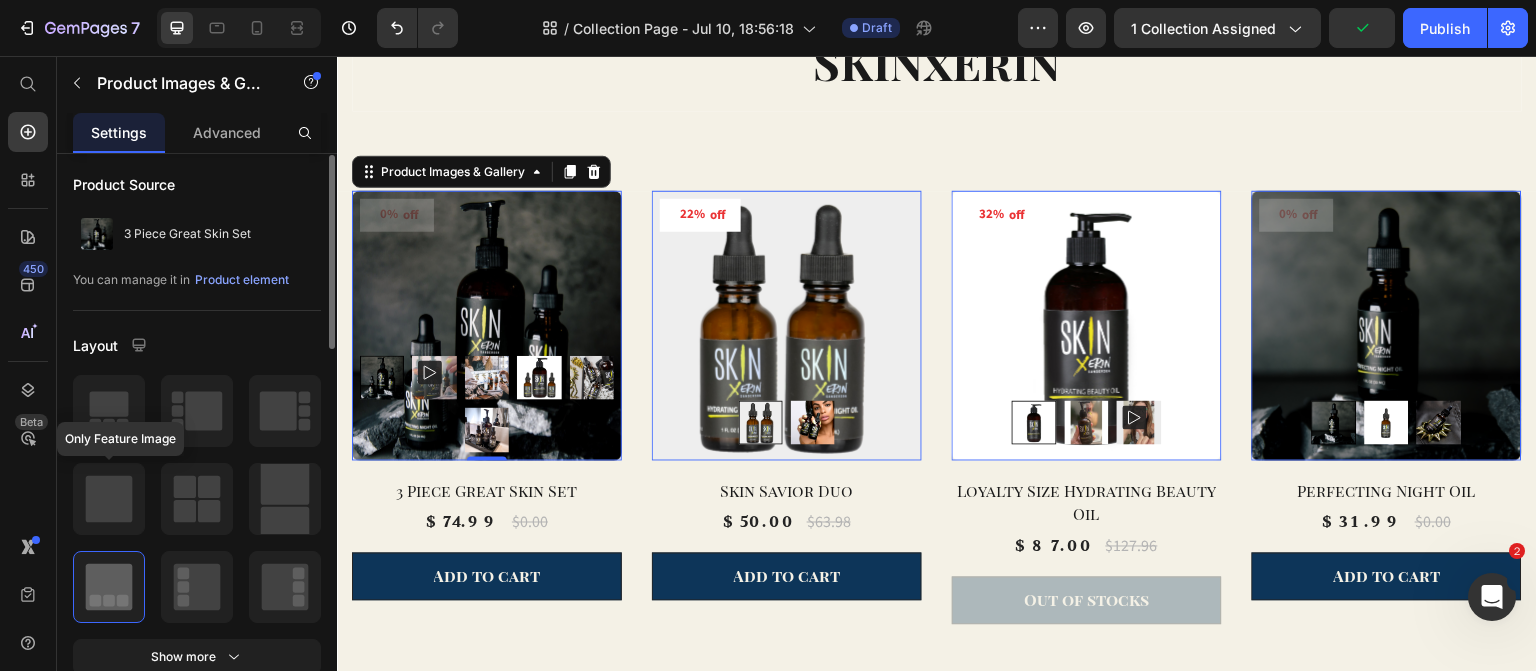 click 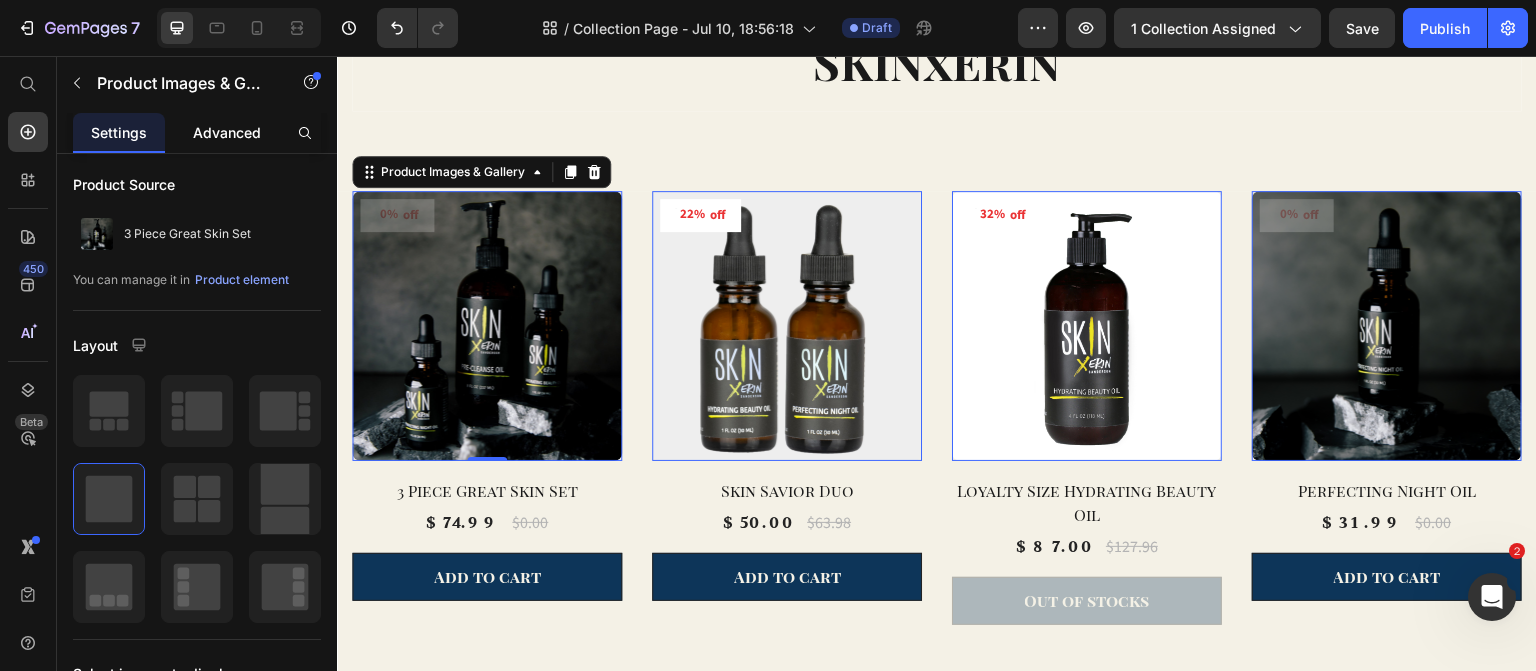 click on "Advanced" at bounding box center [227, 132] 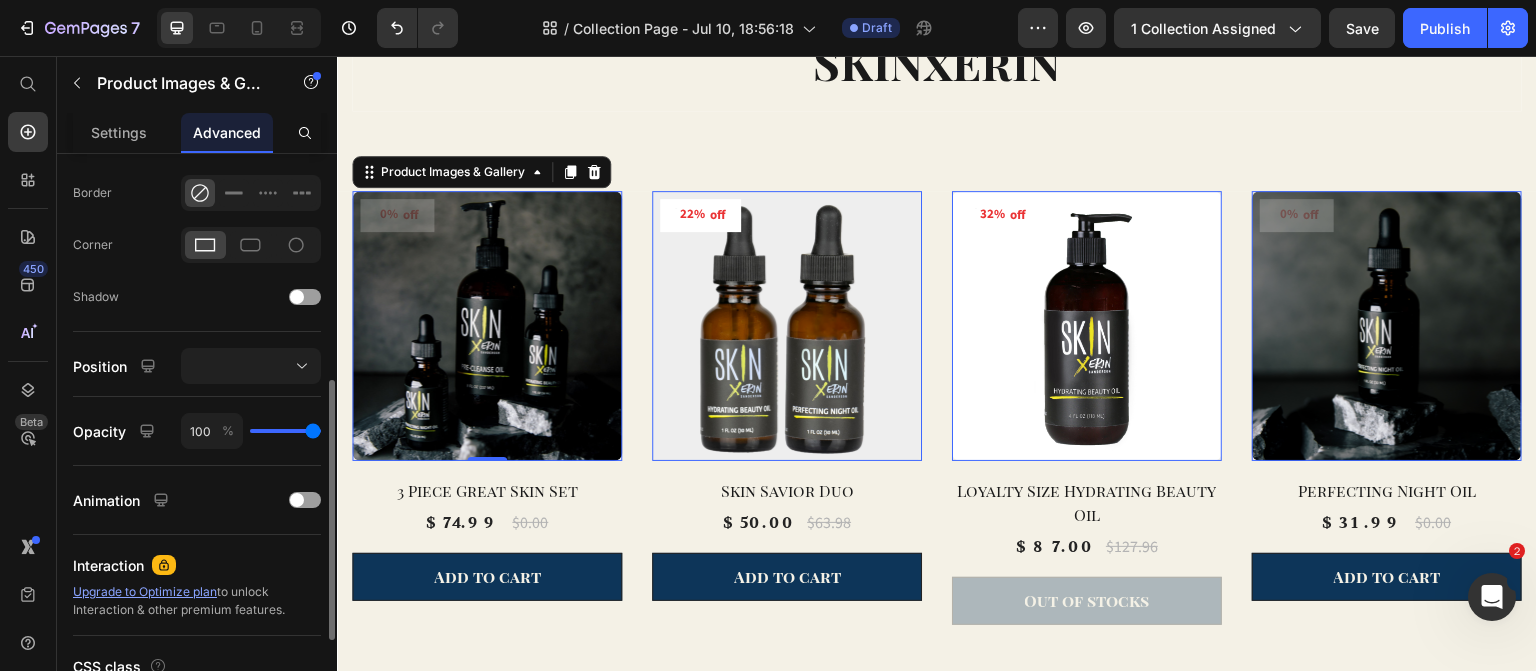 scroll, scrollTop: 543, scrollLeft: 0, axis: vertical 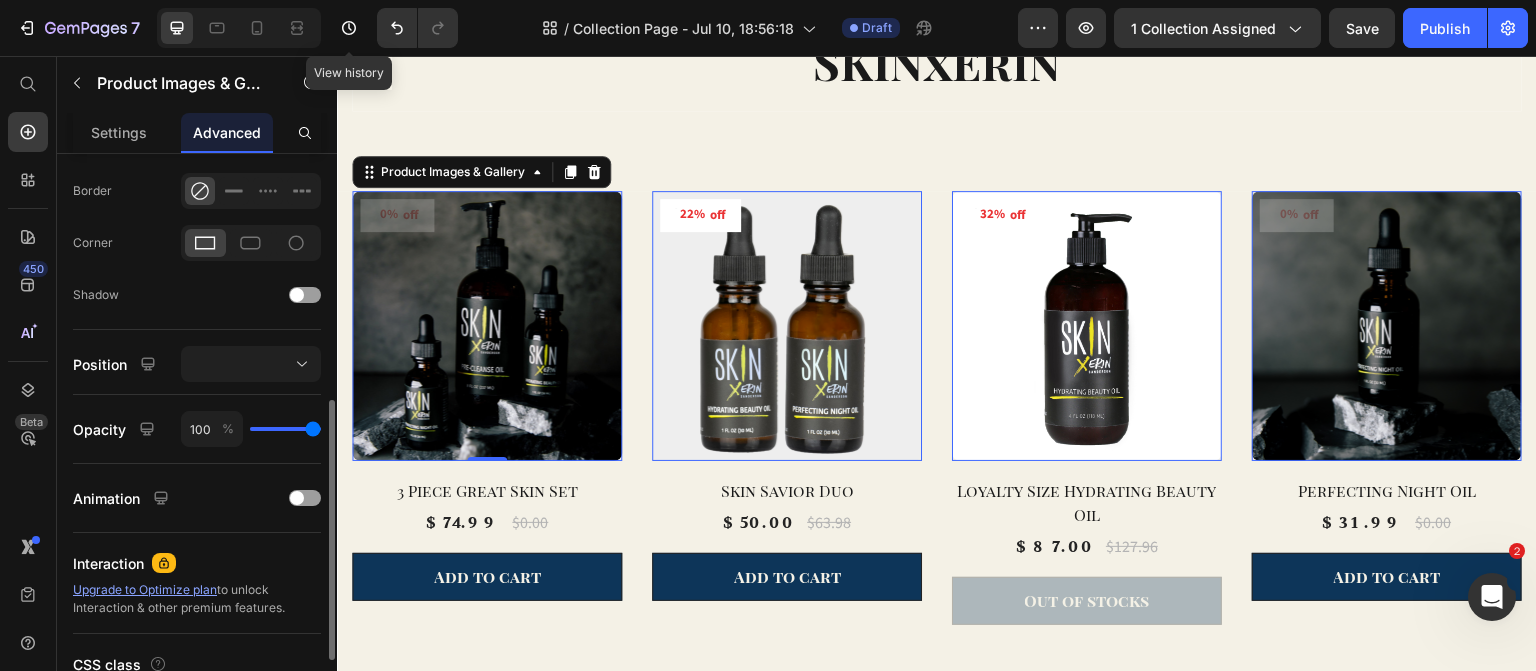 drag, startPoint x: 230, startPoint y: 358, endPoint x: 284, endPoint y: 165, distance: 200.41208 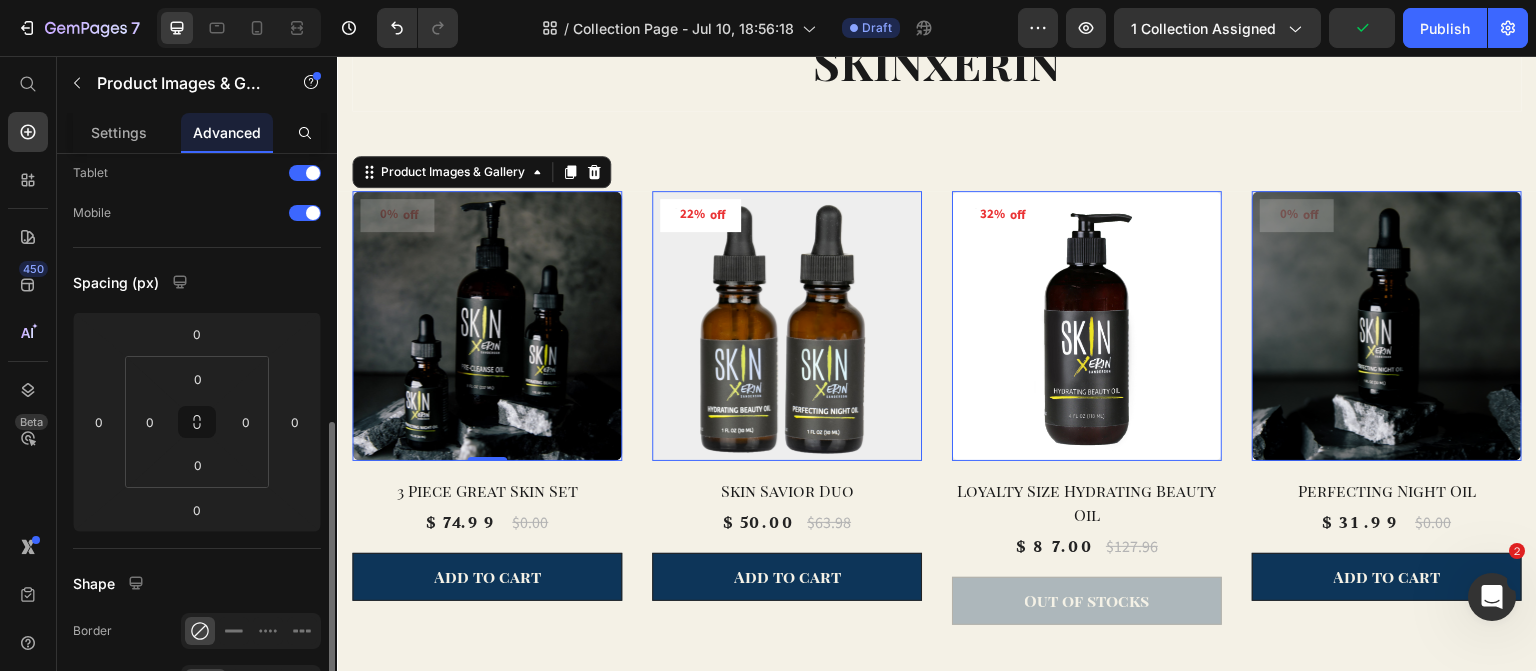 scroll, scrollTop: 0, scrollLeft: 0, axis: both 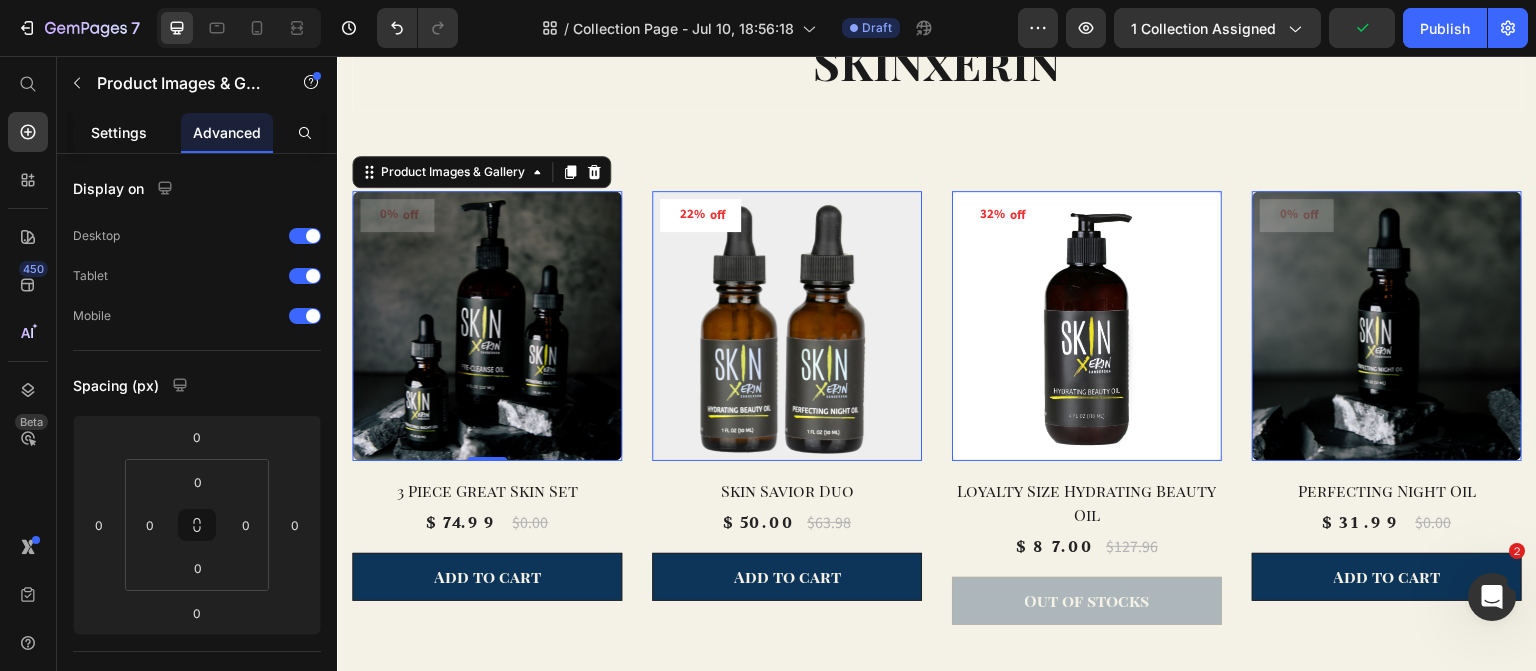 click on "Settings" at bounding box center (119, 132) 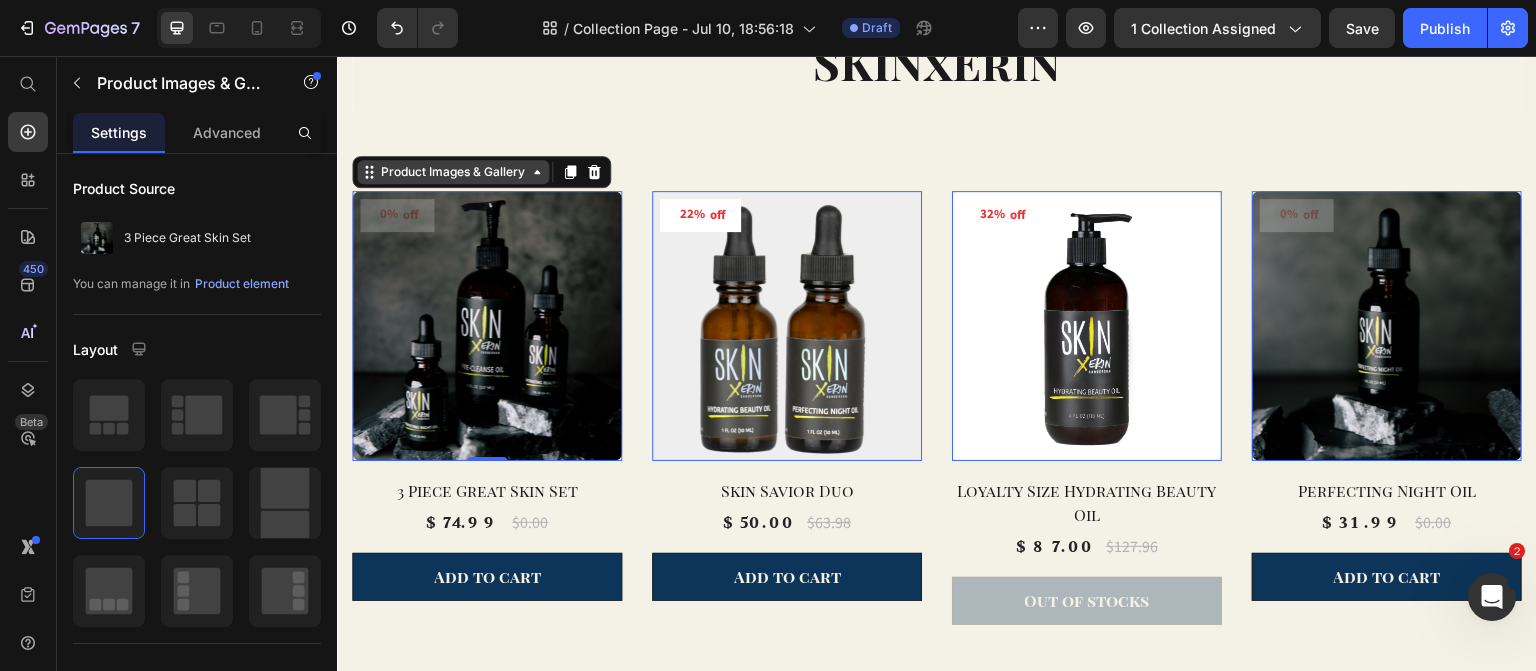 click on "Product Images & Gallery" at bounding box center (453, 172) 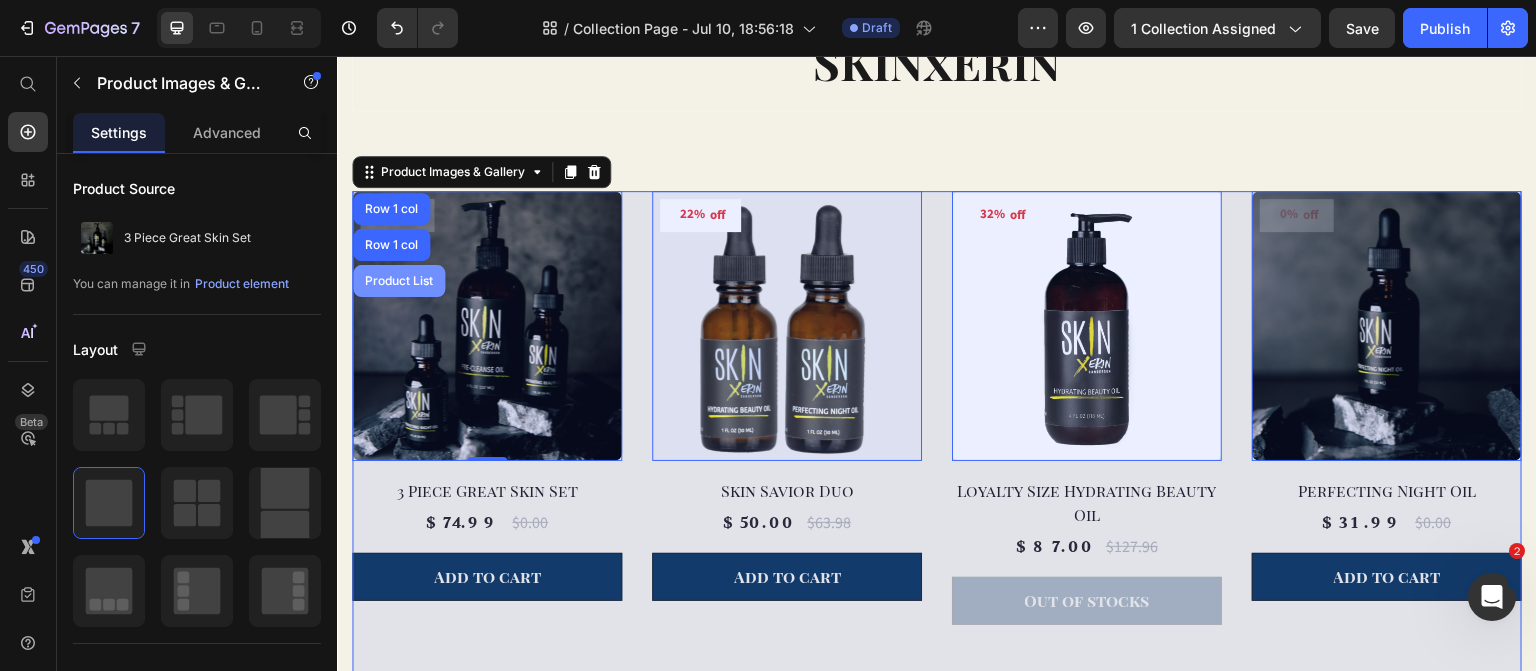 click on "Product List" at bounding box center (399, 281) 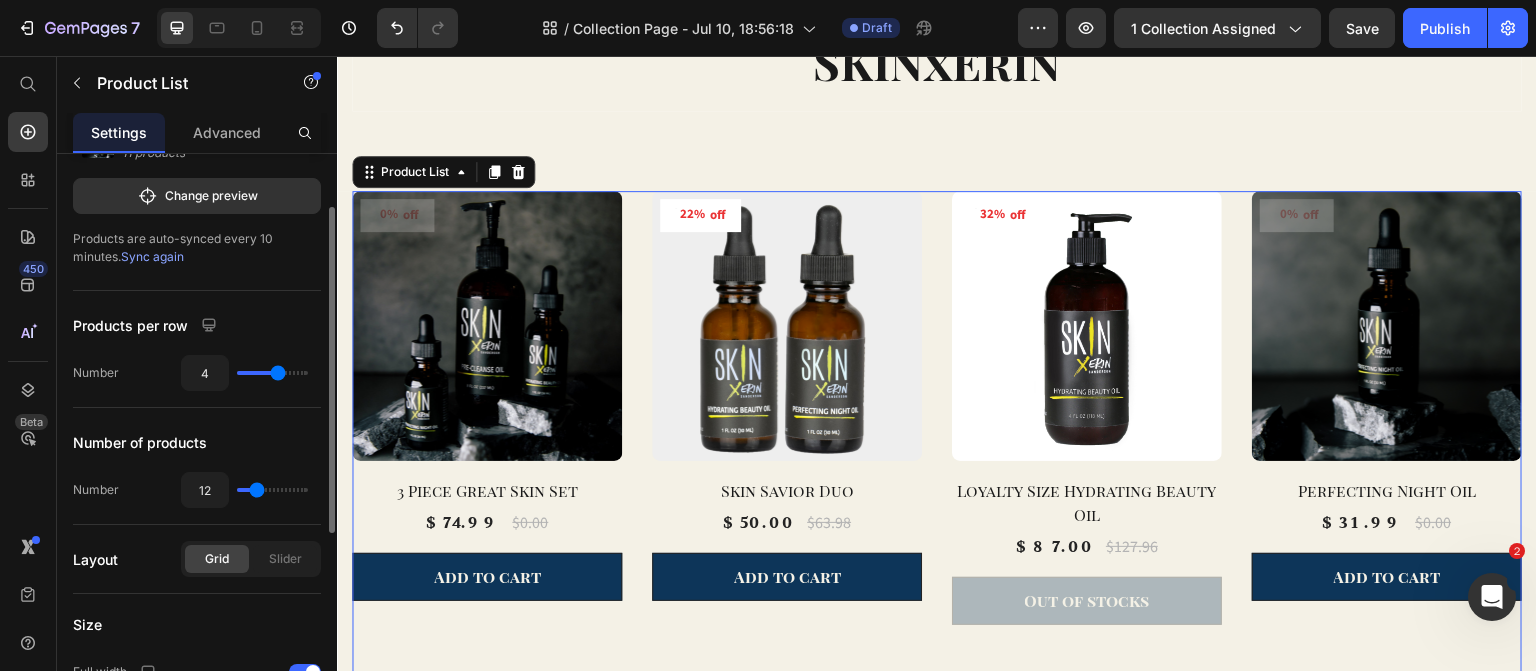 scroll, scrollTop: 106, scrollLeft: 0, axis: vertical 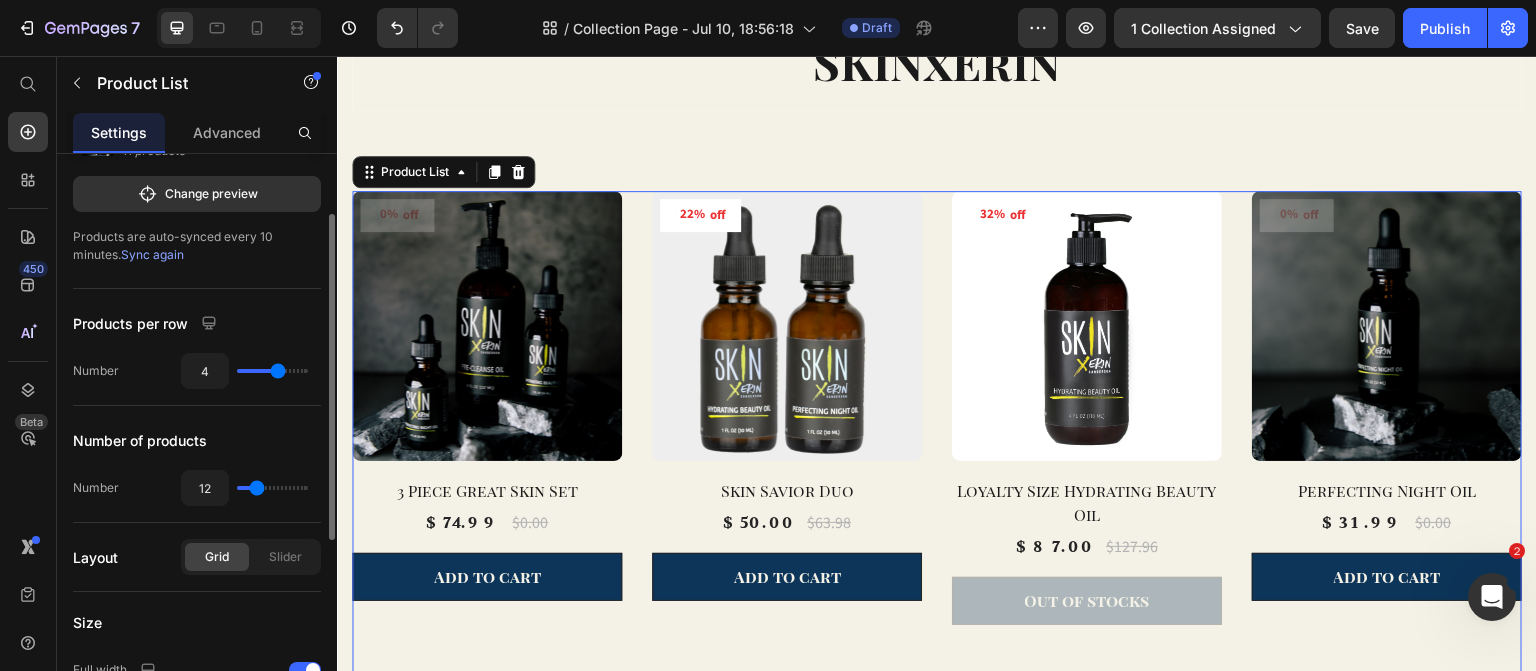 type on "3" 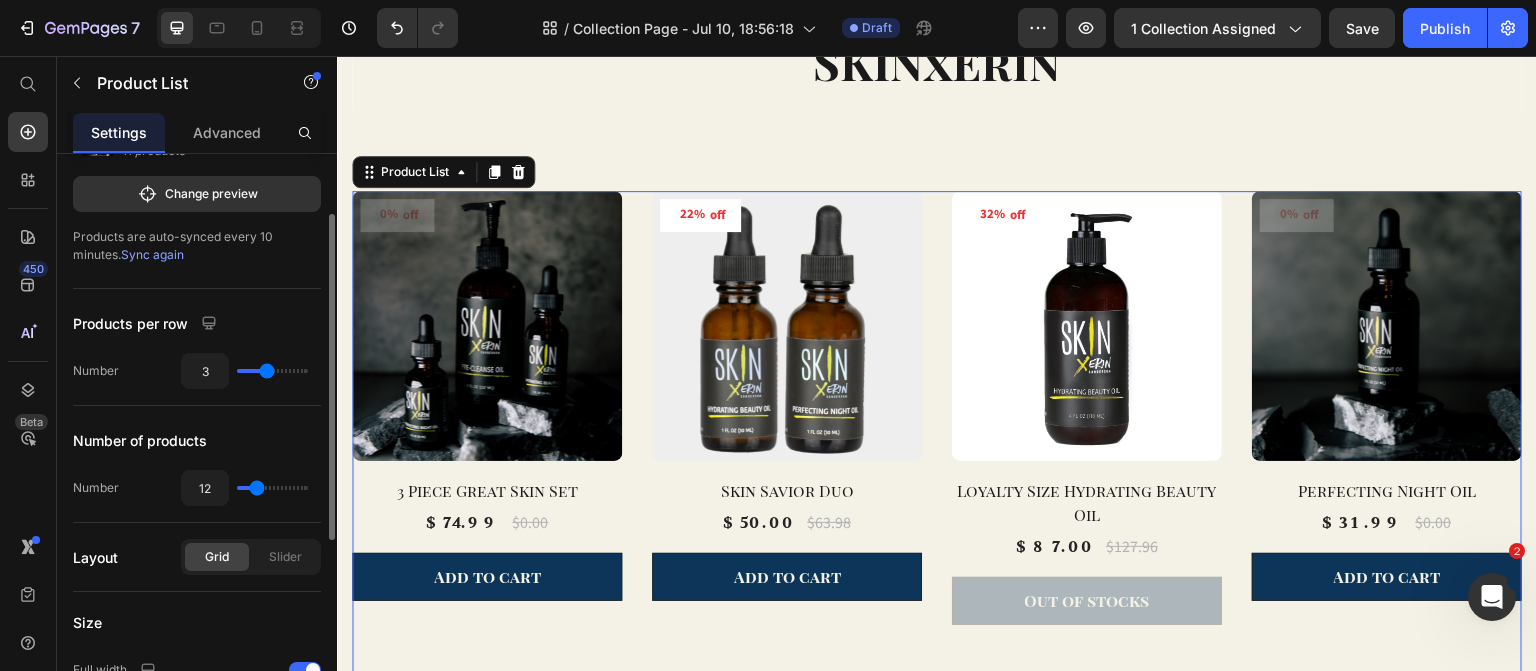 drag, startPoint x: 282, startPoint y: 367, endPoint x: 270, endPoint y: 367, distance: 12 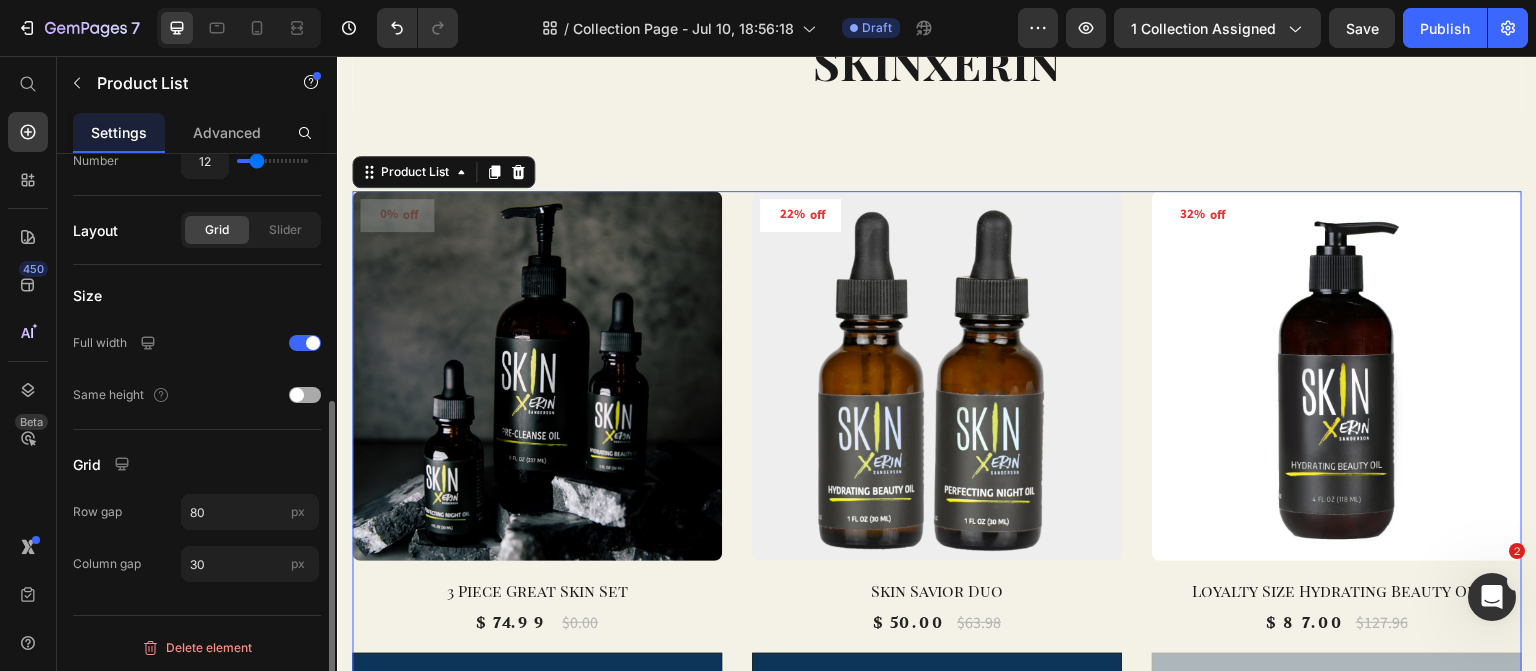 scroll, scrollTop: 0, scrollLeft: 0, axis: both 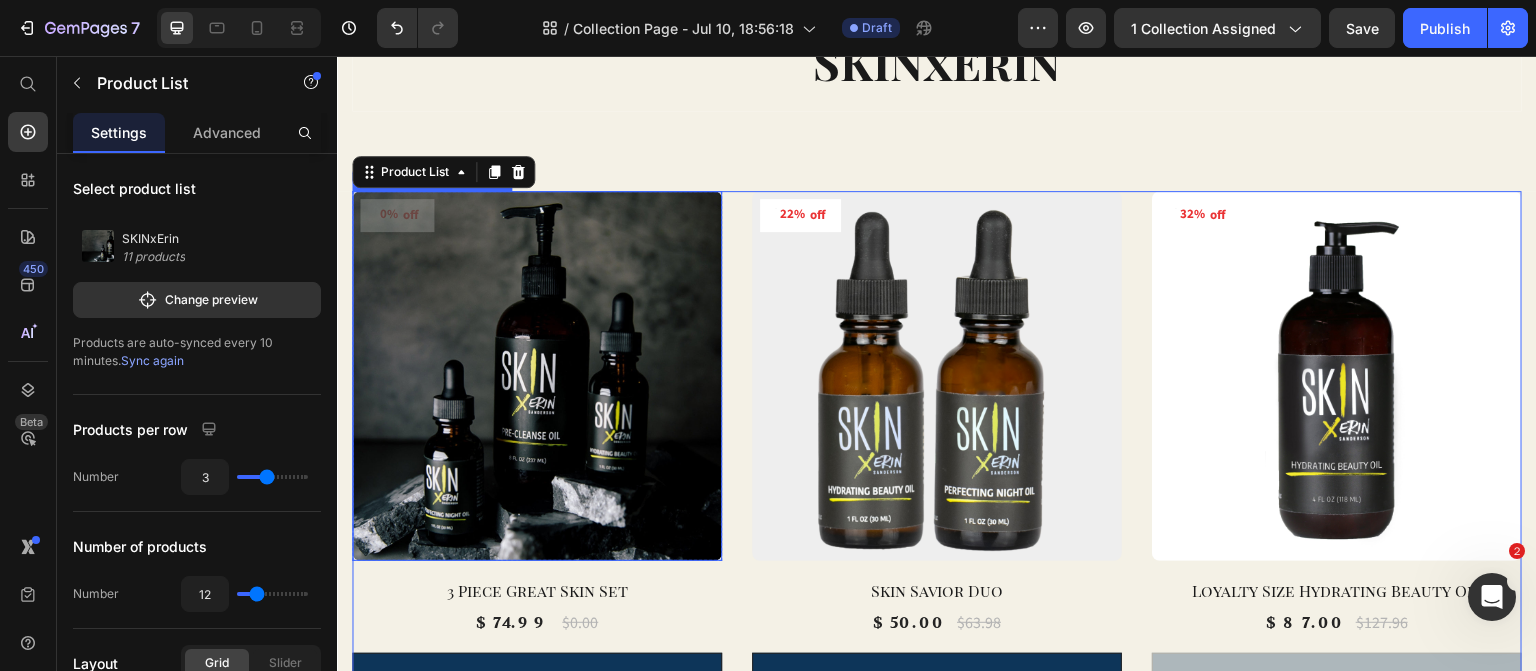 click at bounding box center (537, 376) 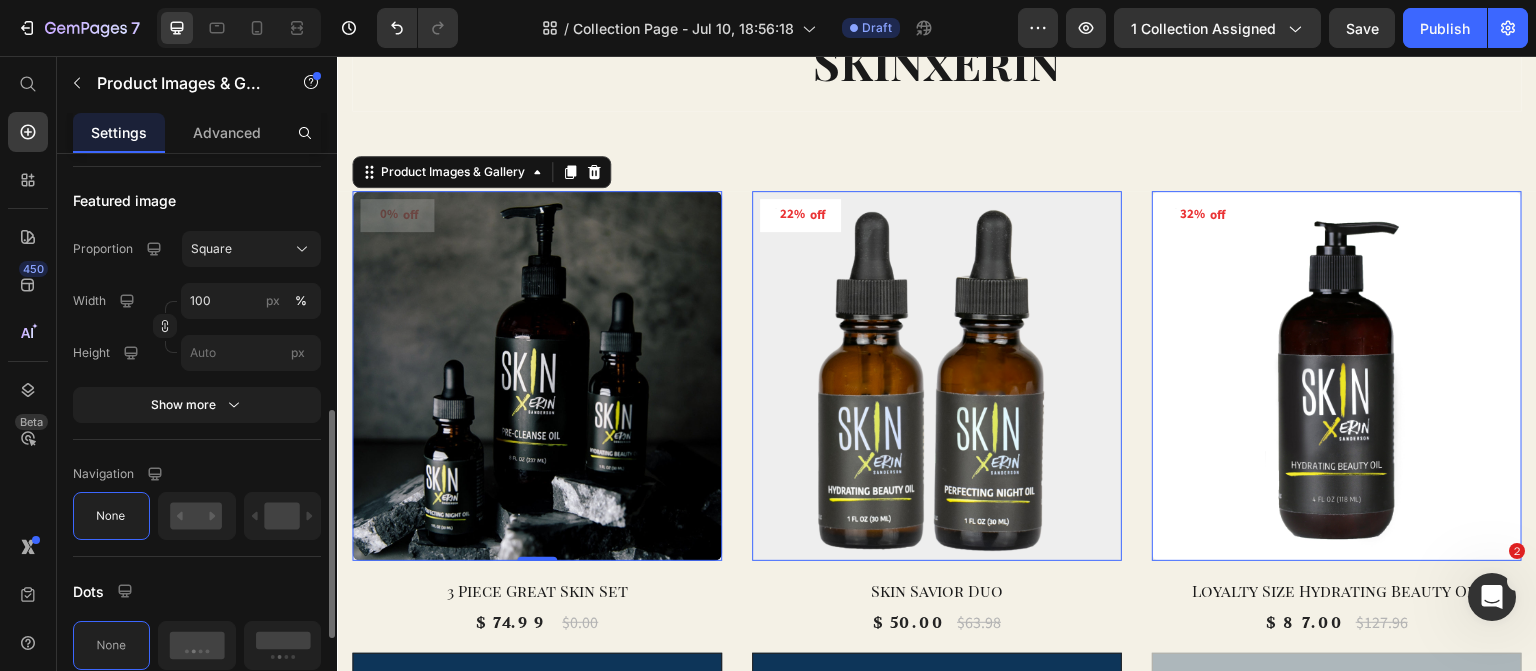 scroll, scrollTop: 645, scrollLeft: 0, axis: vertical 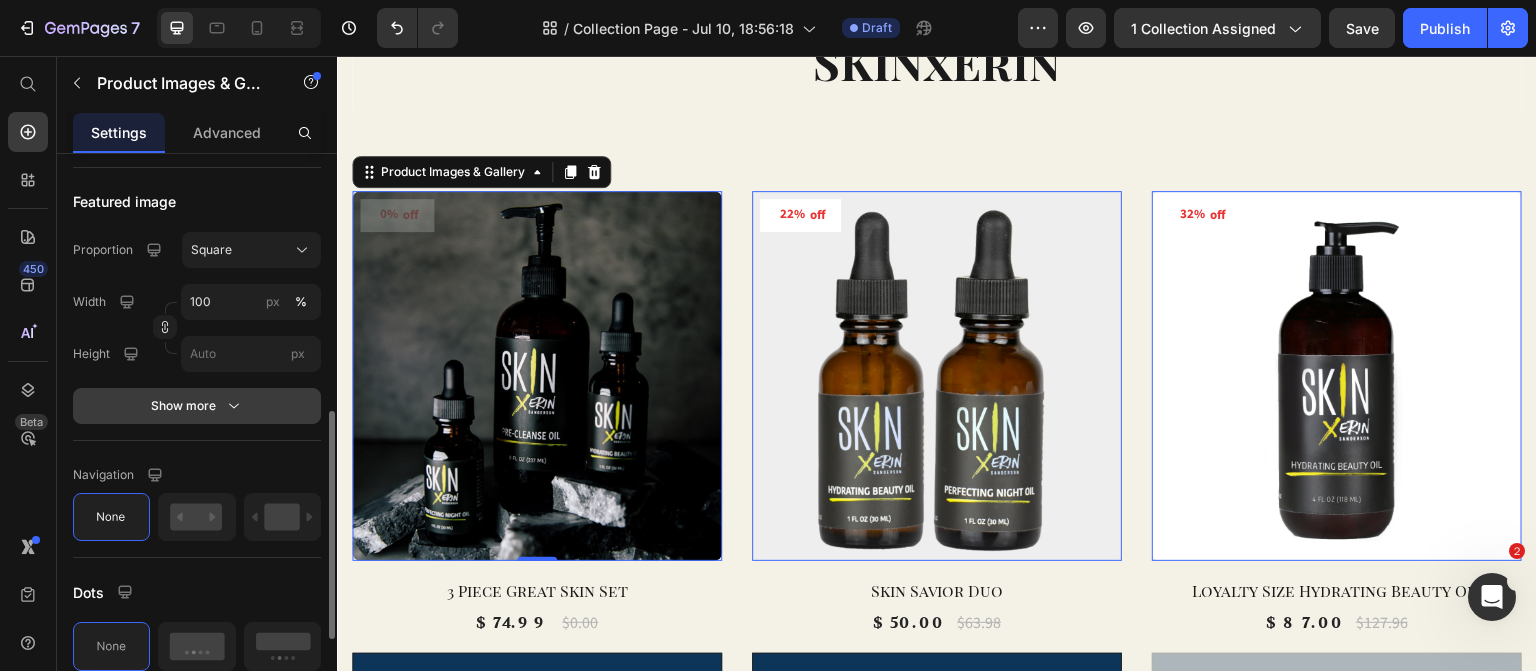 click on "Show more" at bounding box center (197, 406) 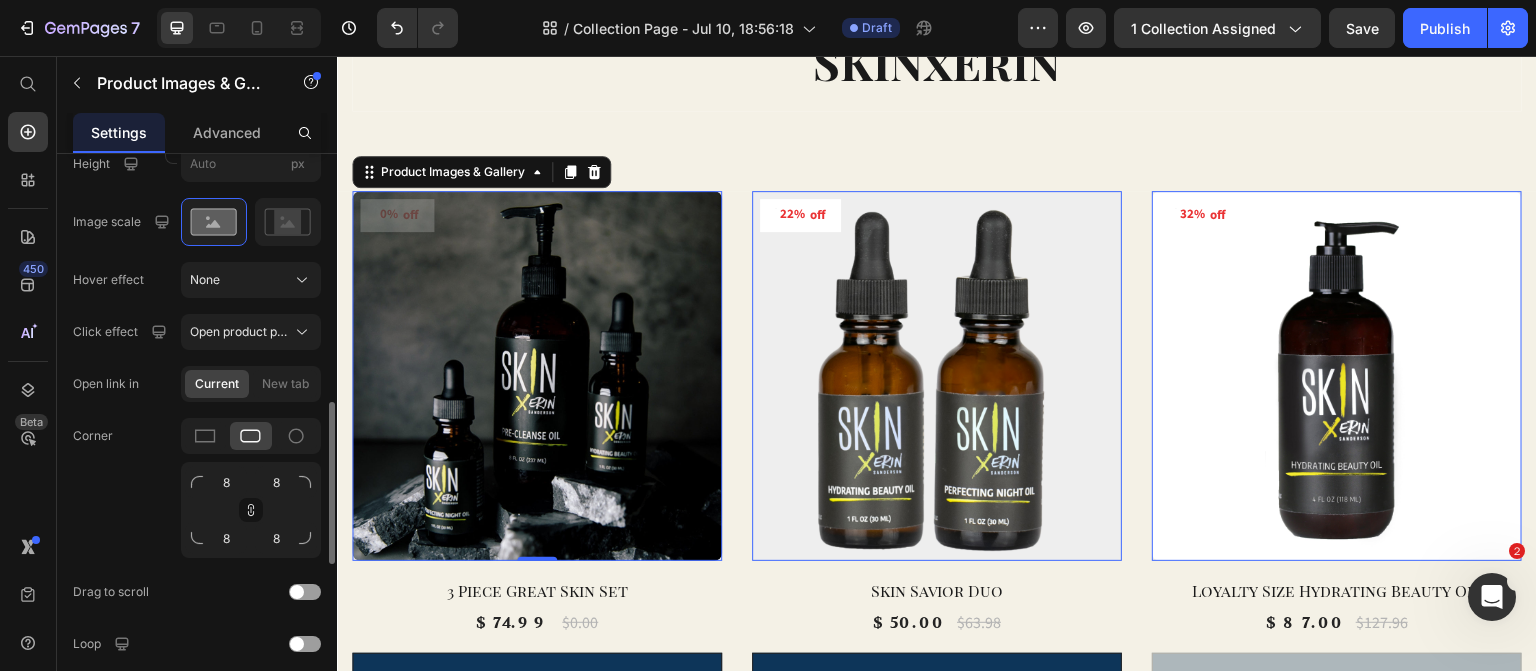 scroll, scrollTop: 845, scrollLeft: 0, axis: vertical 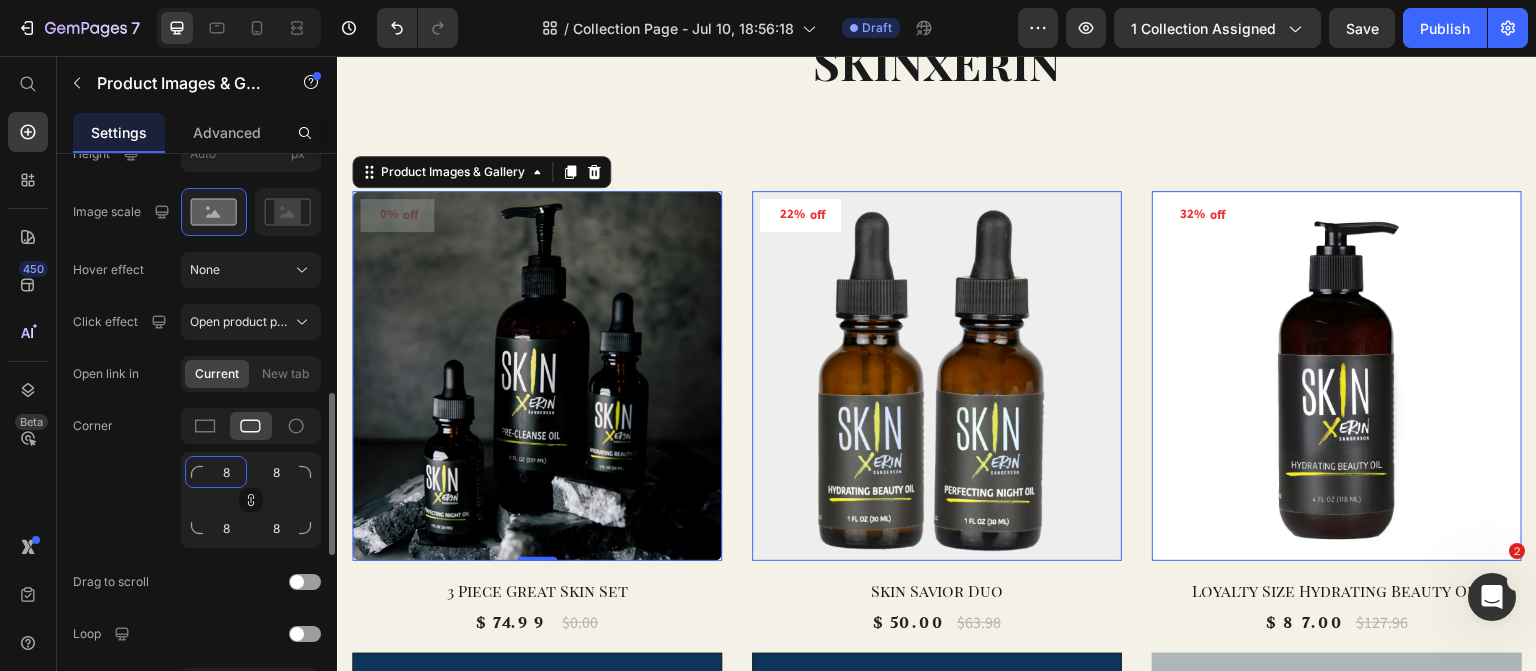click on "8" 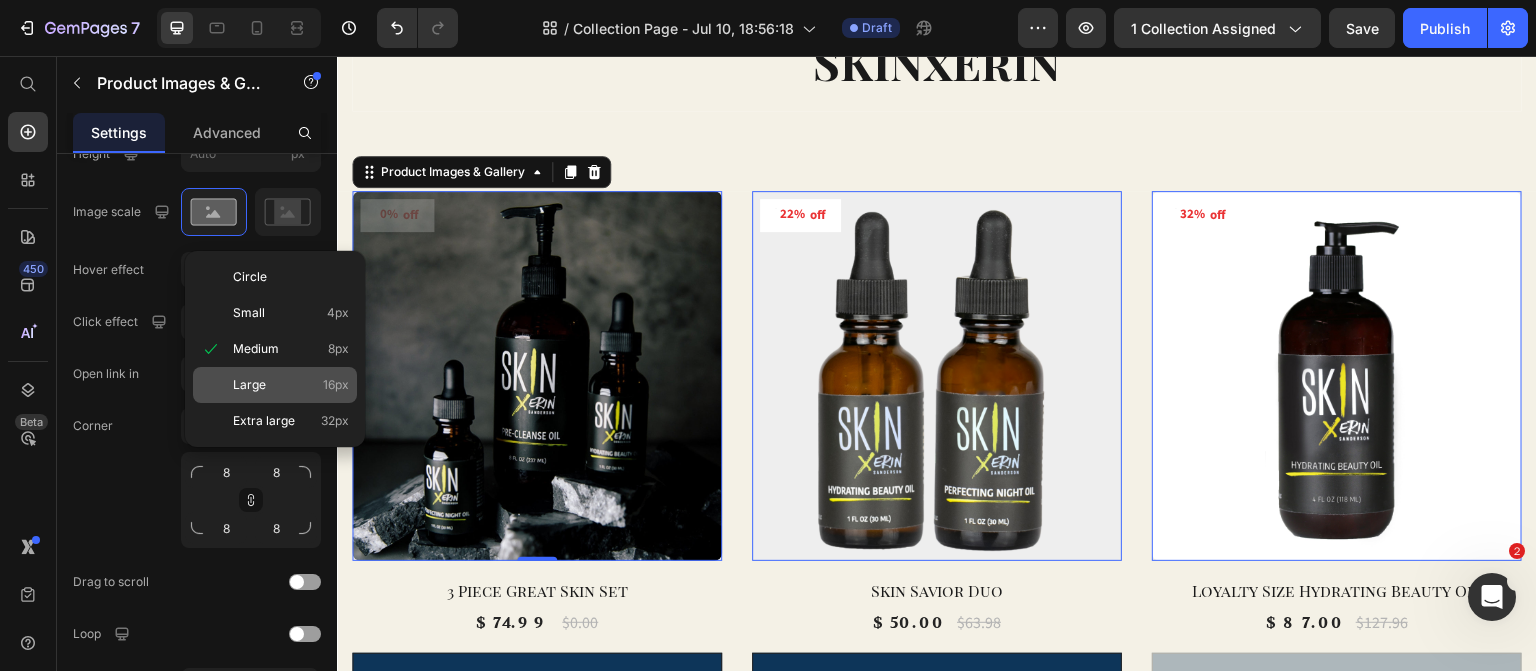 click on "Large" at bounding box center [249, 385] 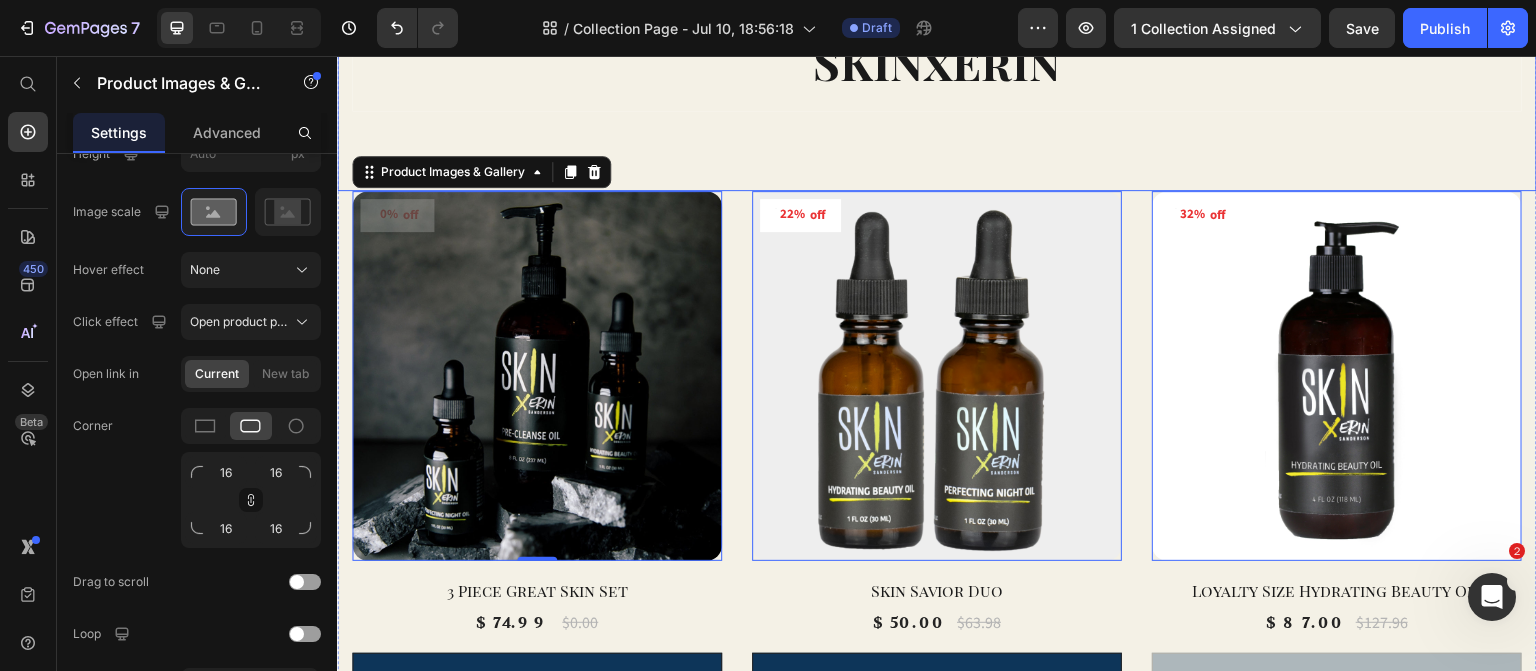 click on "SKINxErin Collection Title Collection Description Row Row Row" at bounding box center (937, 71) 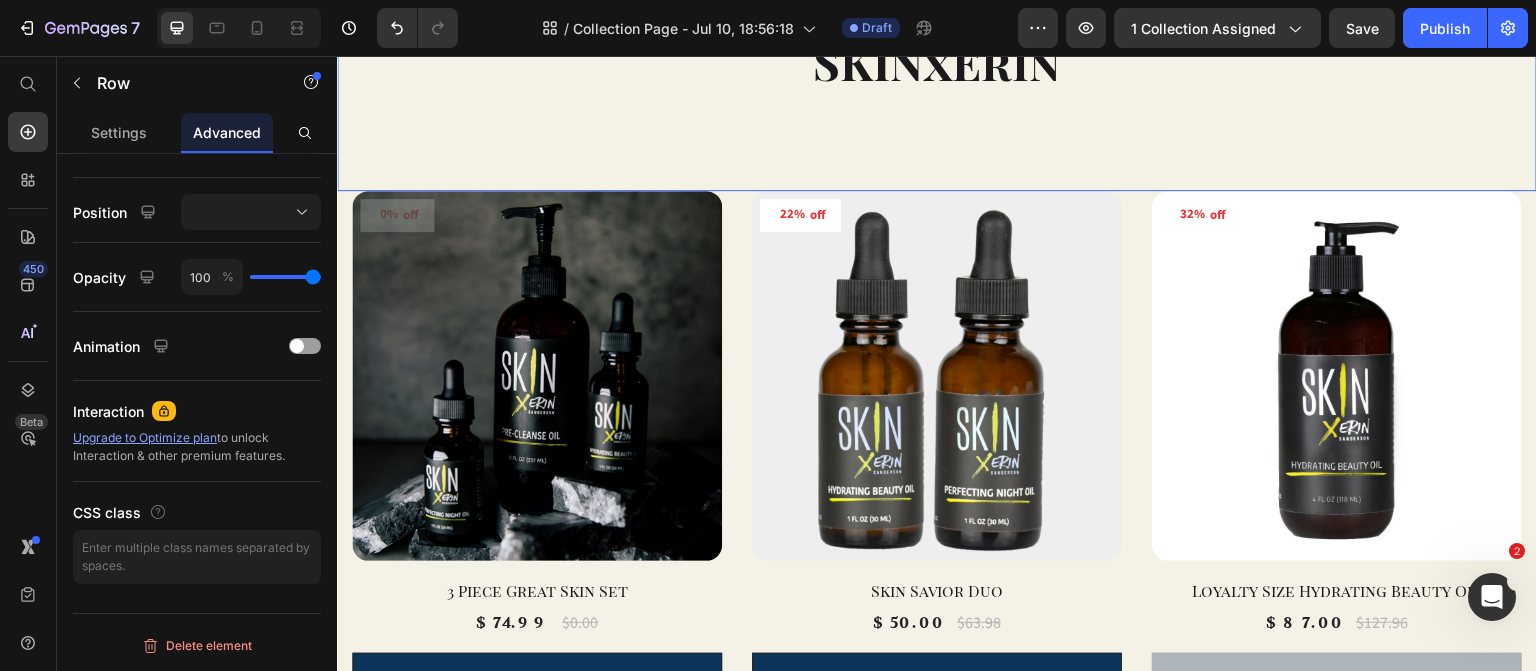 scroll, scrollTop: 0, scrollLeft: 0, axis: both 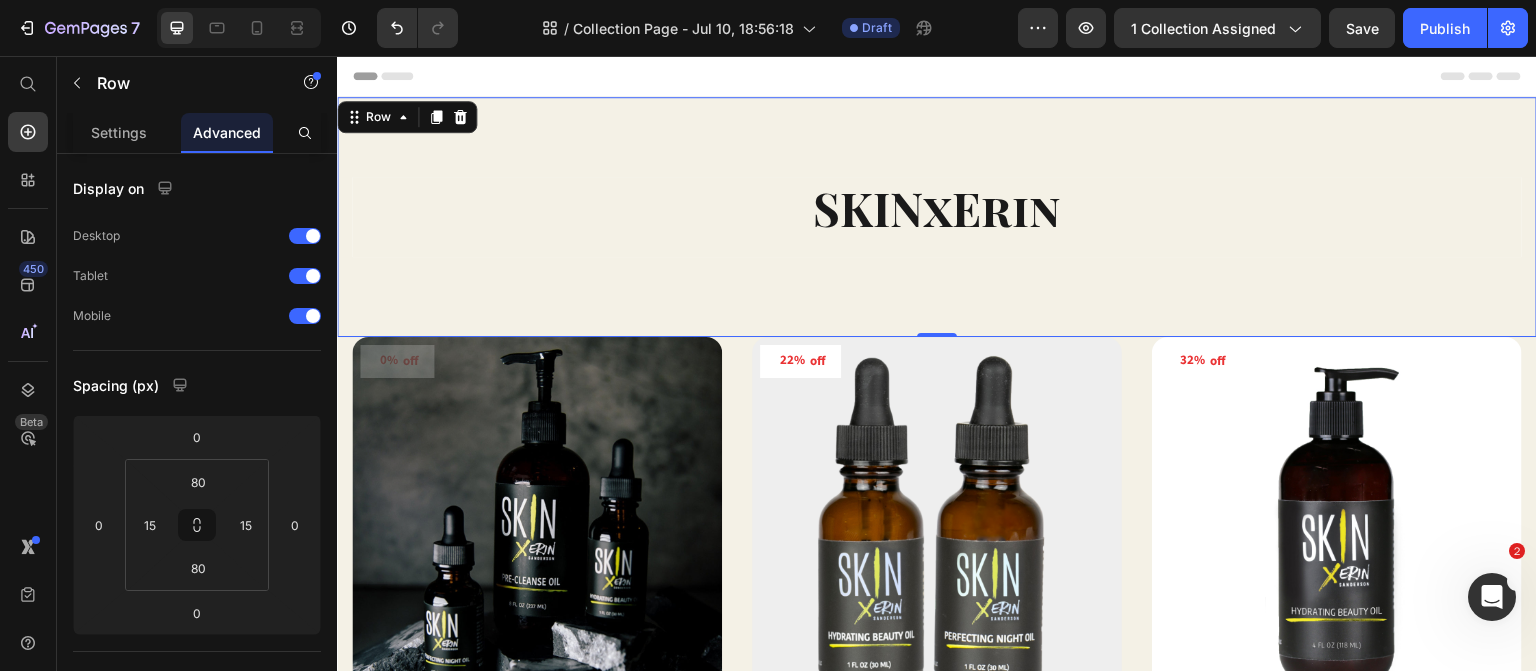 click on "SKINxErin Collection Title Collection Description Row Row Row   0" at bounding box center [937, 217] 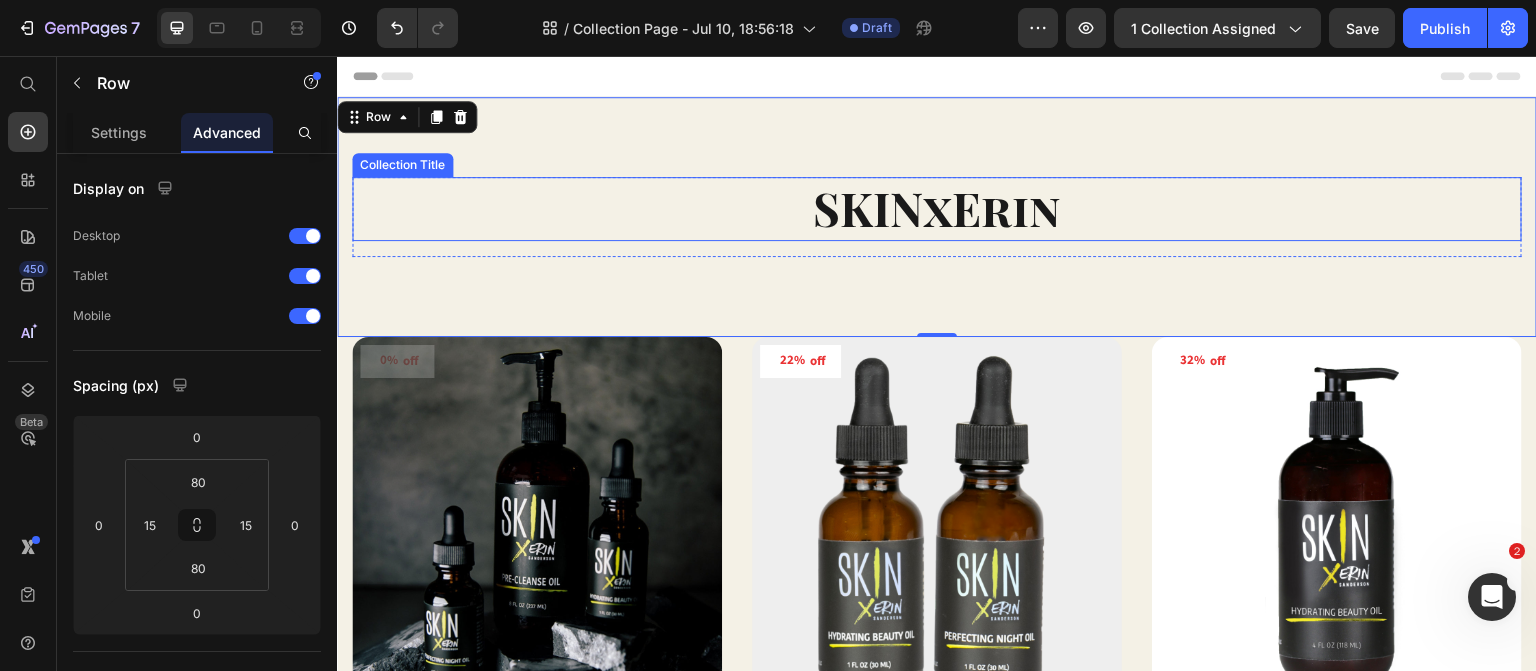 click on "SKINxErin" at bounding box center (937, 209) 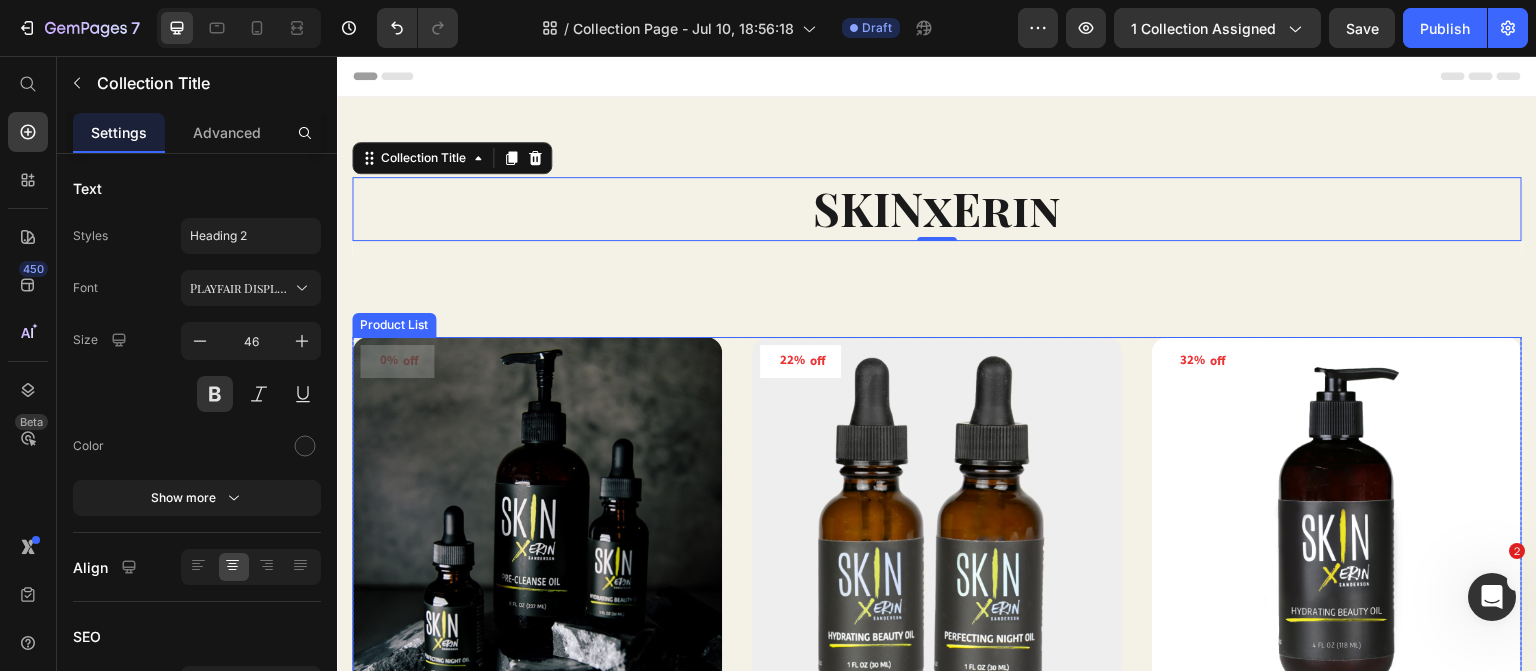 click on "0% off (P) Tag Product Images & Gallery Row 3 Piece Great Skin Set (P) Title $74.99 (P) Price $0.00 (P) Price Row Row Add to cart (P) Cart Button 22% off (P) Tag Product Images & Gallery Row Skin Savior Duo (P) Title $50.00 (P) Price $63.98 (P) Price Row Row Add to cart (P) Cart Button 32% off (P) Tag Product Images & Gallery Row Loyalty Size Hydrating Beauty Oil (P) Title $87.00 (P) Price $127.96 (P) Price Row Row Out of stocks (P) Cart Button 0% off (P) Tag Product Images & Gallery Row Perfecting Night Oil (P) Title $31.99 (P) Price $0.00 (P) Price Row Row Add to cart (P) Cart Button 0% off (P) Tag Product Images & Gallery Row 6 Piece Great SKIN Deluxe Kit (P) Title $90.00 (P) Price $0.00 (P) Price Row Row Add to cart (P) Cart Button 0% off (P) Tag Product Images & Gallery Row Pre-Cleanse Oil (P) Title $19.97 (P) Price $0.00 (P) Price Row Row Add to cart (P) Cart Button 0% off (P) Tag Product Images & Gallery Row Hydrating Beauty Oil (P) Title $31.99 (P) Price $0.00 (P) Price Row Row Add to cart 0% off Row" at bounding box center [937, 1477] 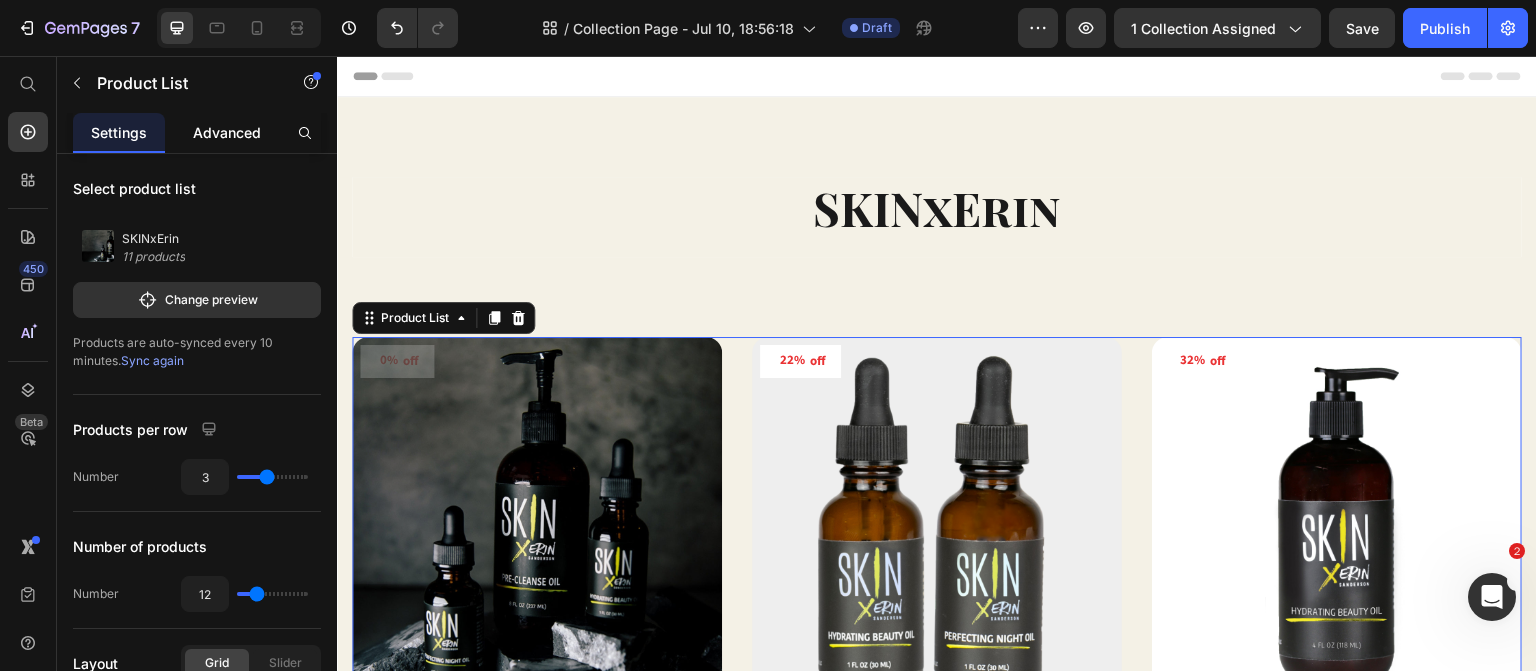 click on "Advanced" at bounding box center (227, 132) 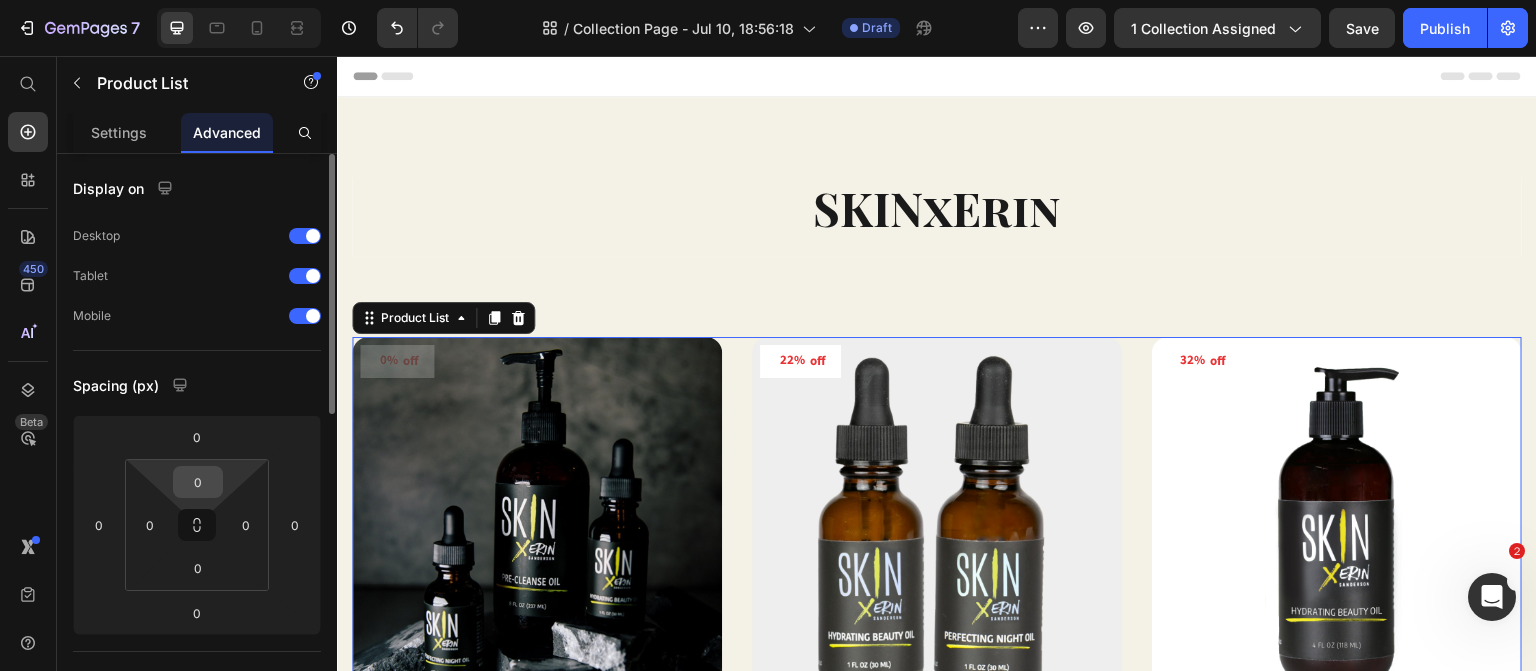 click on "0" at bounding box center (198, 482) 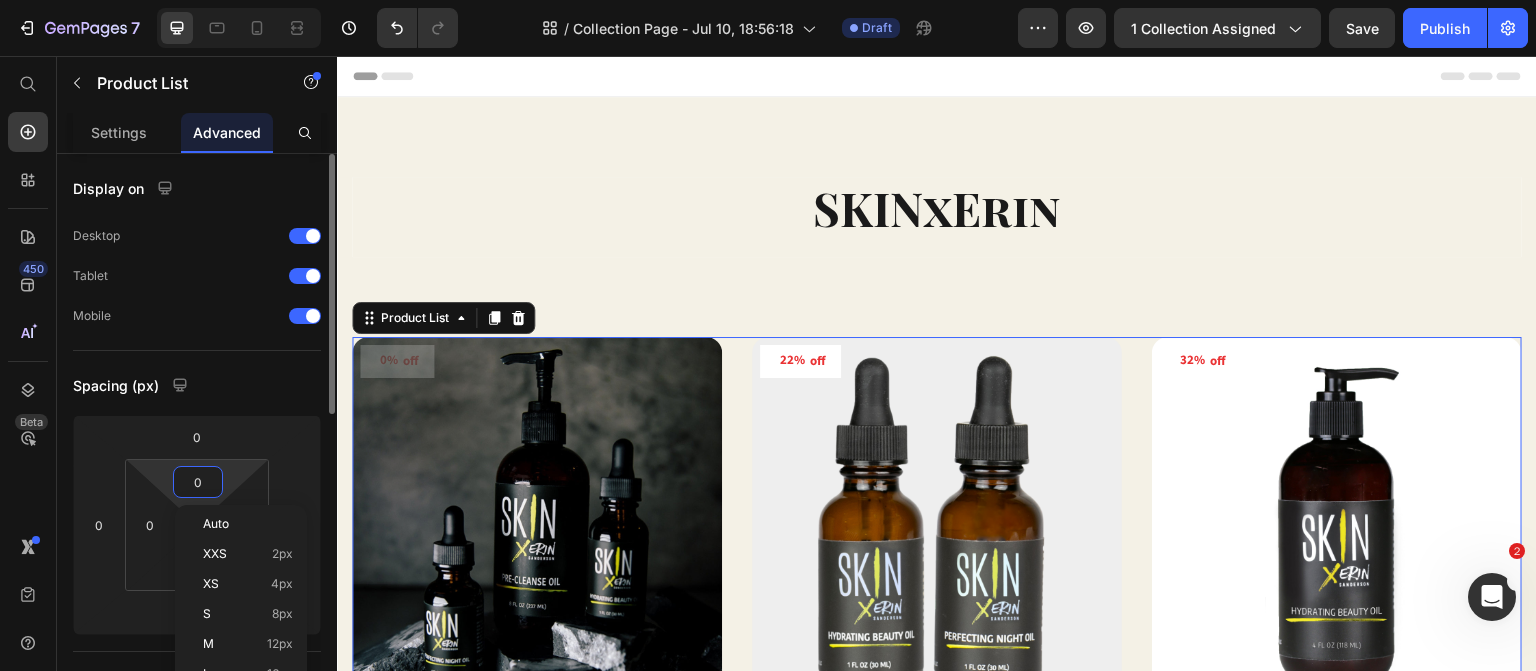 click on "0" at bounding box center (198, 482) 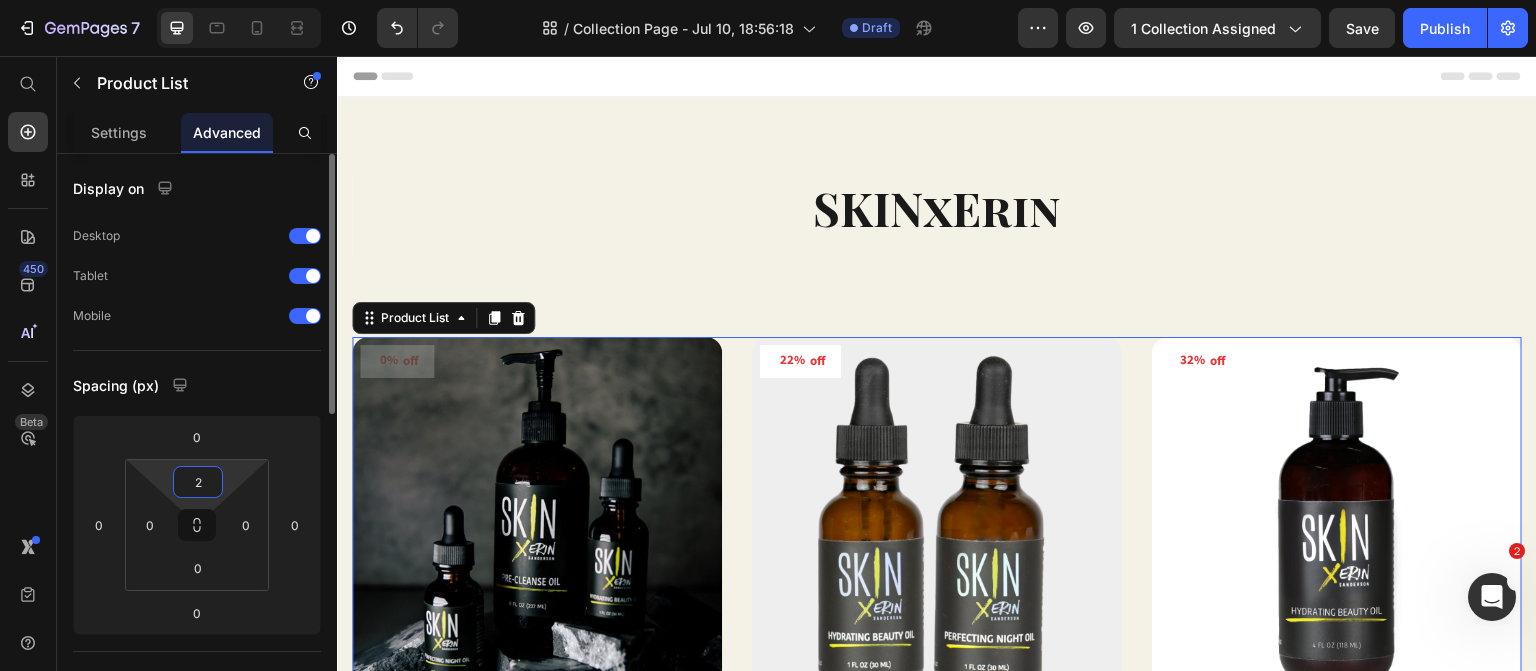type on "20" 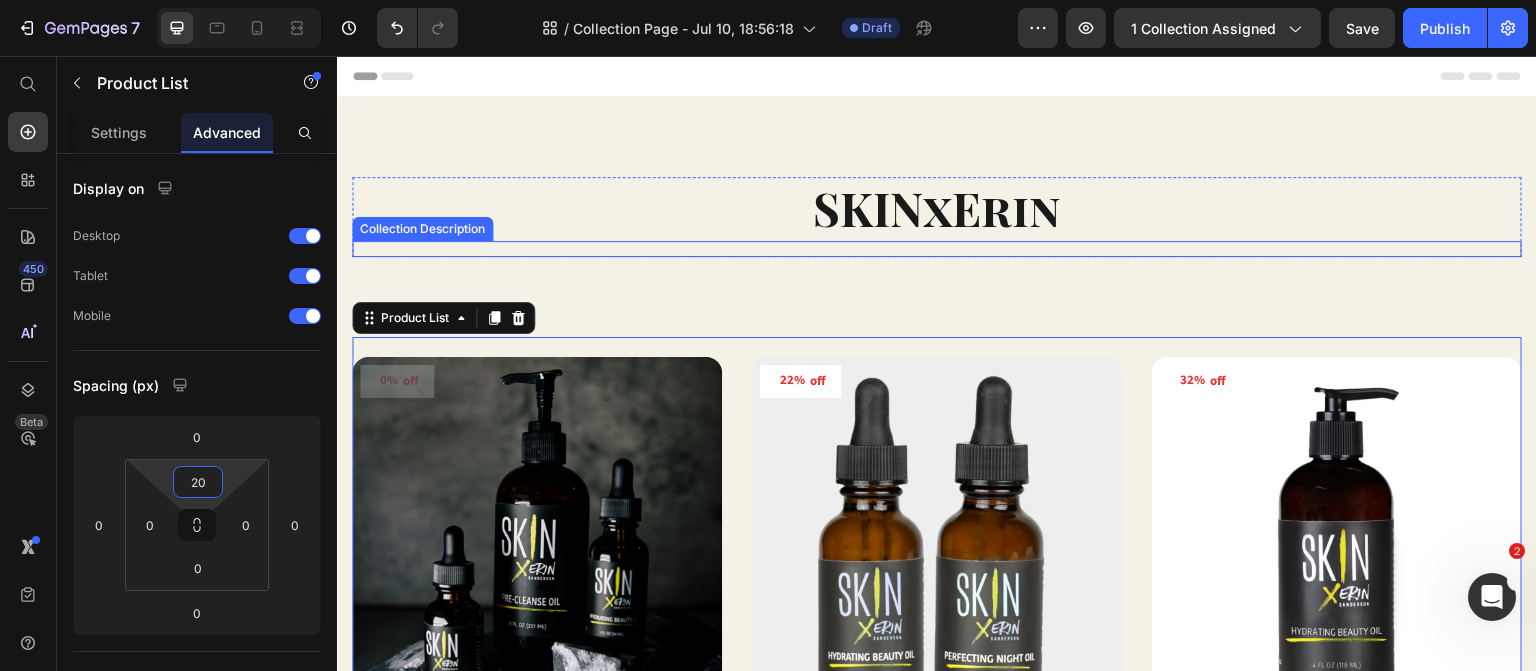 click at bounding box center (937, 249) 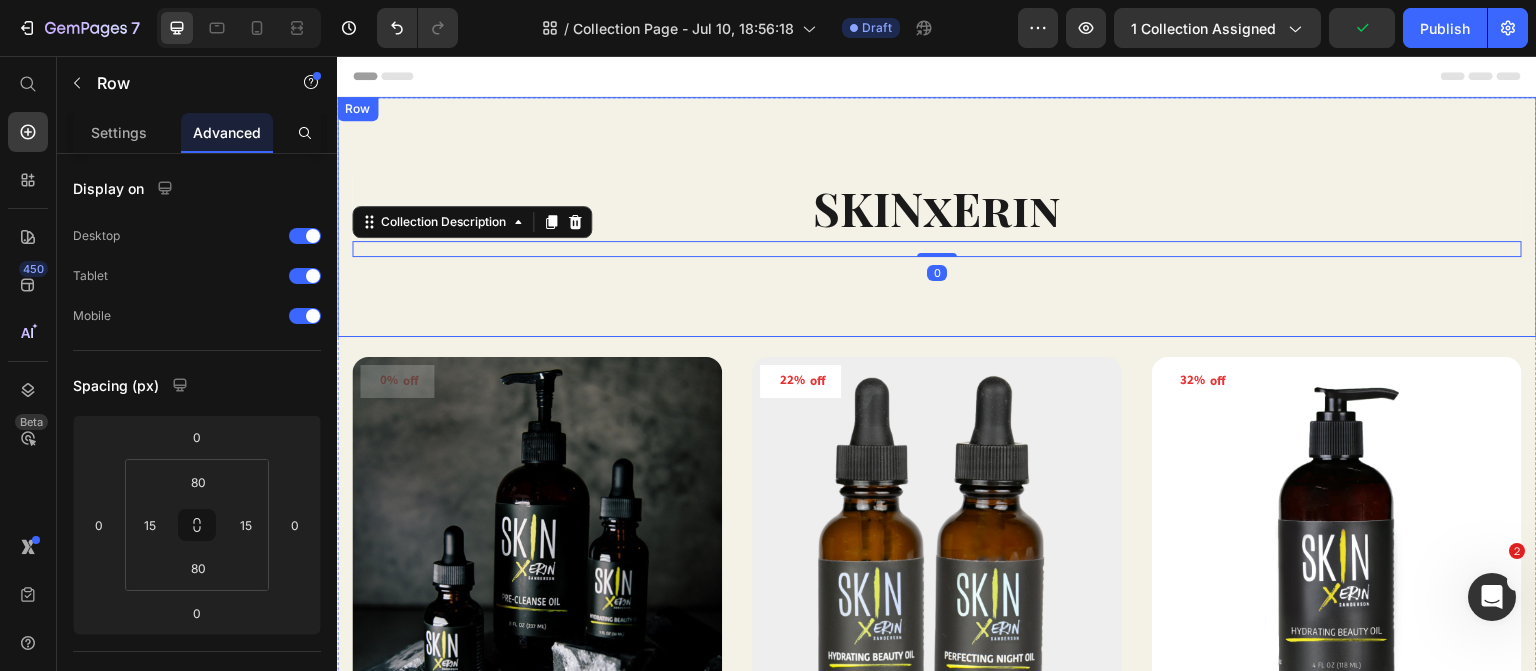 click on "SKINxErin Collection Title Collection Description   0 Row Row Row" at bounding box center (937, 217) 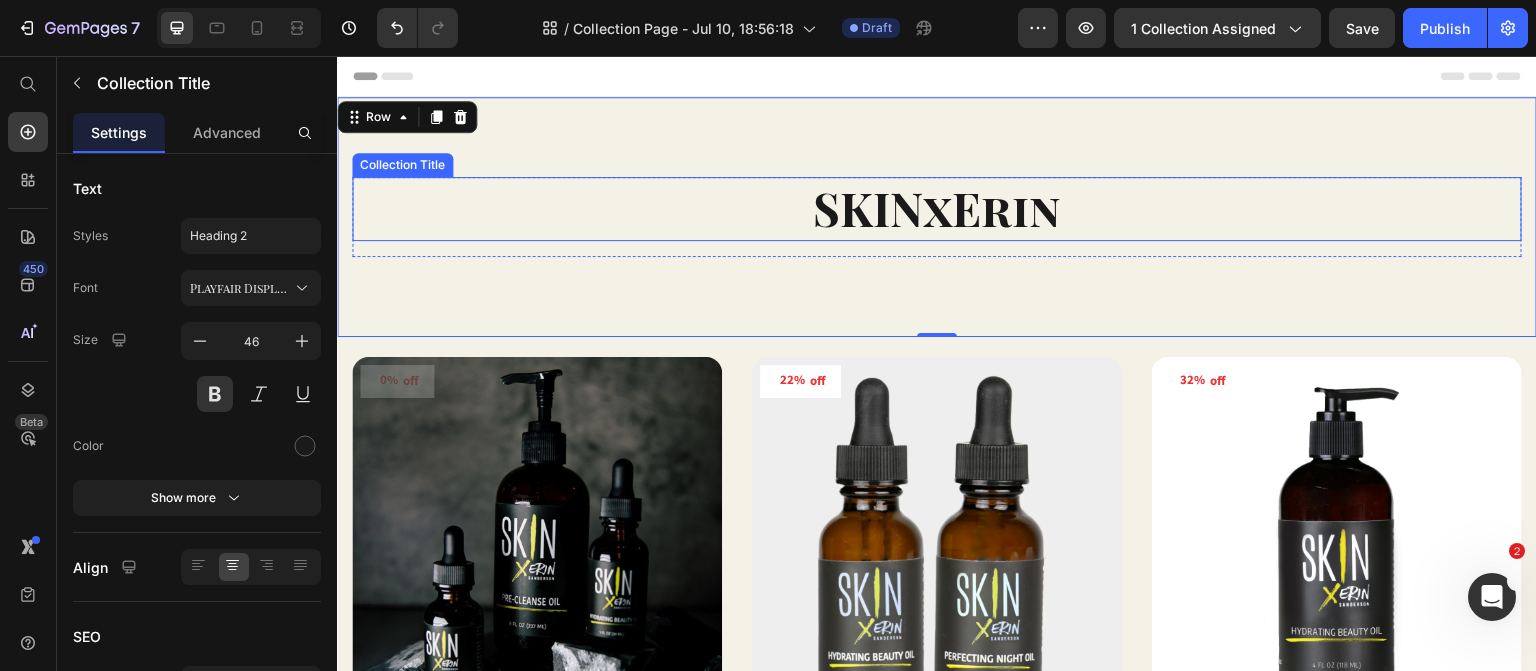 click on "SKINxErin" at bounding box center (937, 209) 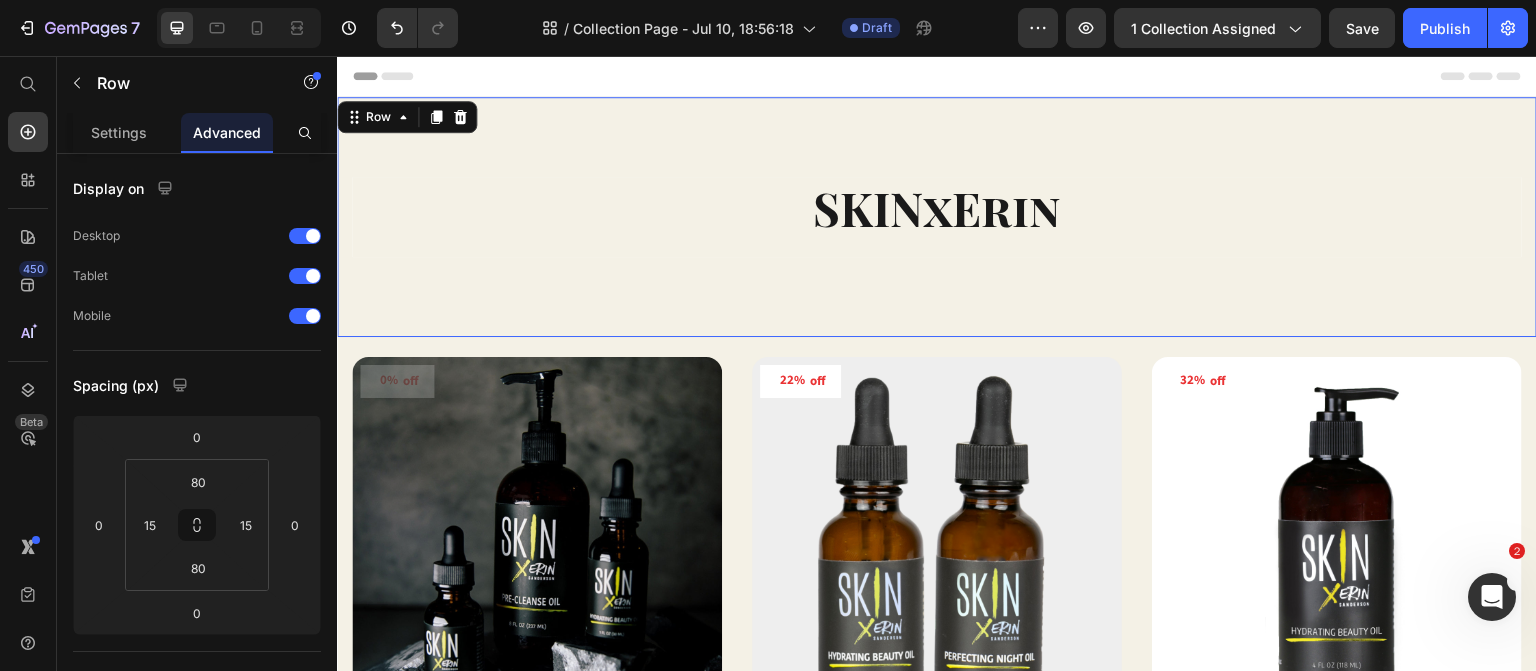 click on "SKINxErin Collection Title Collection Description Row Row Row   0" at bounding box center (937, 217) 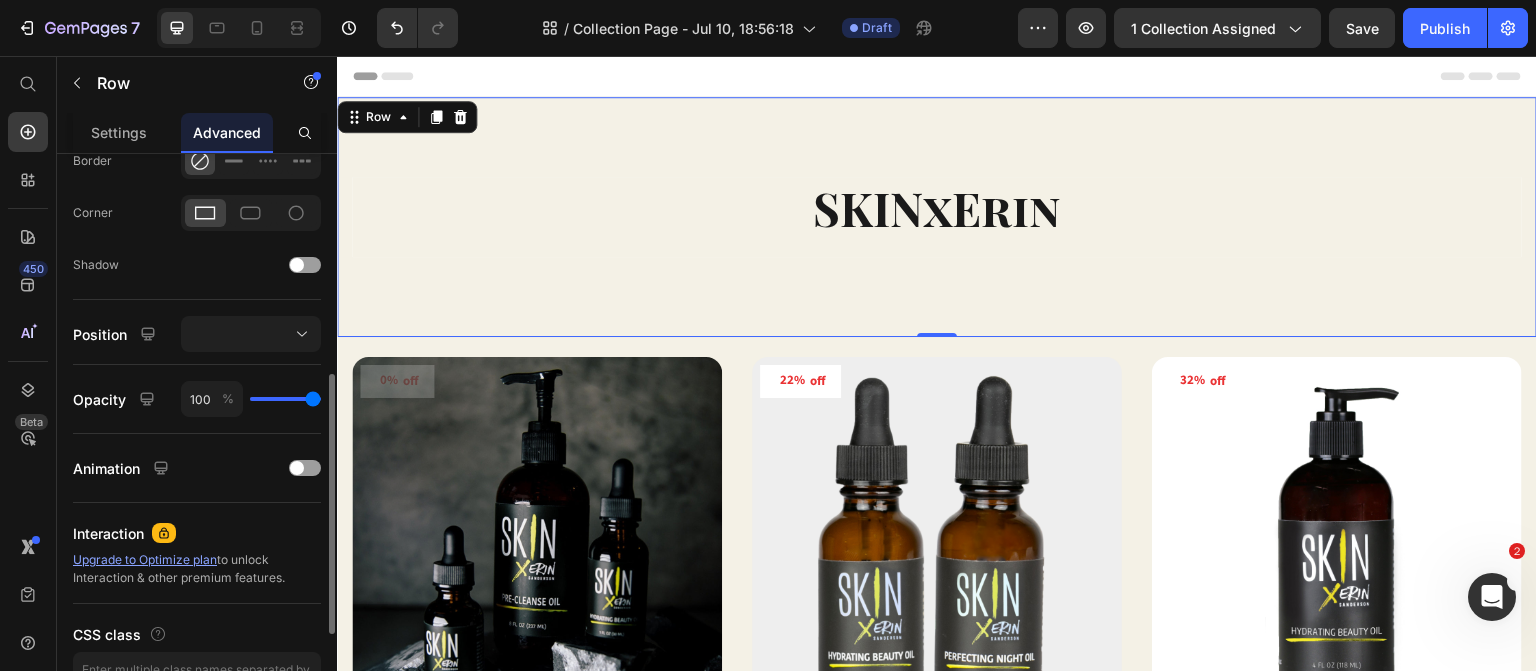 scroll, scrollTop: 692, scrollLeft: 0, axis: vertical 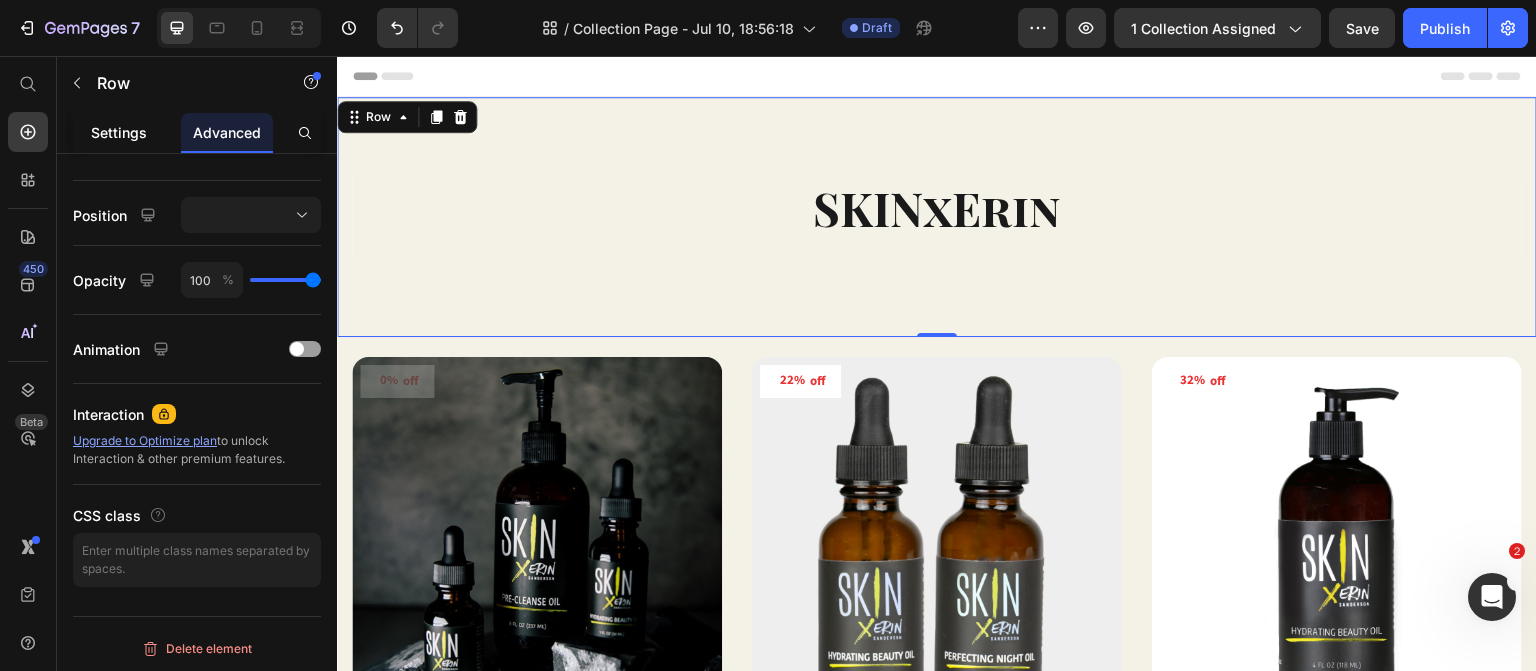 click on "Settings" at bounding box center (119, 132) 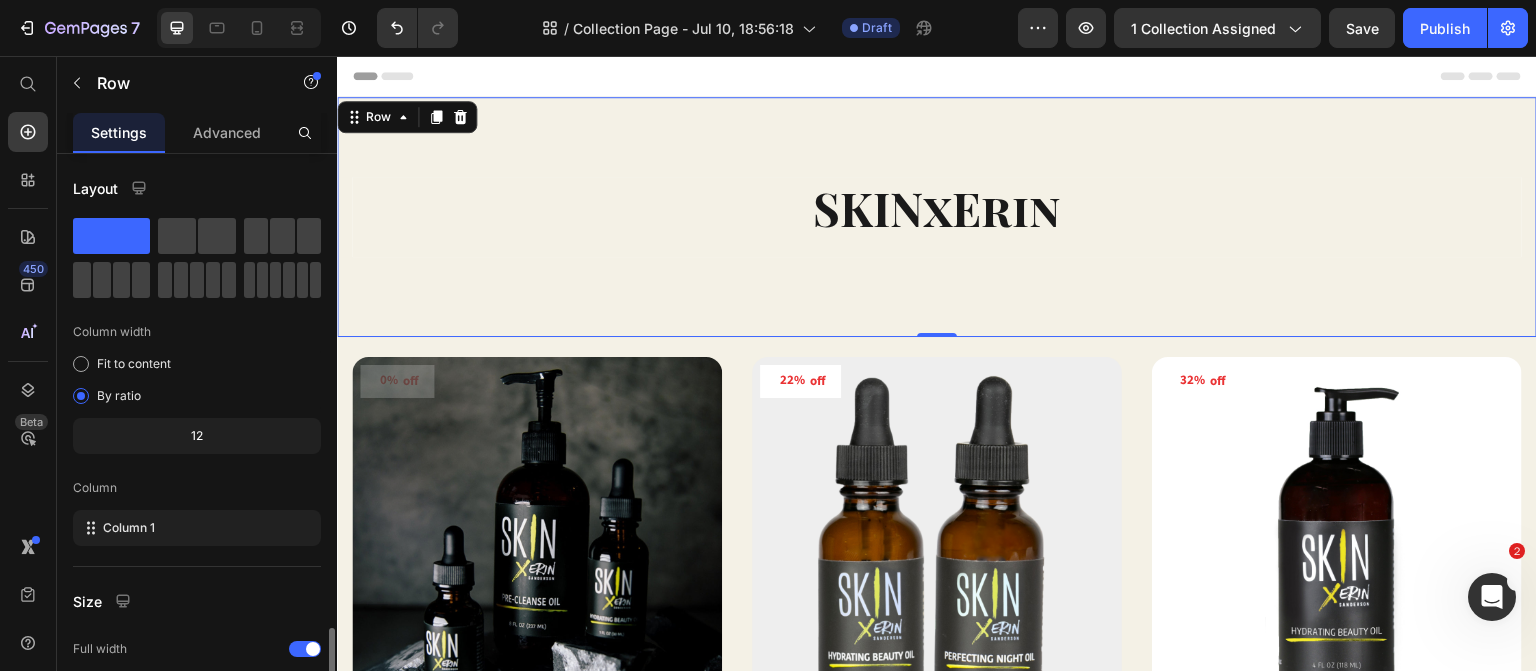 scroll, scrollTop: 284, scrollLeft: 0, axis: vertical 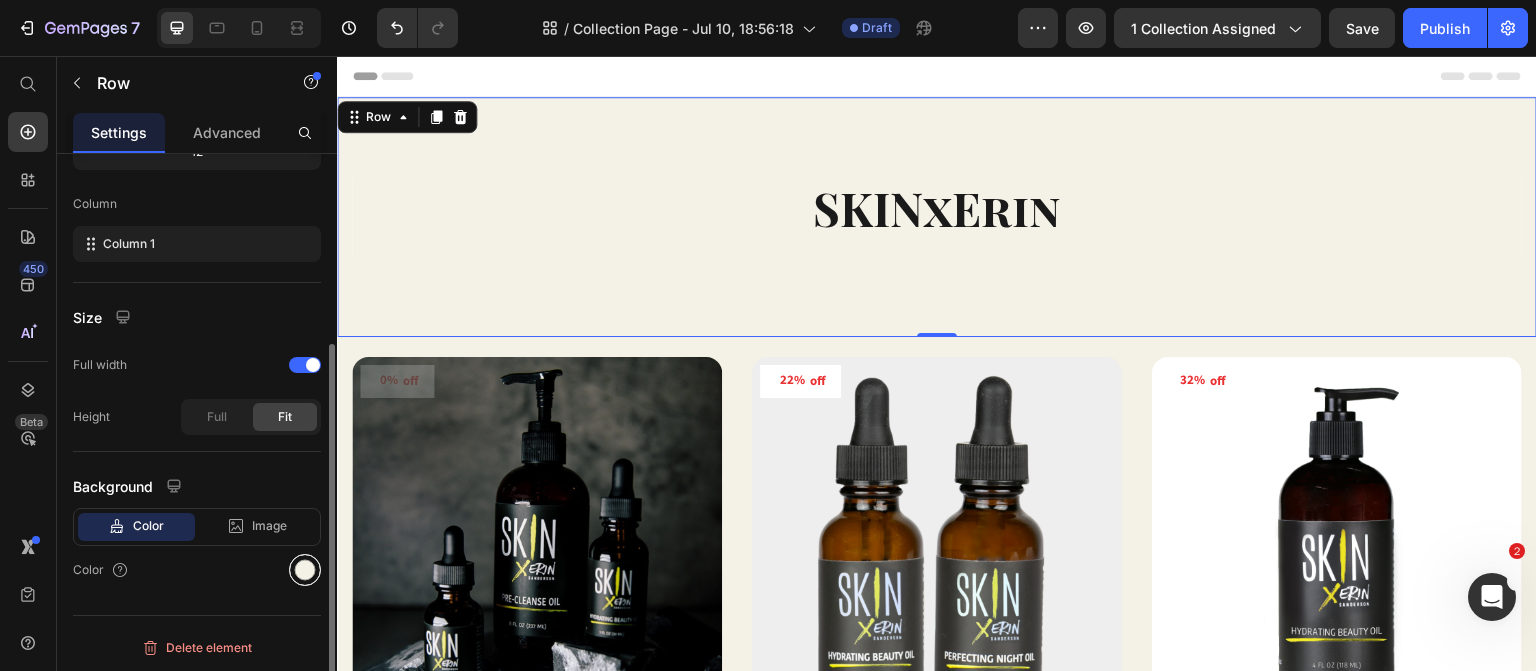 click at bounding box center [305, 570] 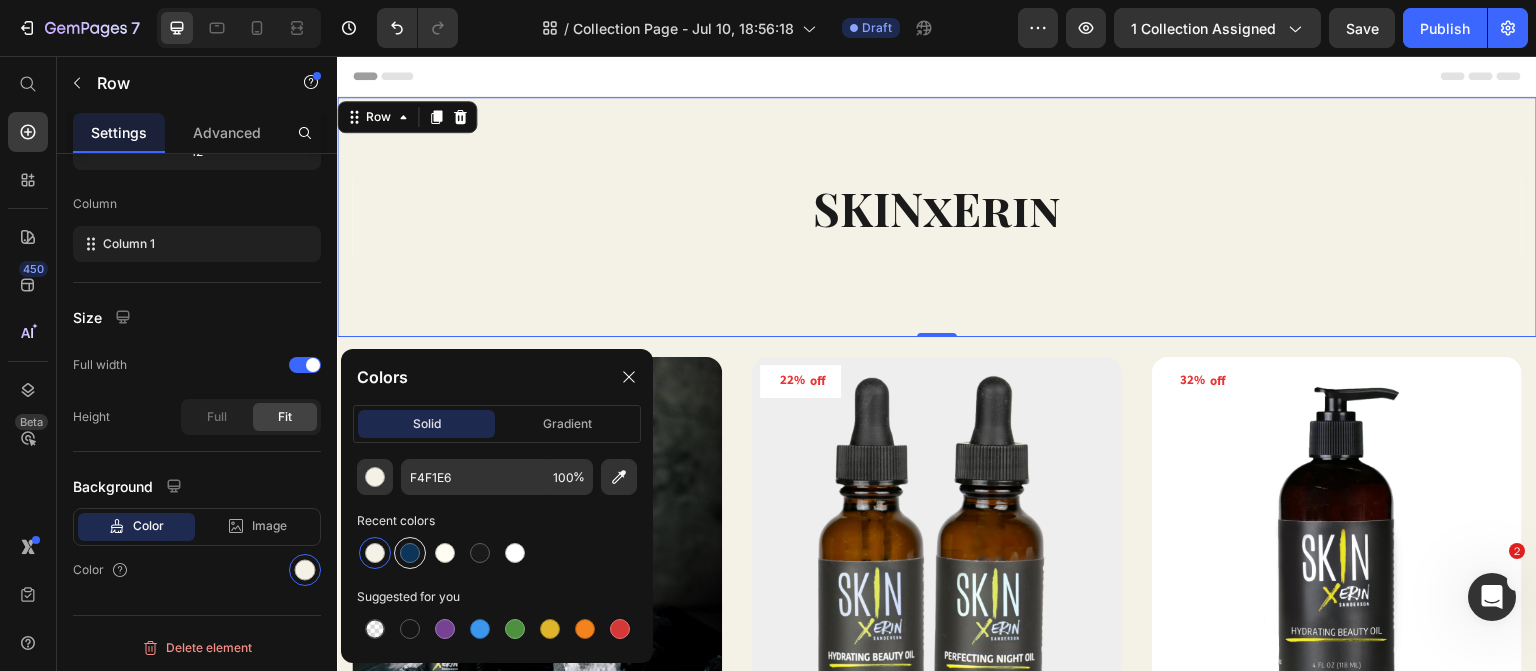 click at bounding box center [410, 553] 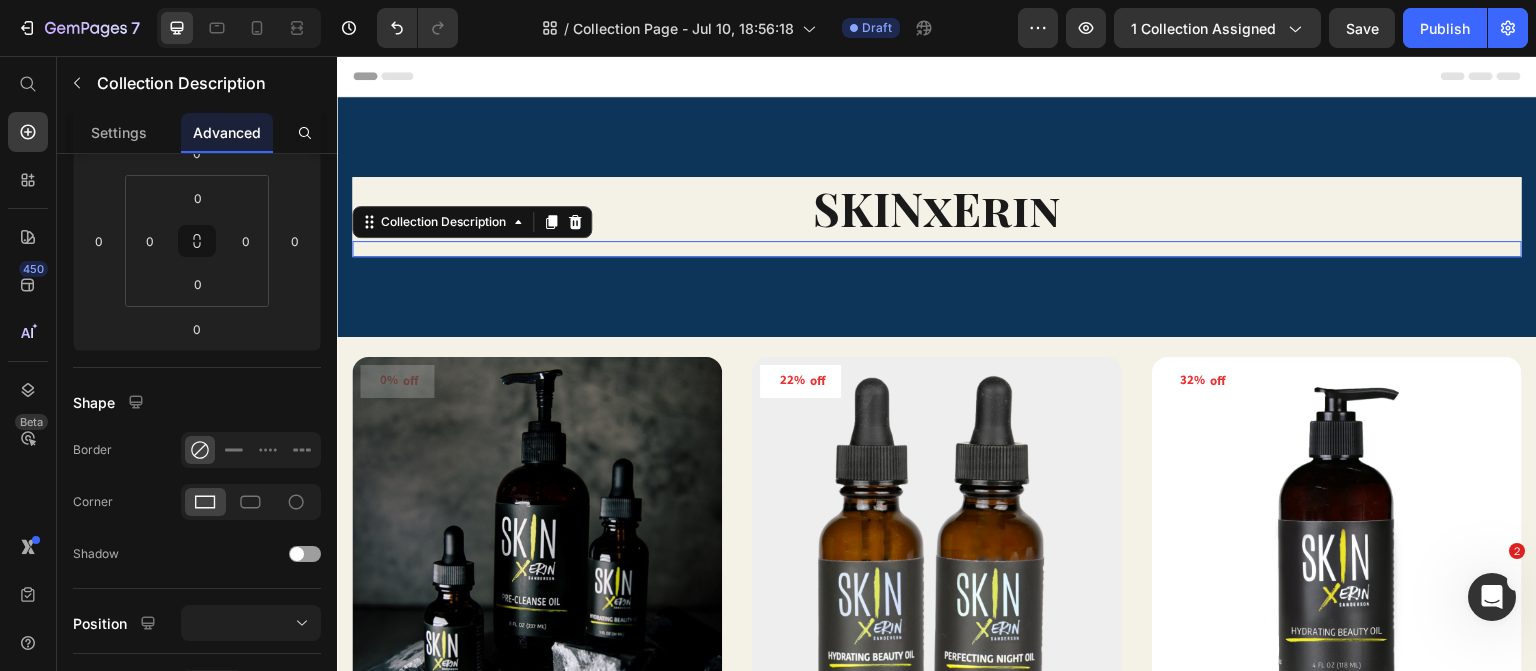 click at bounding box center [937, 249] 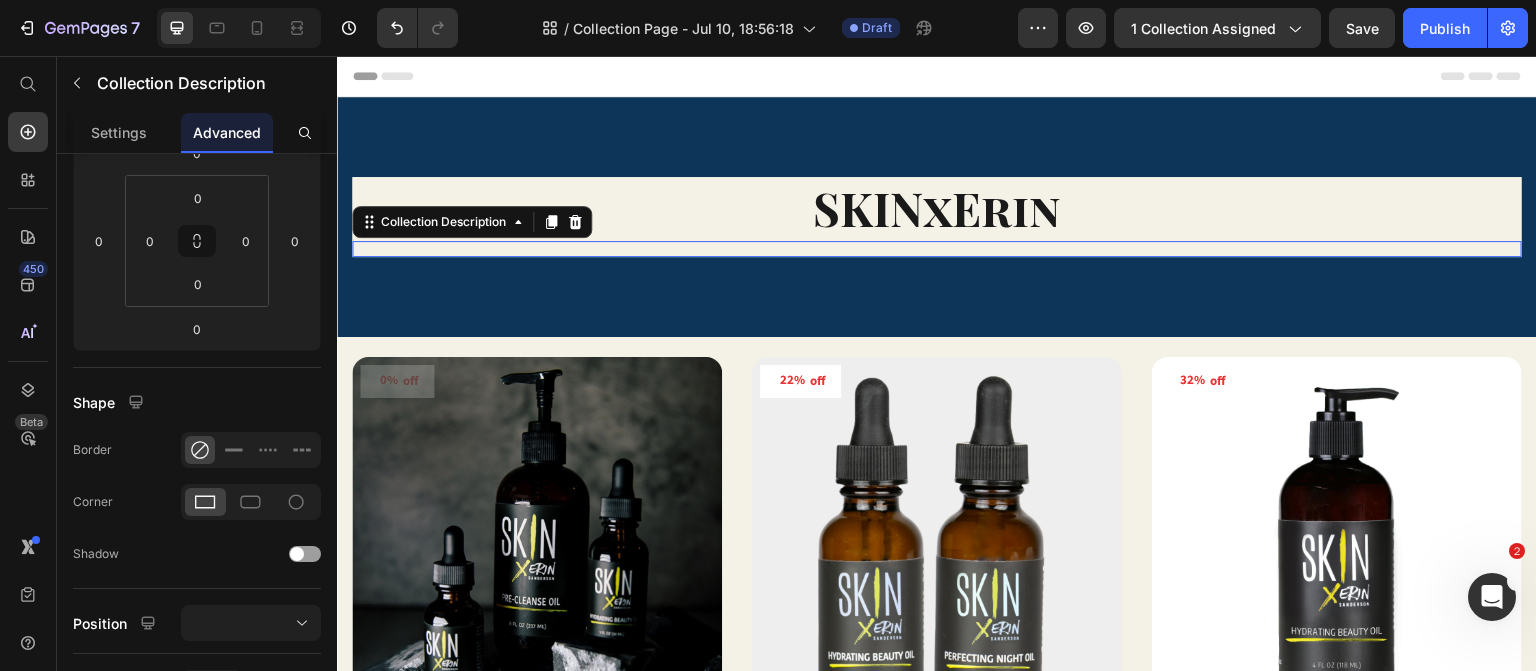 scroll, scrollTop: 0, scrollLeft: 0, axis: both 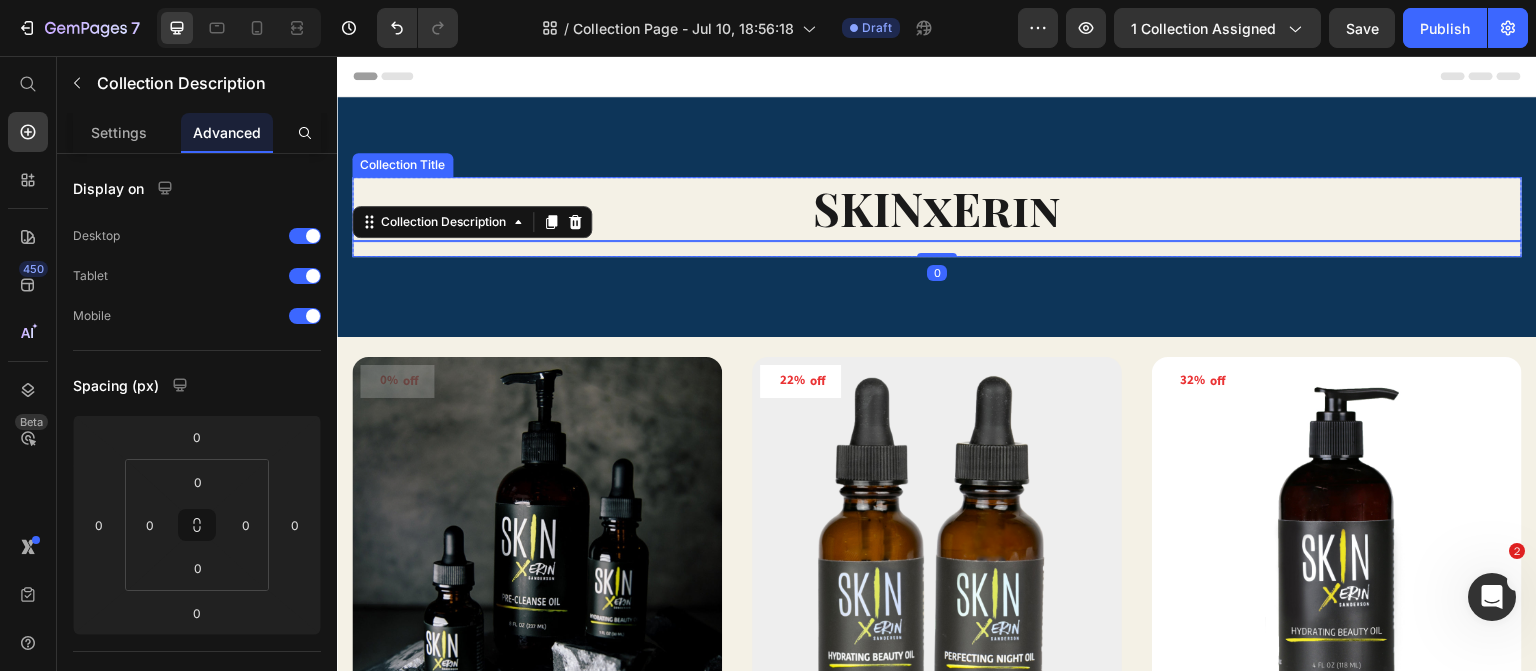 click on "SKINxErin" at bounding box center [937, 209] 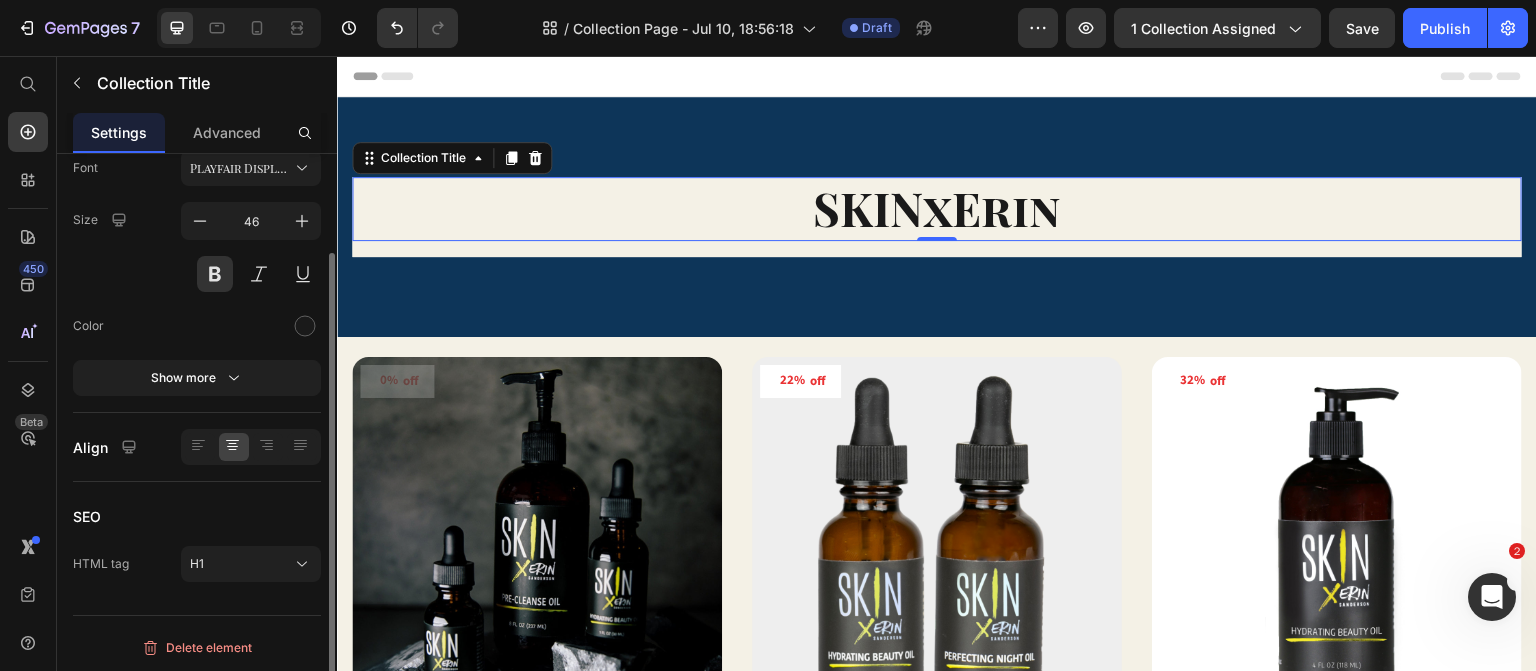 scroll, scrollTop: 0, scrollLeft: 0, axis: both 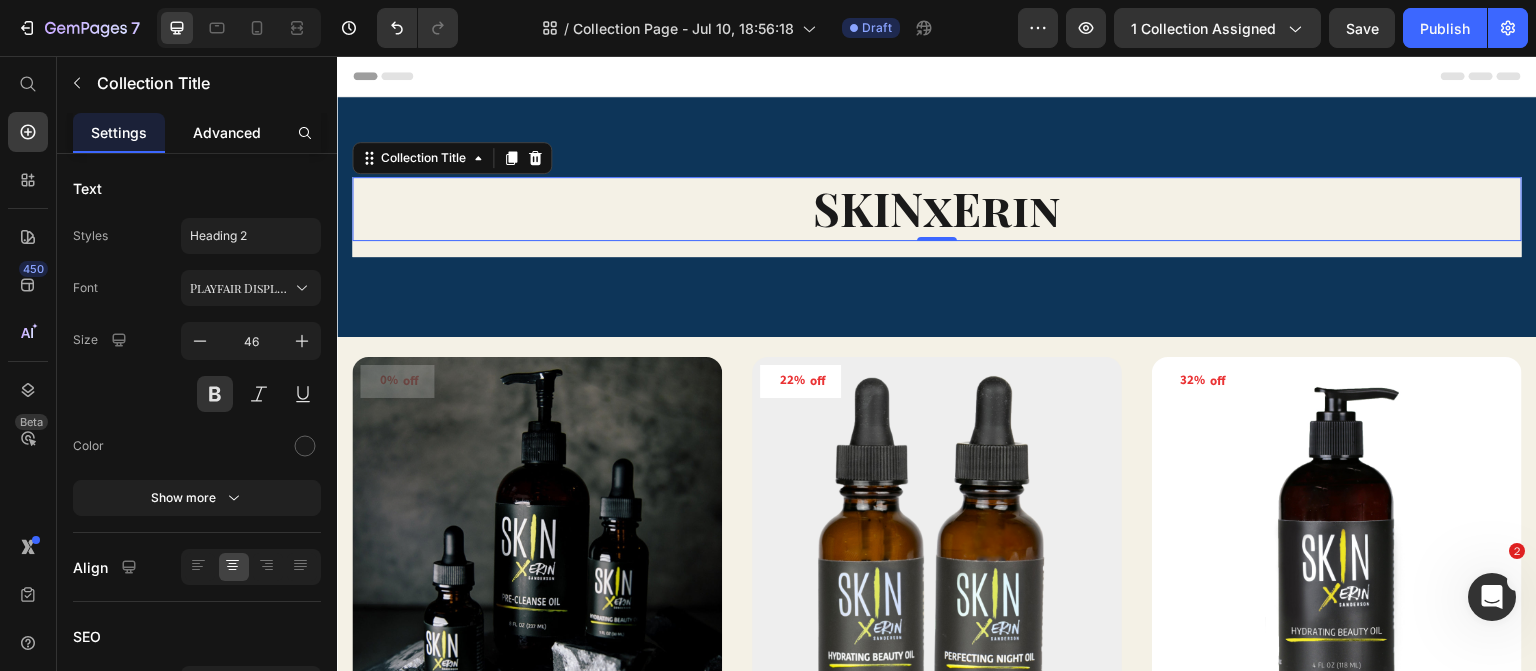 click on "Advanced" 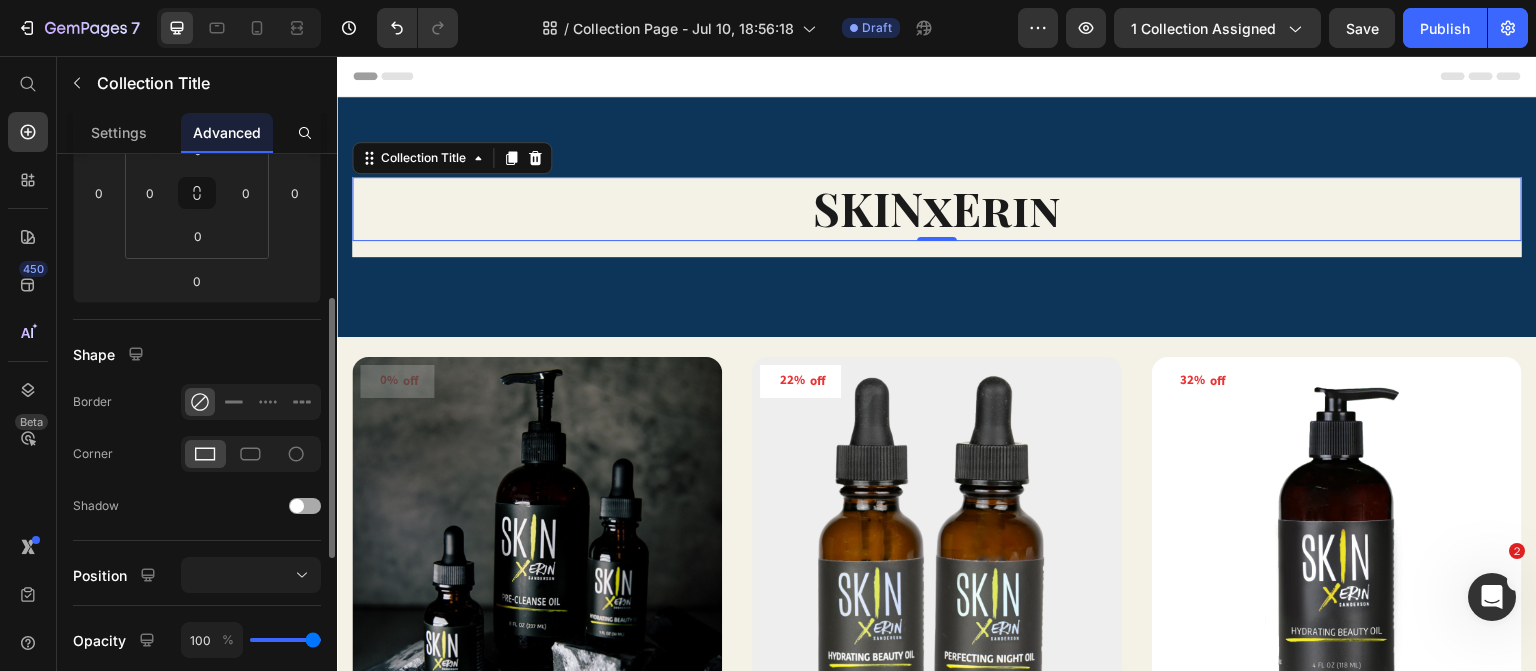 scroll, scrollTop: 324, scrollLeft: 0, axis: vertical 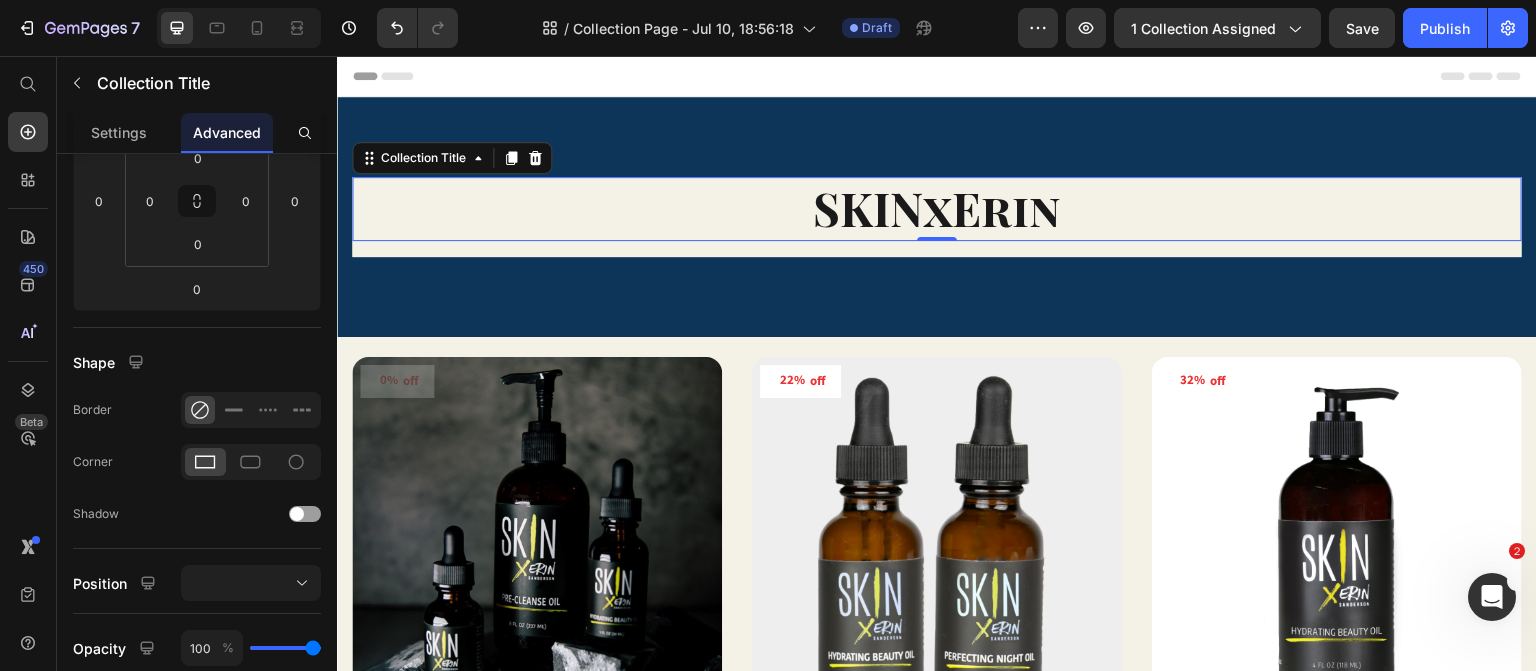 click on "SKINxErin" at bounding box center [937, 209] 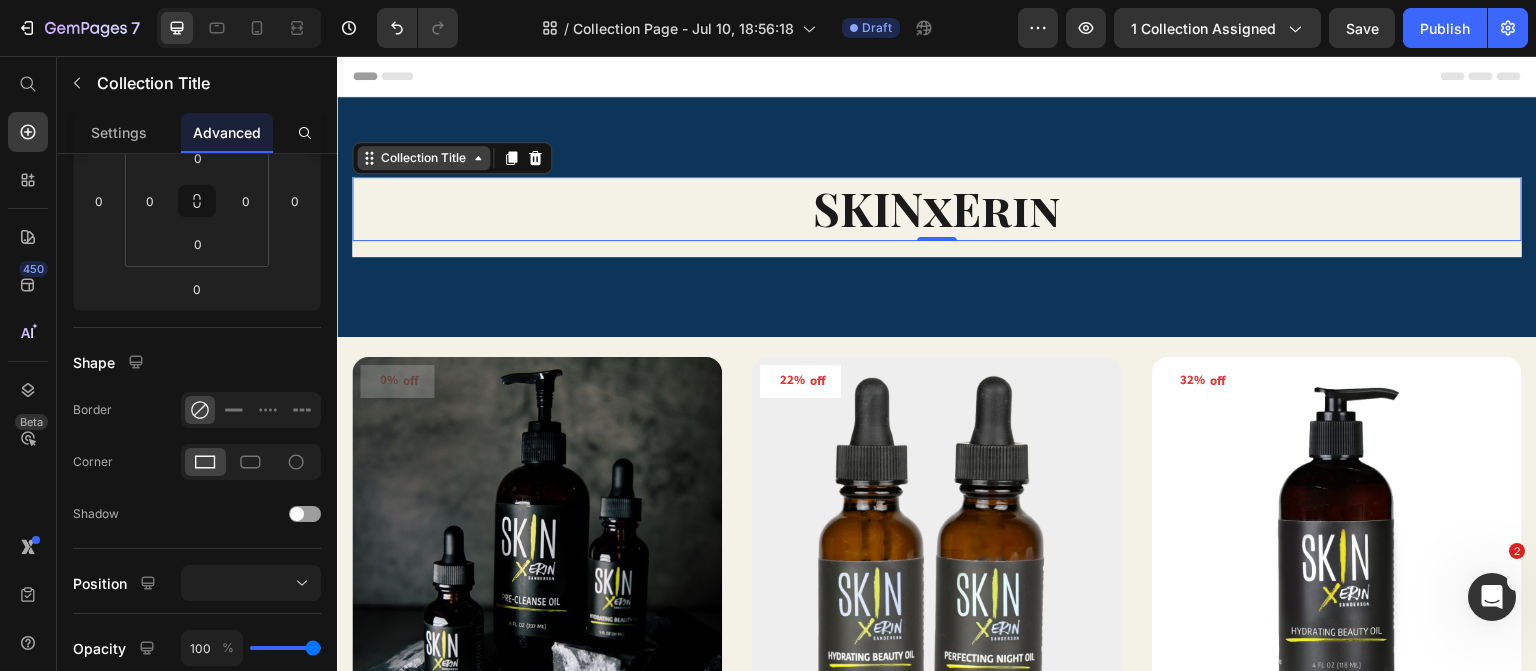 click on "Collection Title" at bounding box center (423, 158) 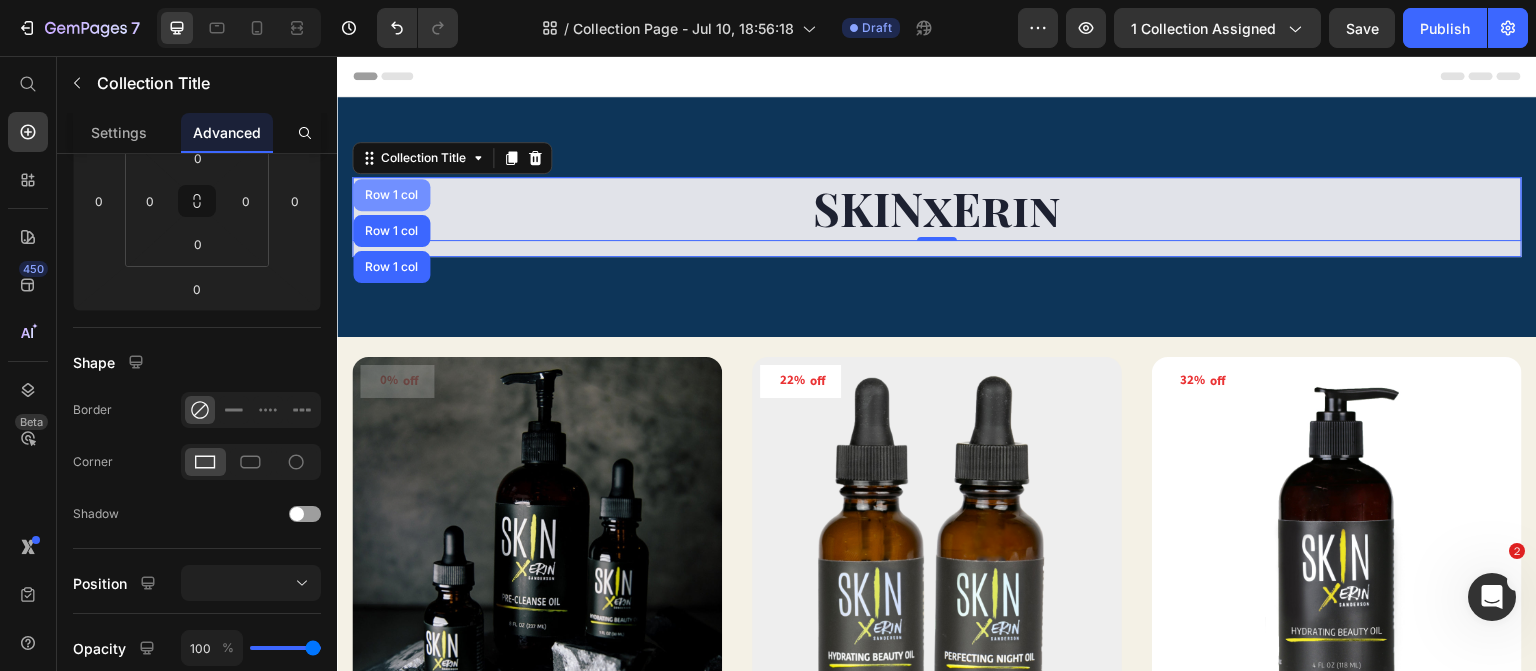 click on "Row 1 col" at bounding box center (391, 195) 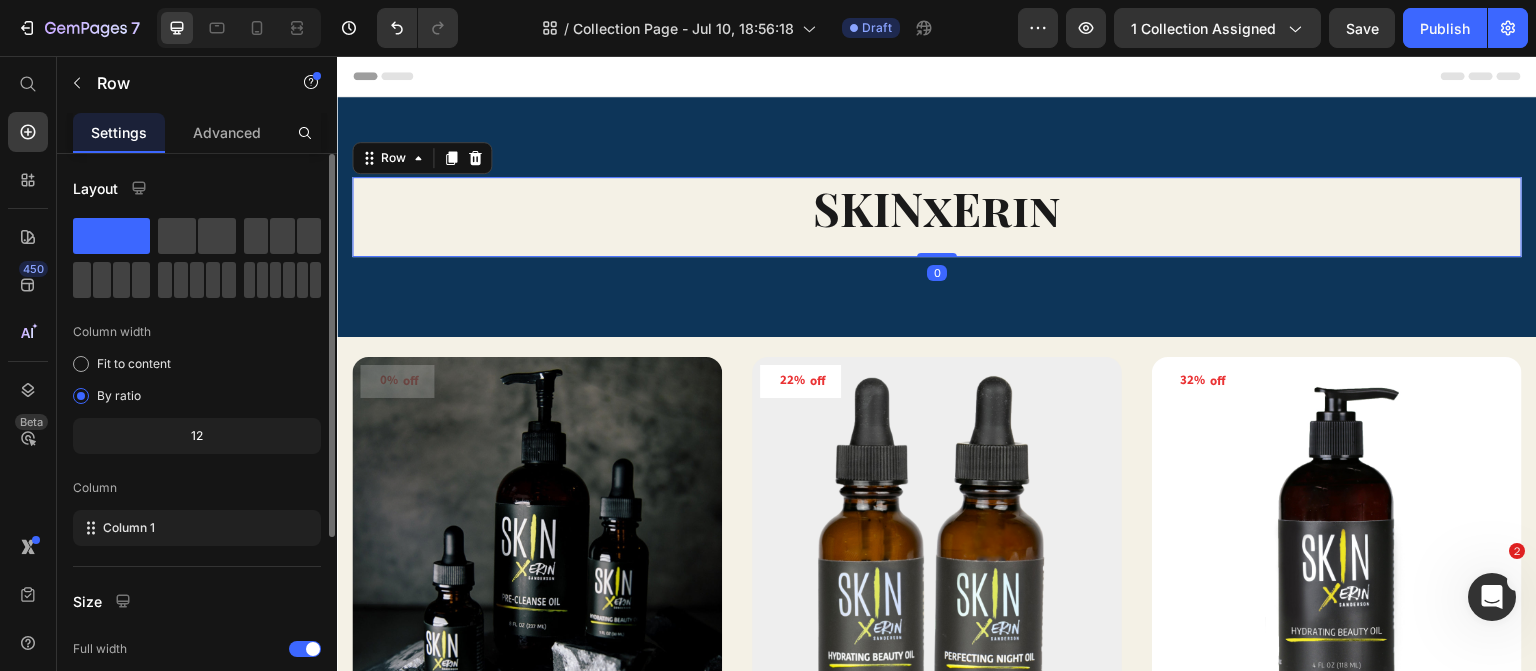 scroll, scrollTop: 284, scrollLeft: 0, axis: vertical 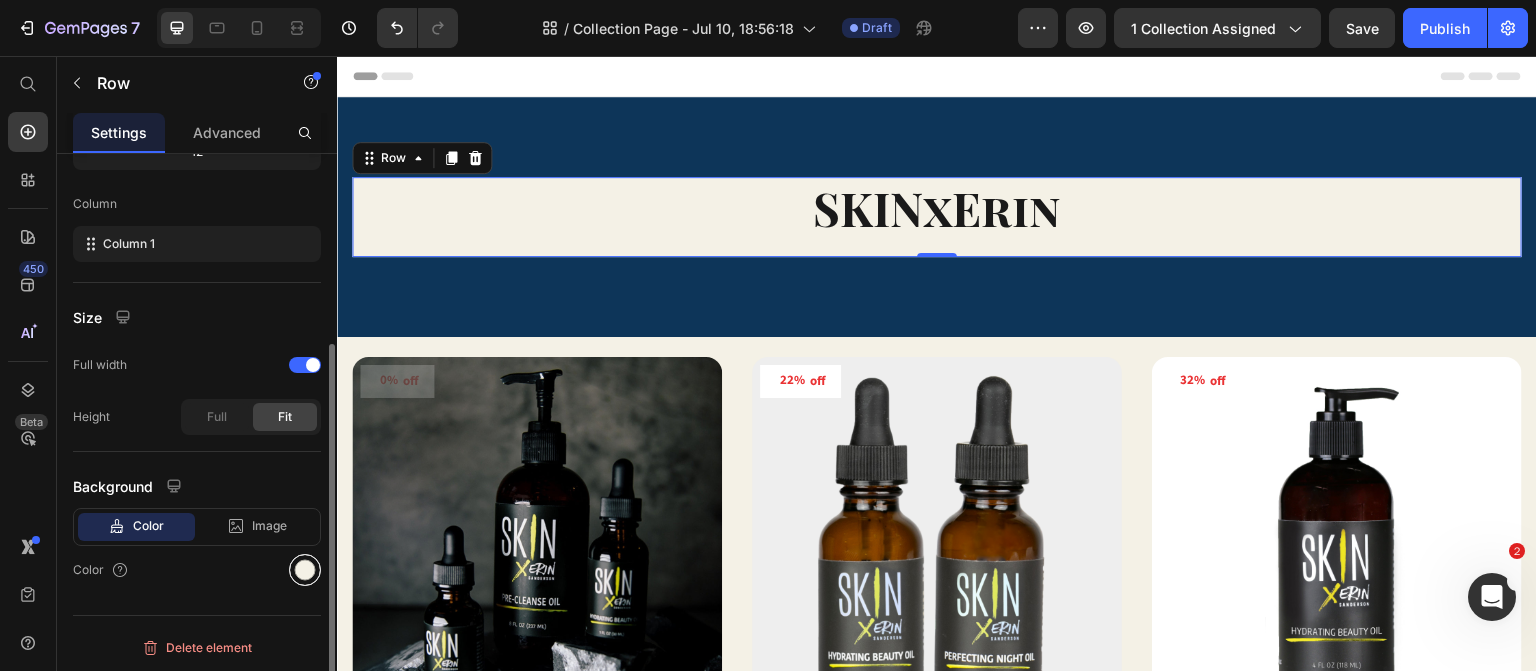 click at bounding box center (305, 570) 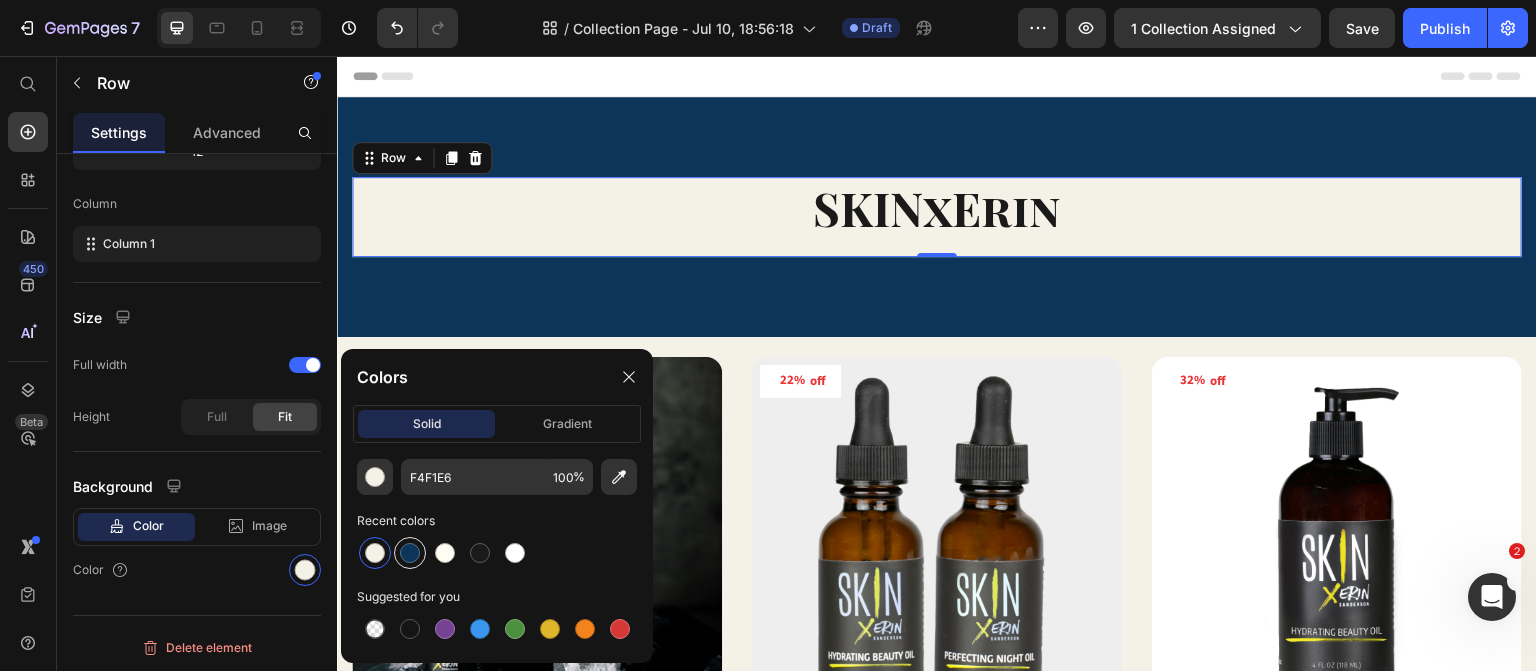 click at bounding box center (410, 553) 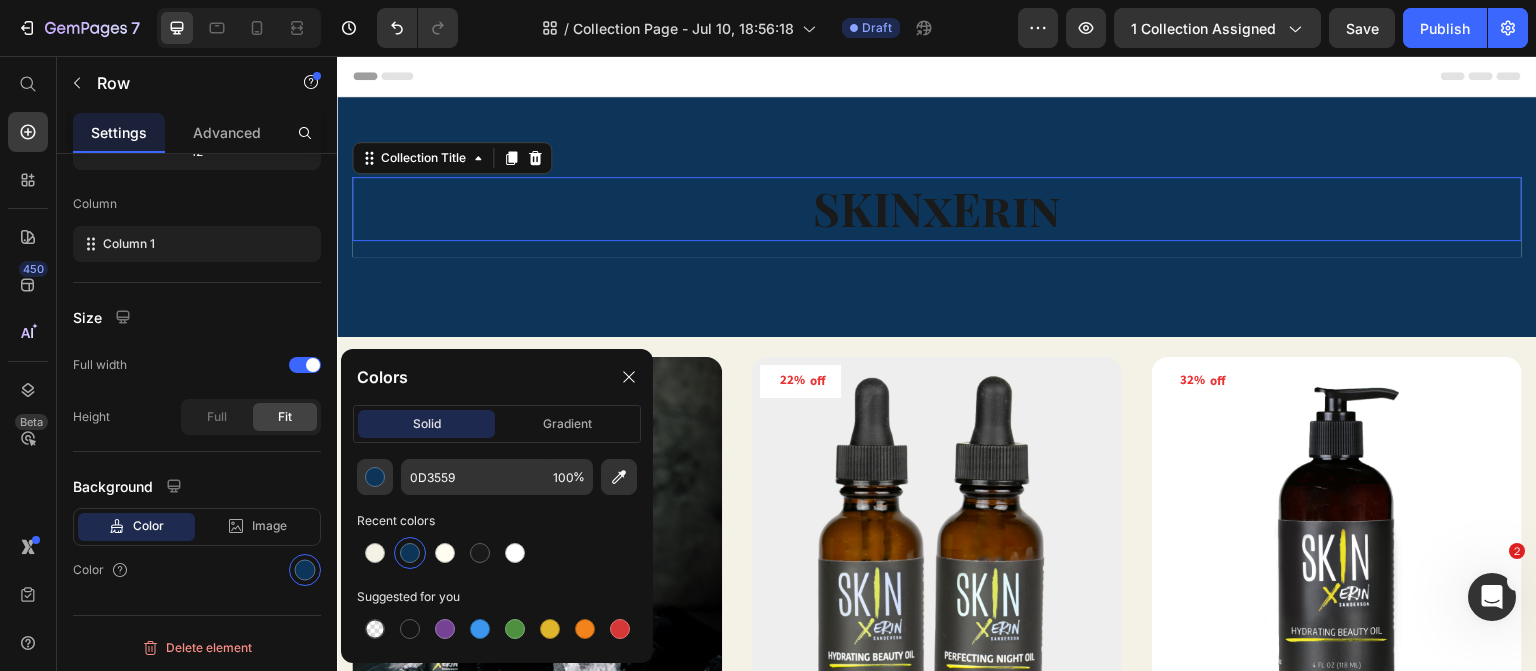 click on "SKINxErin" at bounding box center (937, 209) 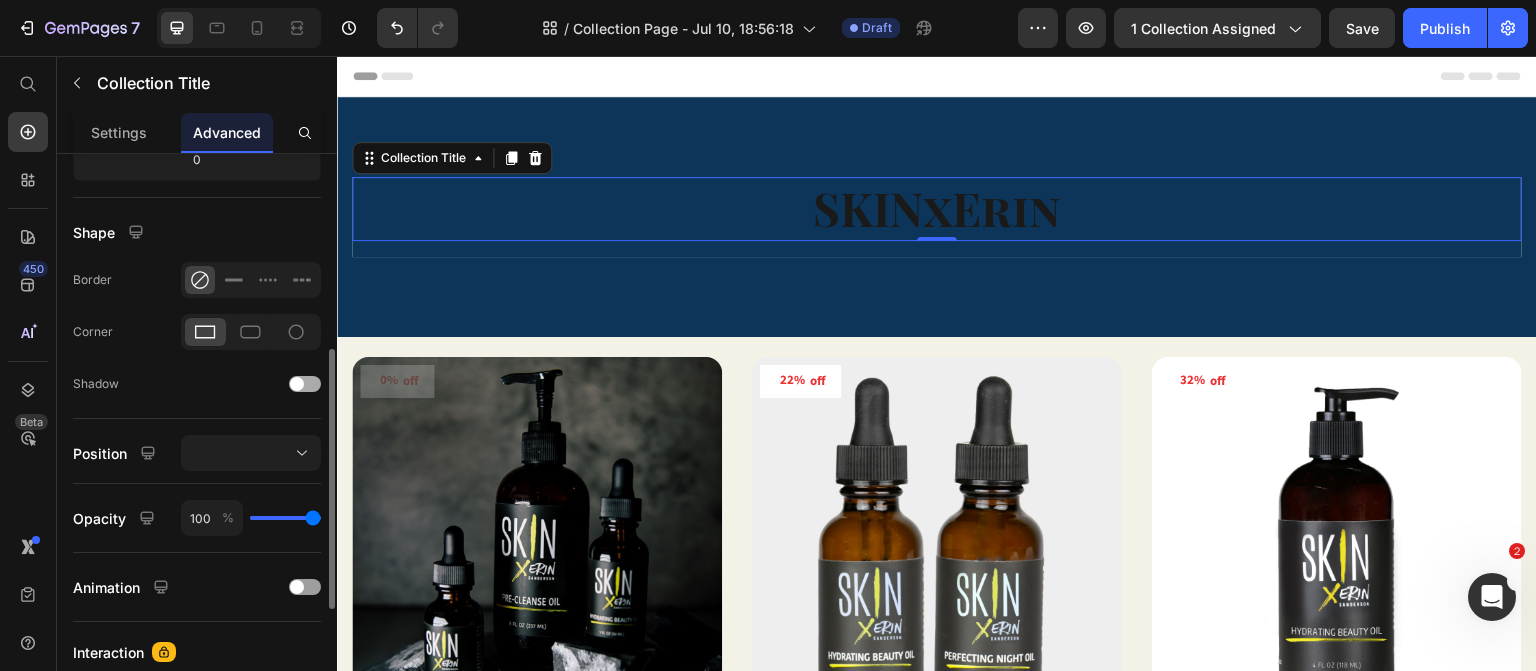 scroll, scrollTop: 176, scrollLeft: 0, axis: vertical 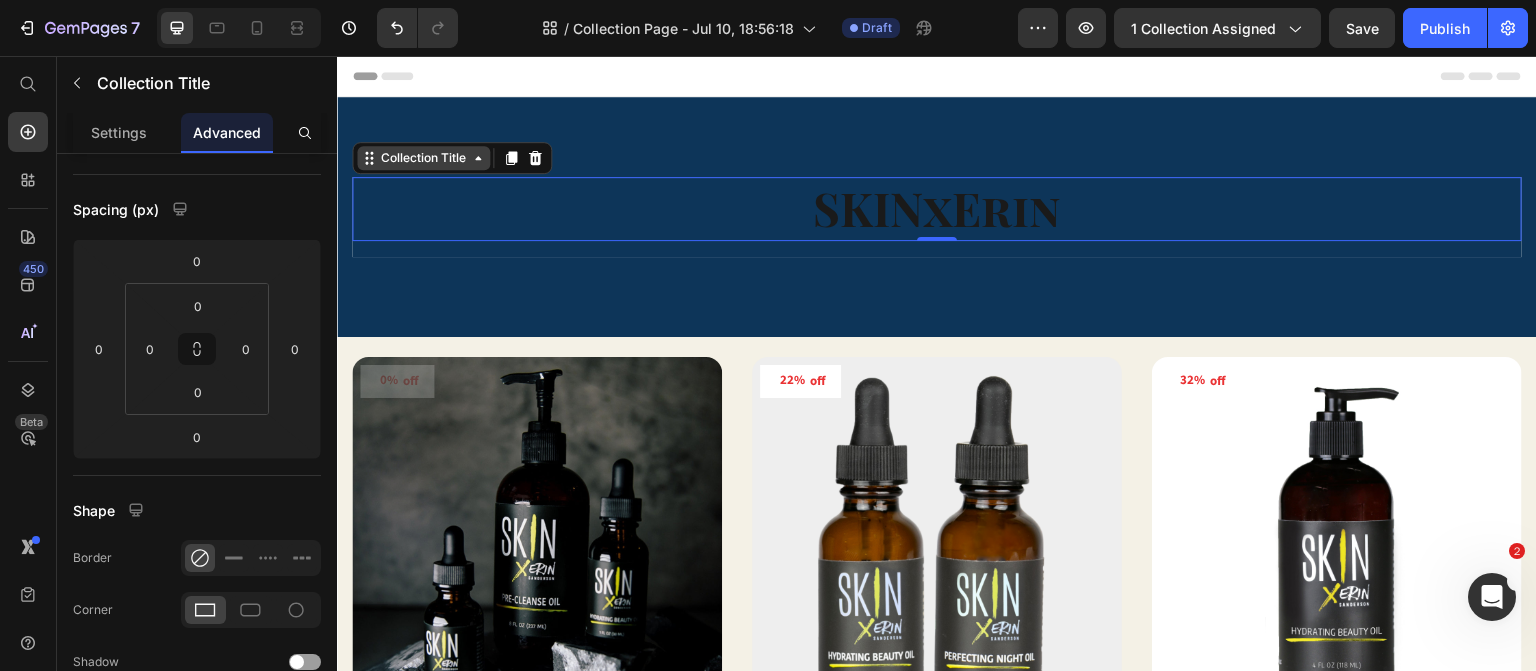 click on "Collection Title" at bounding box center (423, 158) 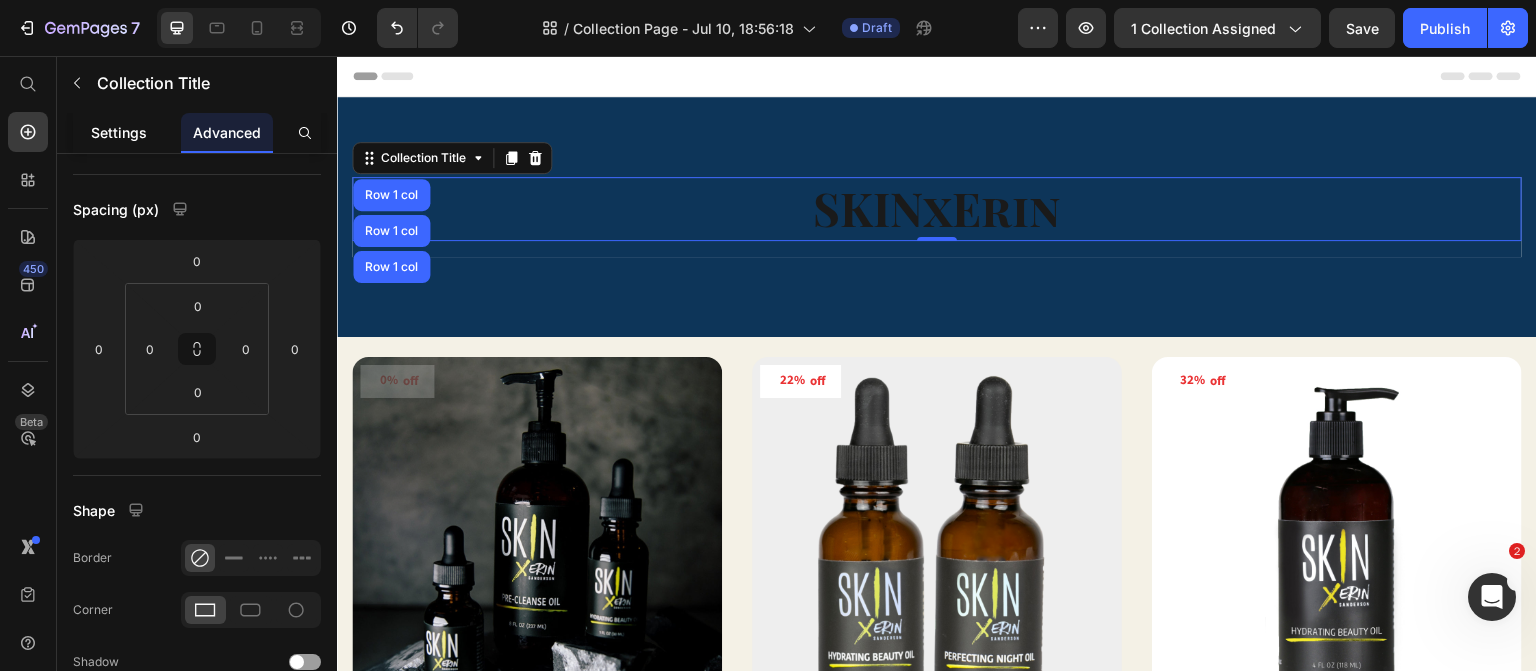 click on "Settings" at bounding box center [119, 132] 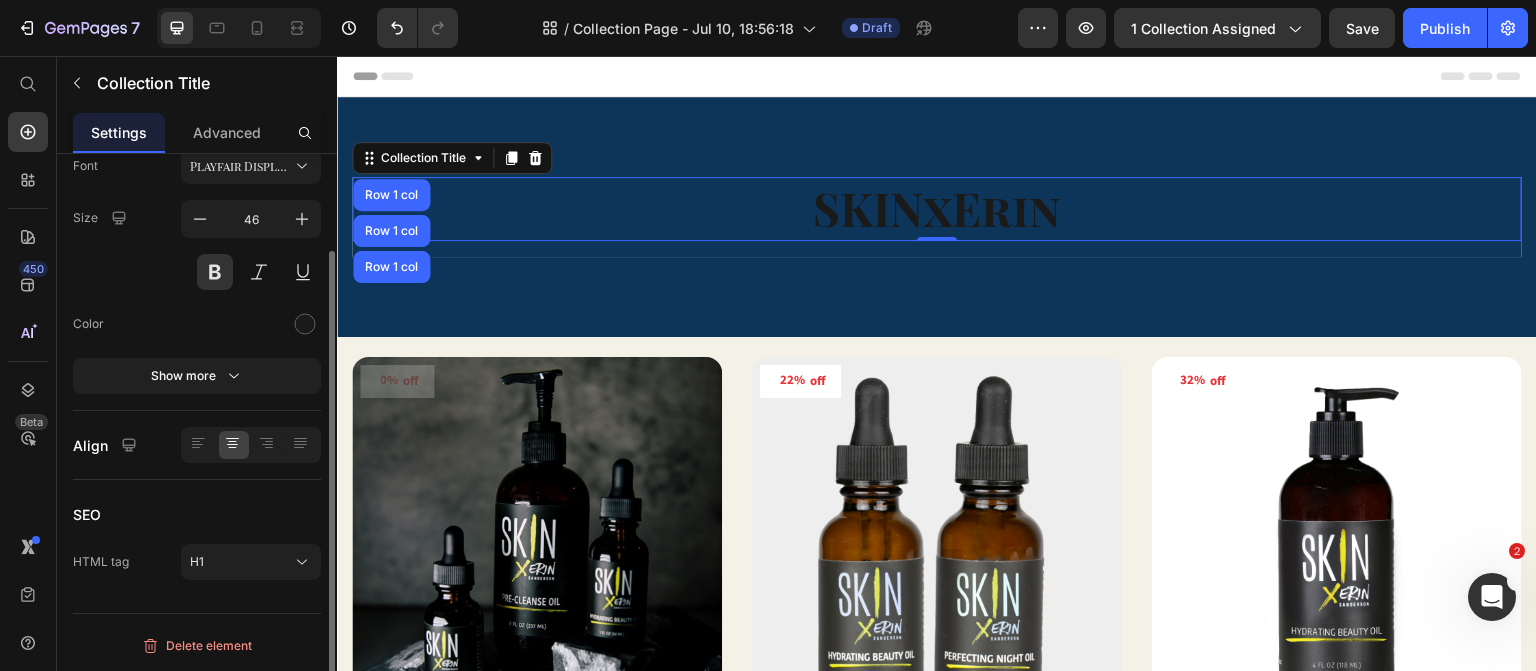 scroll, scrollTop: 0, scrollLeft: 0, axis: both 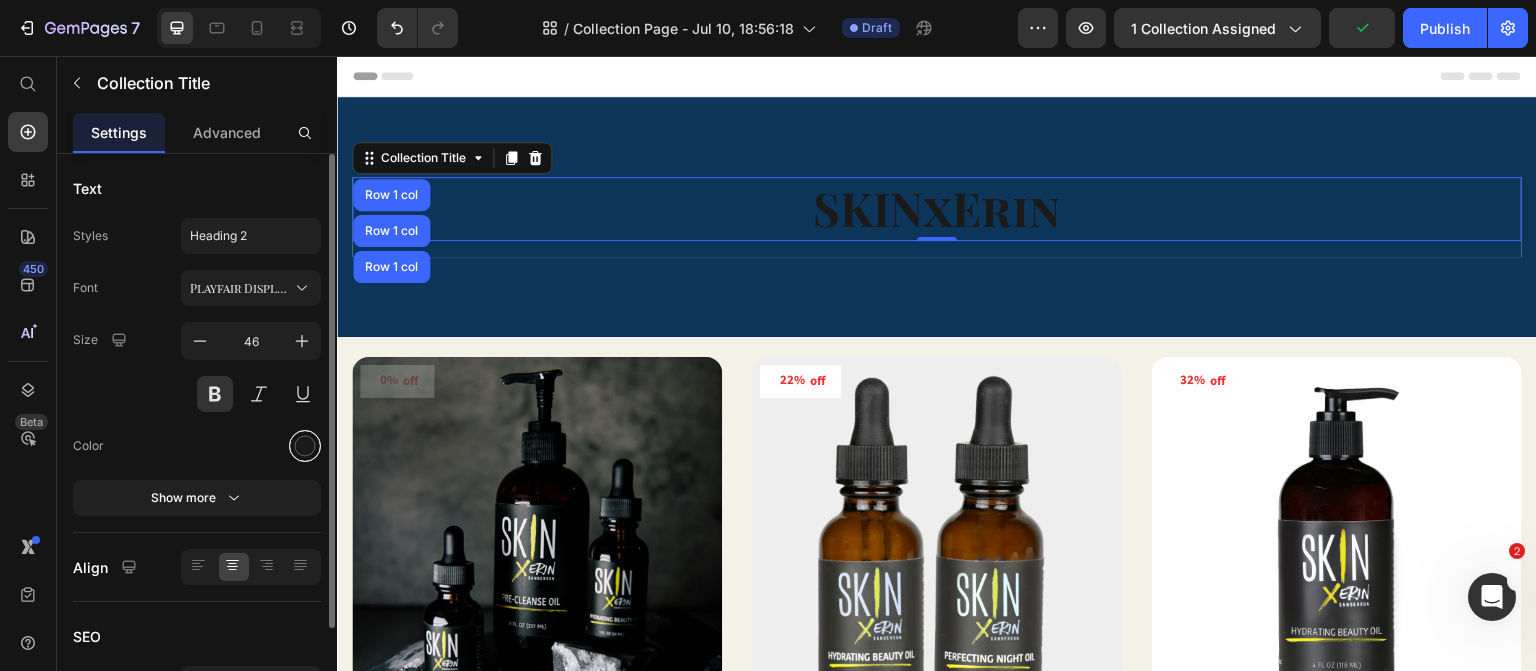 click at bounding box center (305, 446) 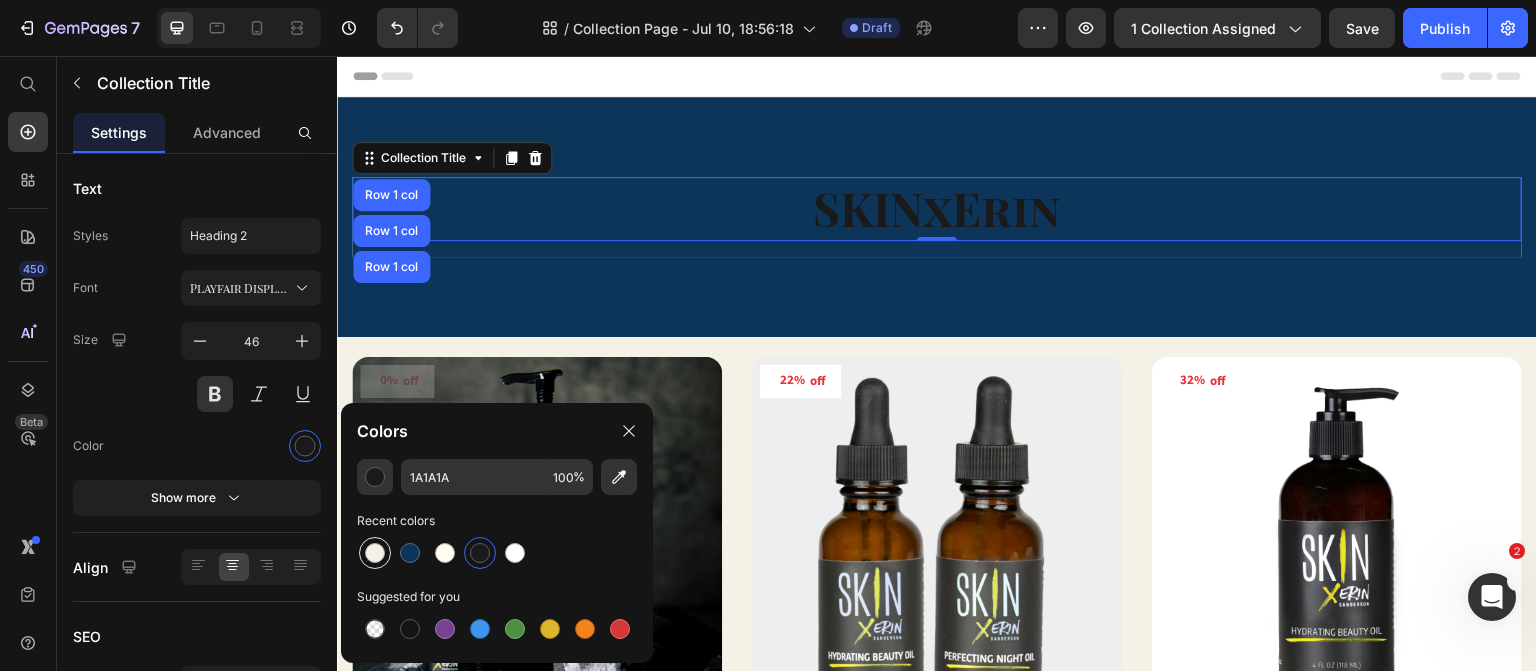 click at bounding box center [375, 553] 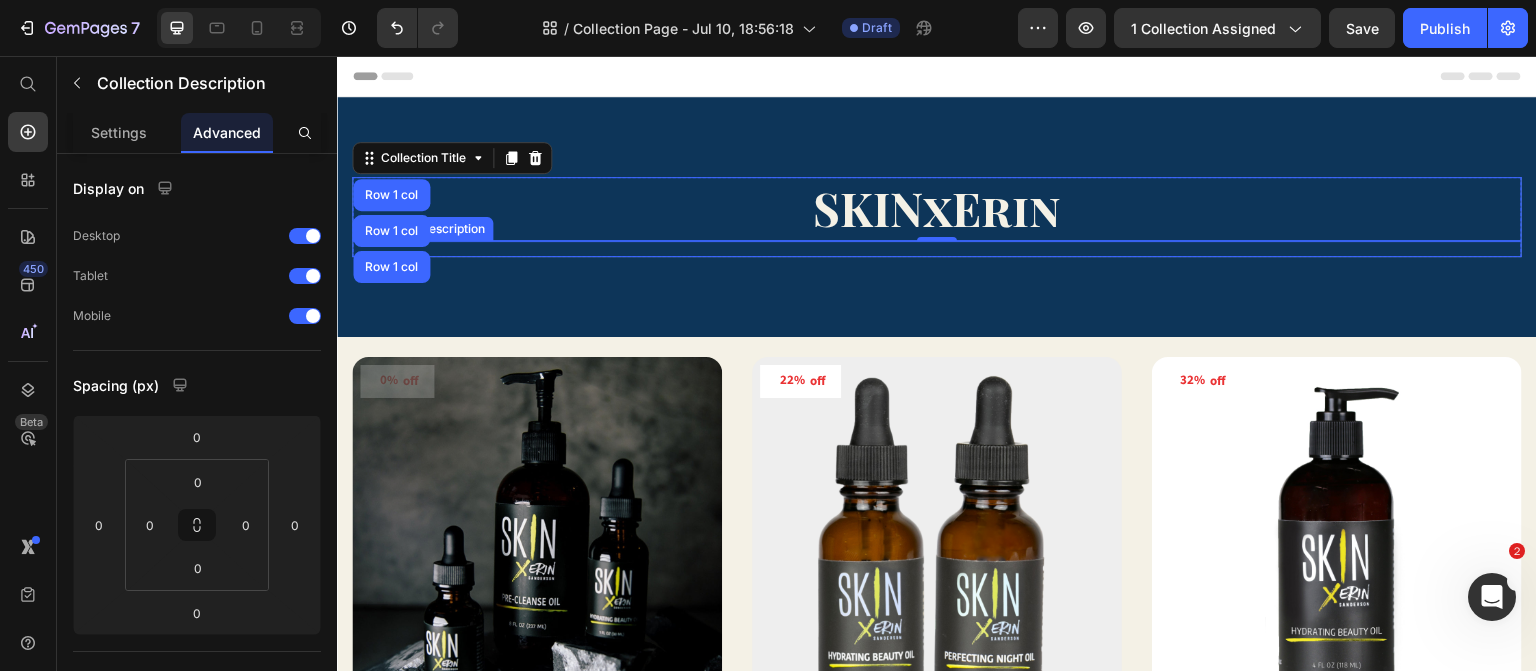 click at bounding box center (937, 249) 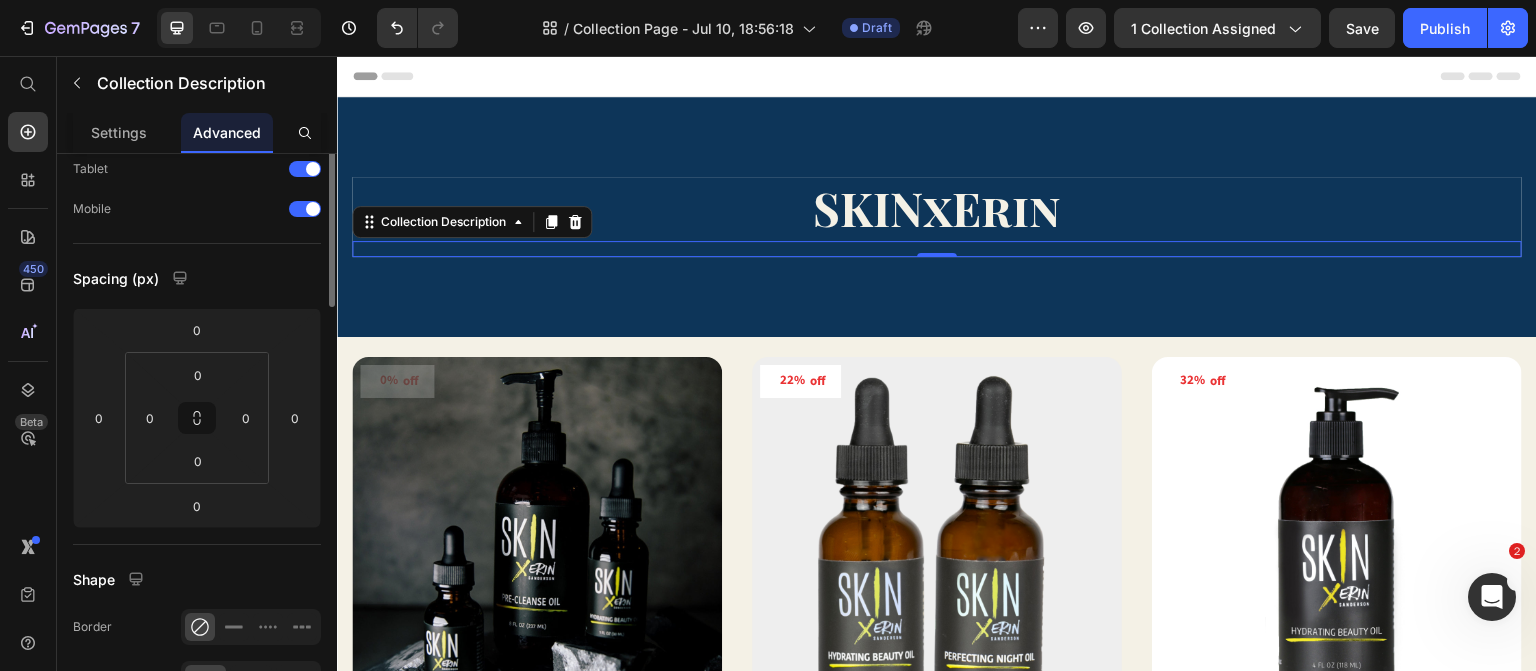 scroll, scrollTop: 0, scrollLeft: 0, axis: both 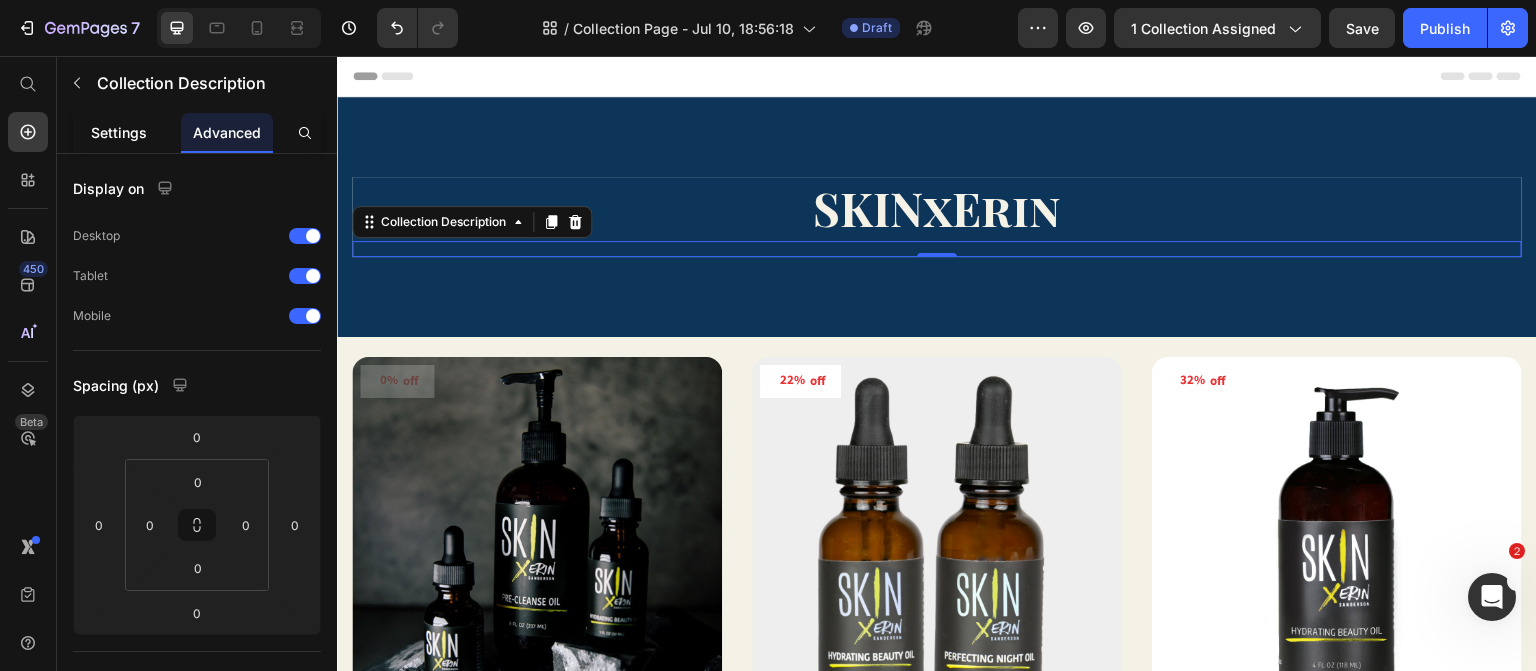 click on "Settings" at bounding box center [119, 132] 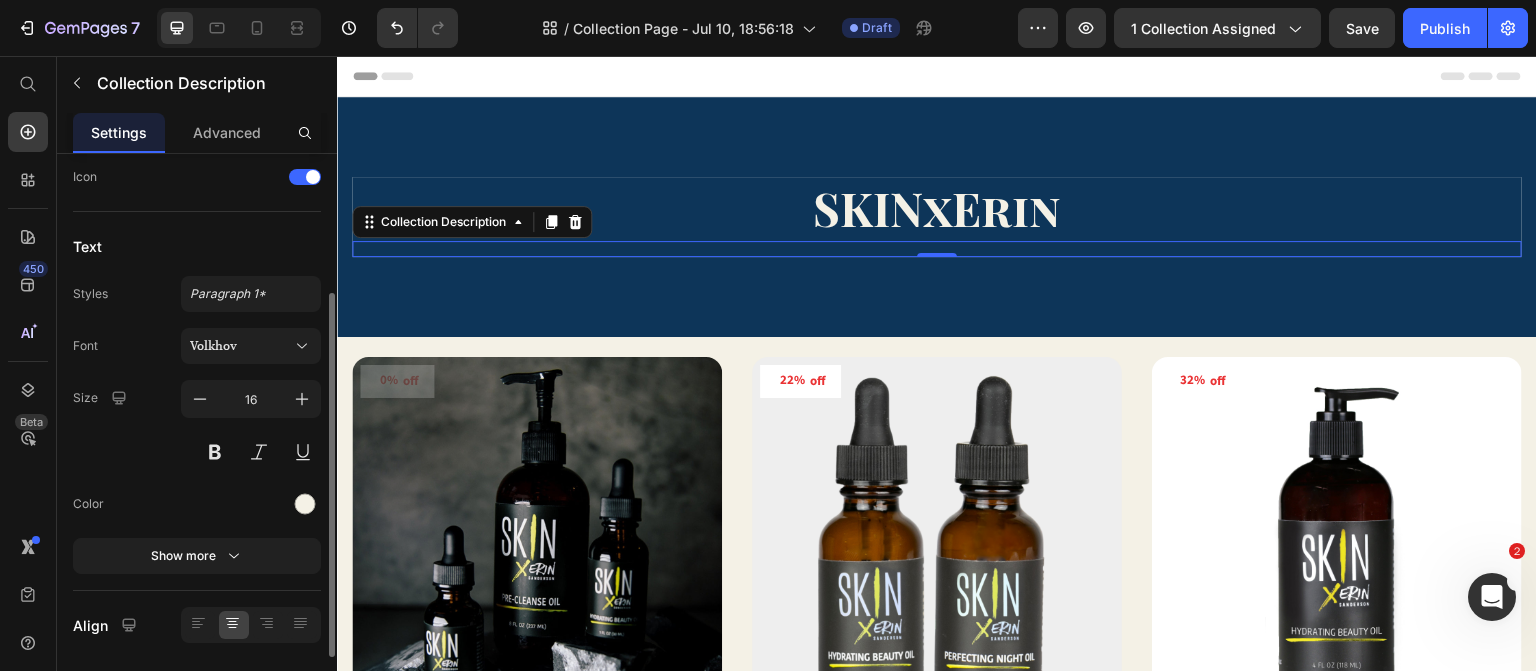 scroll, scrollTop: 274, scrollLeft: 0, axis: vertical 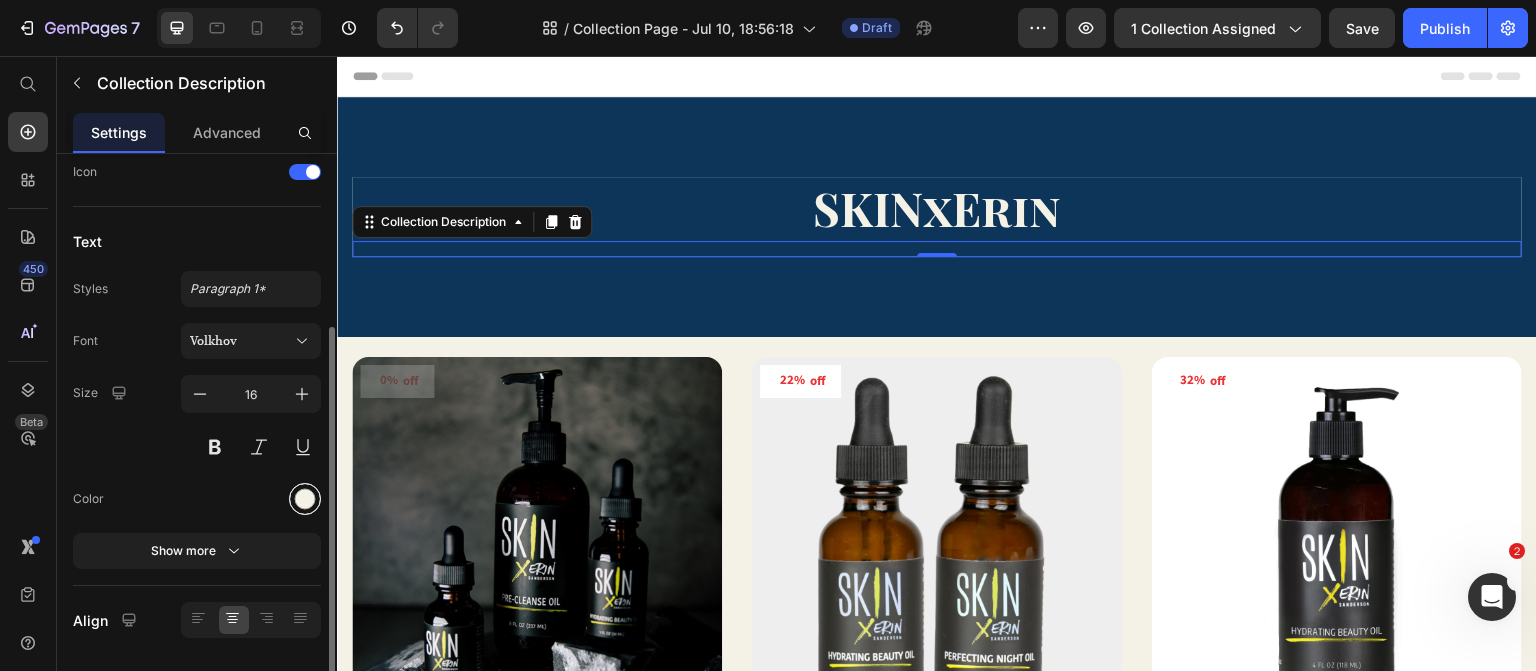 click at bounding box center [305, 499] 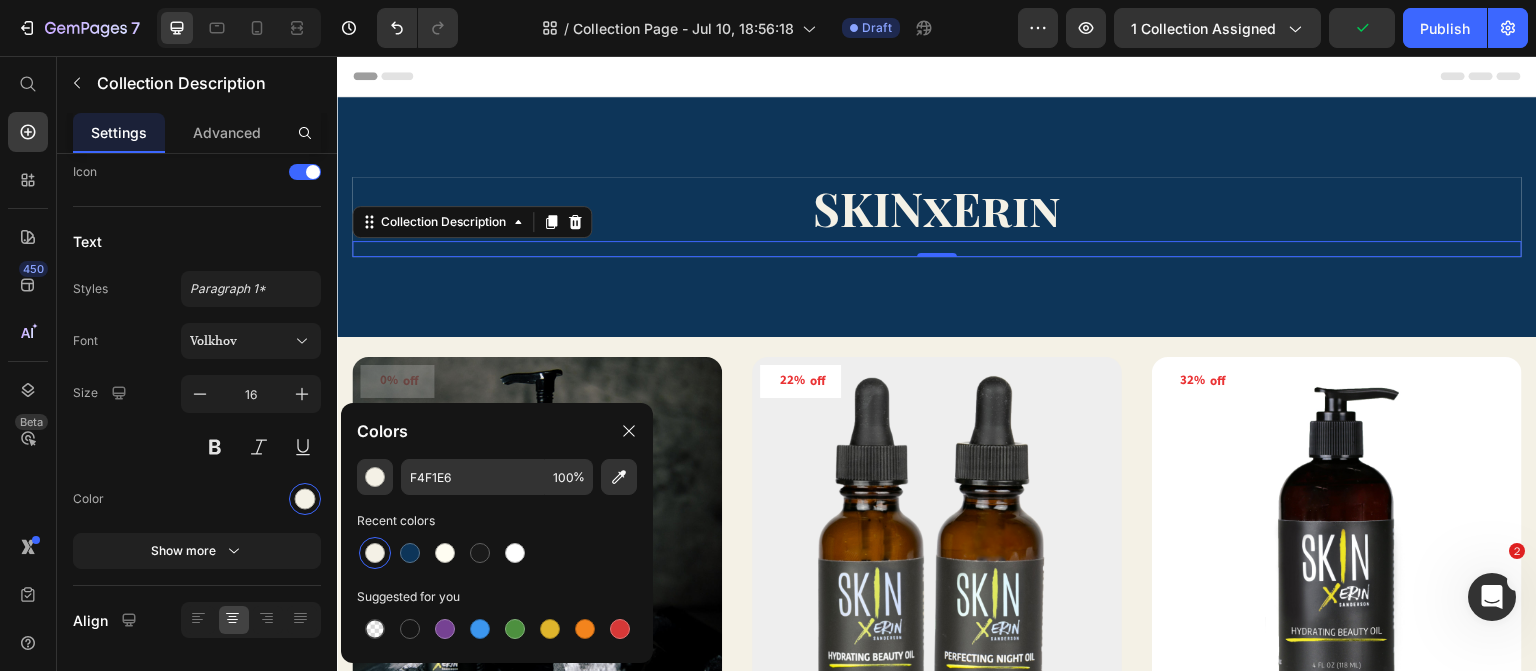 click at bounding box center [375, 553] 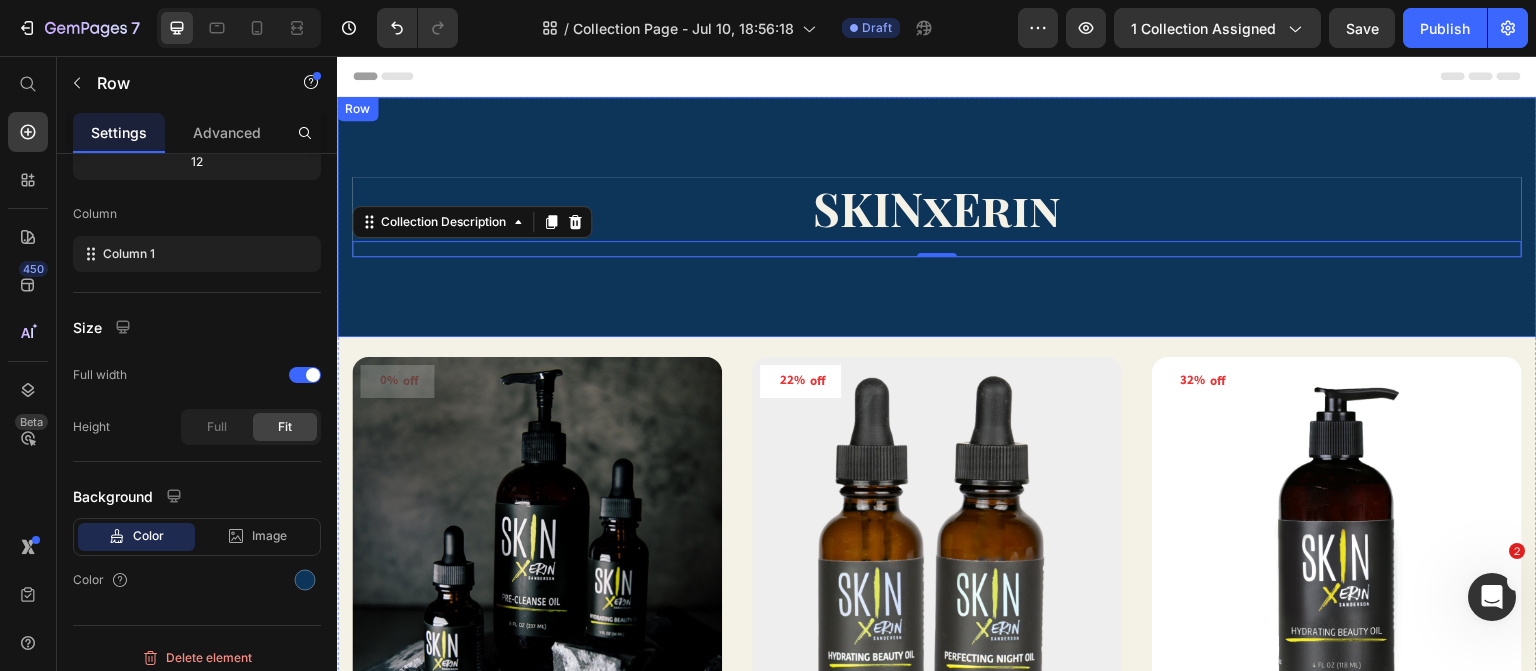 click on "SKINxErin Collection Title Collection Description   0 Row Row Row" at bounding box center (937, 217) 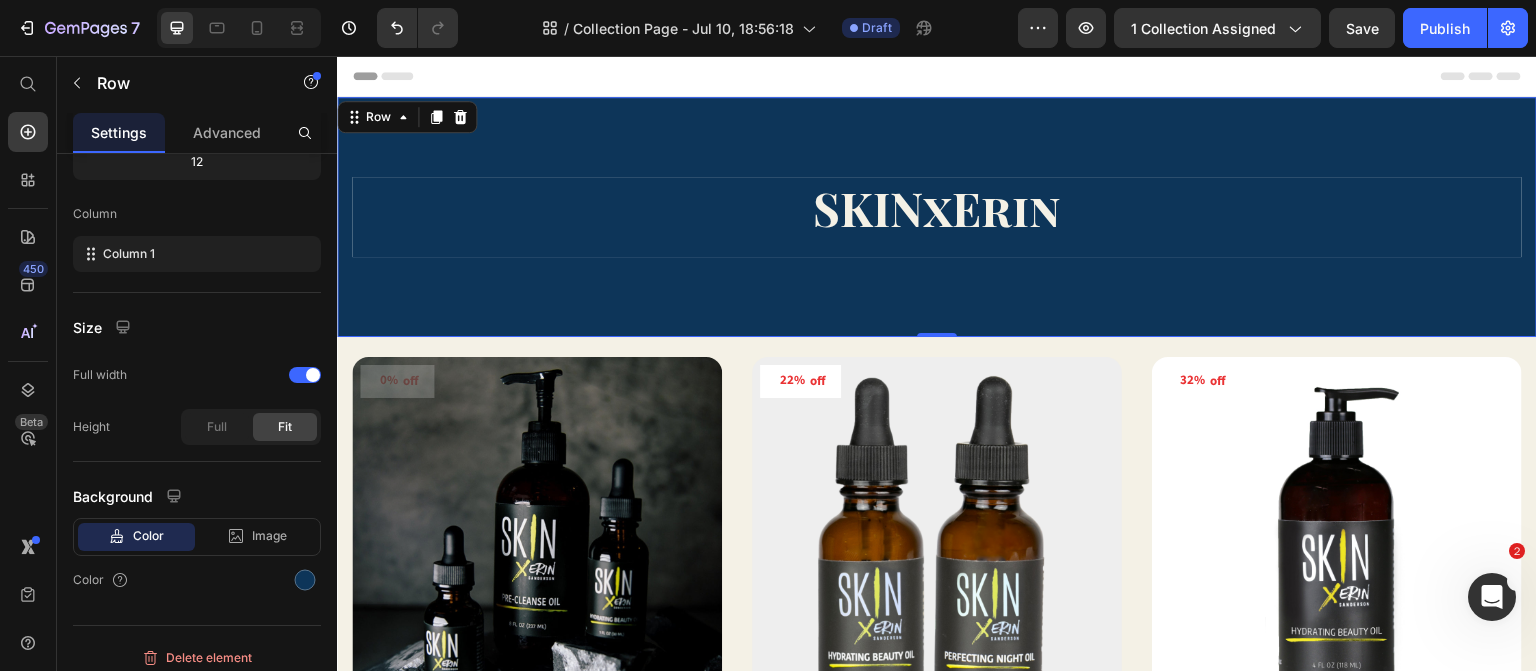 scroll, scrollTop: 0, scrollLeft: 0, axis: both 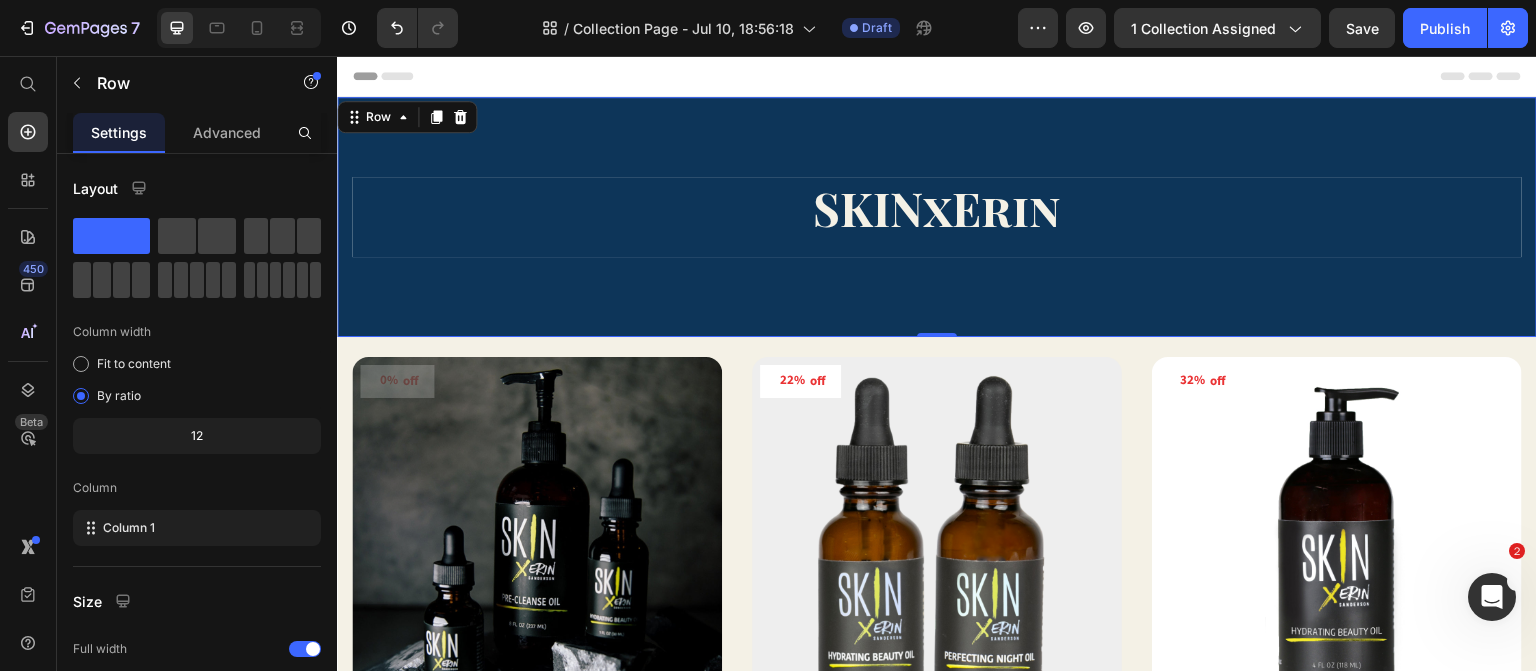click on "SKINxErin Collection Title Collection Description Row Row Row   0" at bounding box center [937, 217] 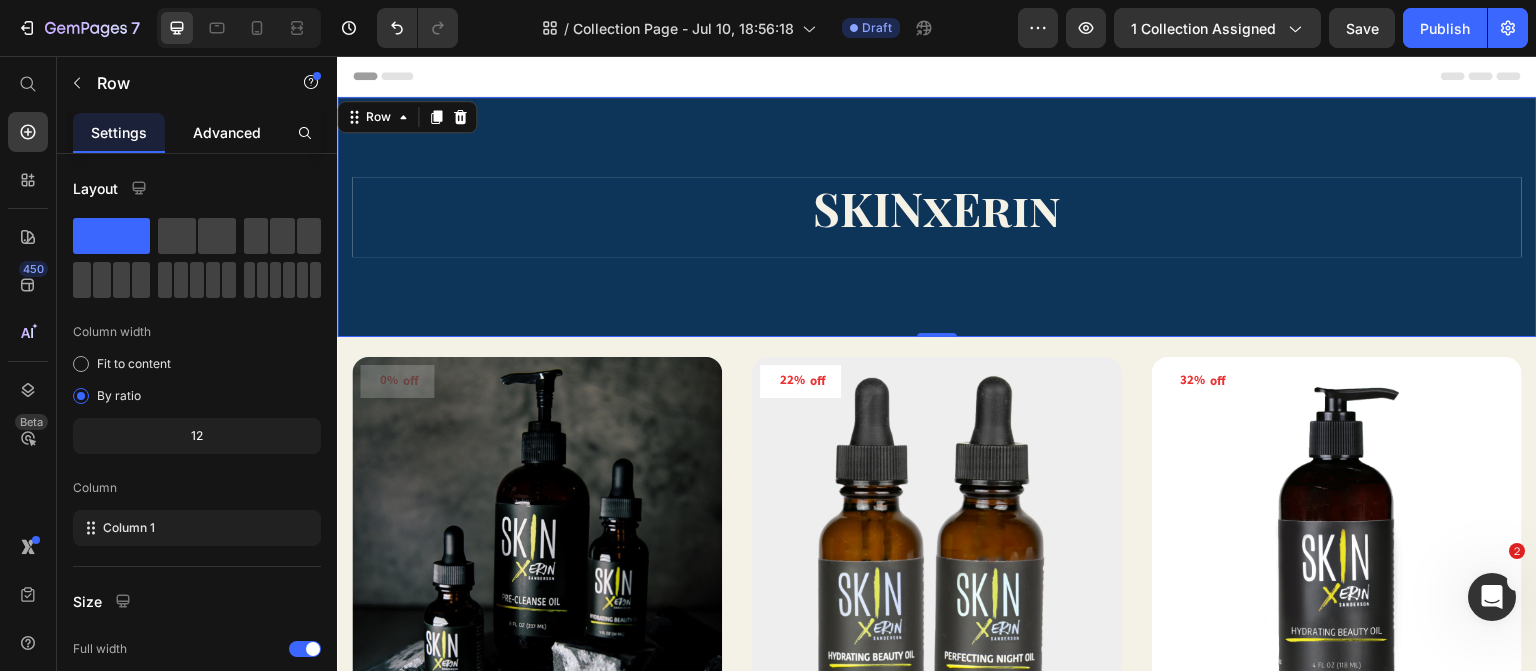 click on "Advanced" at bounding box center [227, 132] 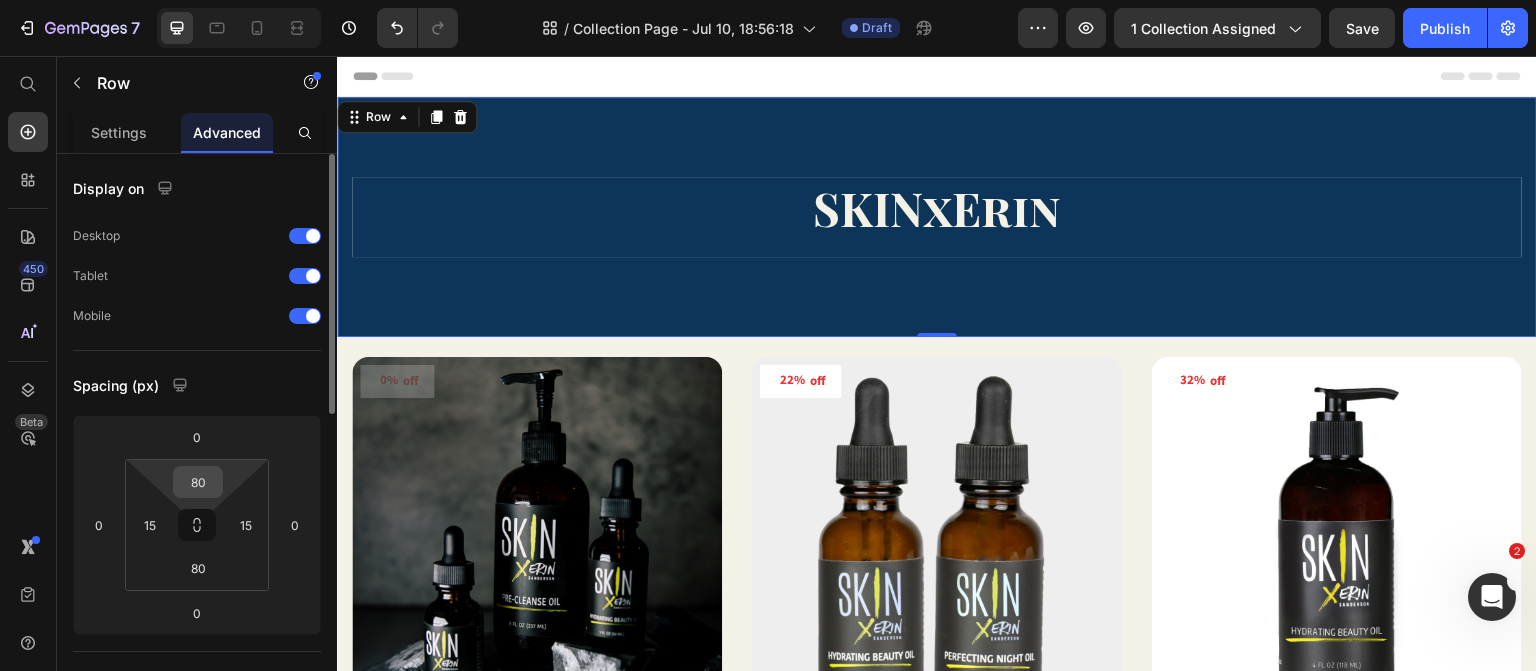 click on "80" at bounding box center [198, 482] 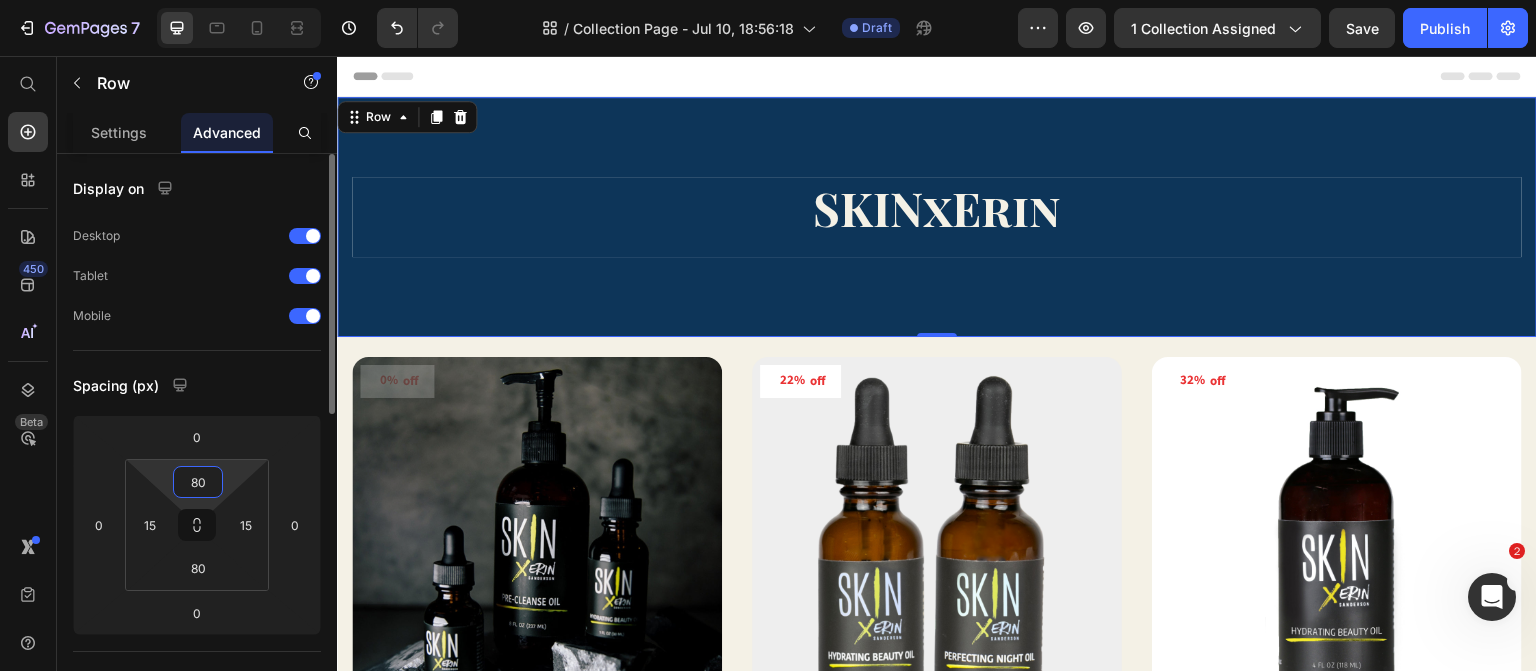 click on "80" at bounding box center (198, 482) 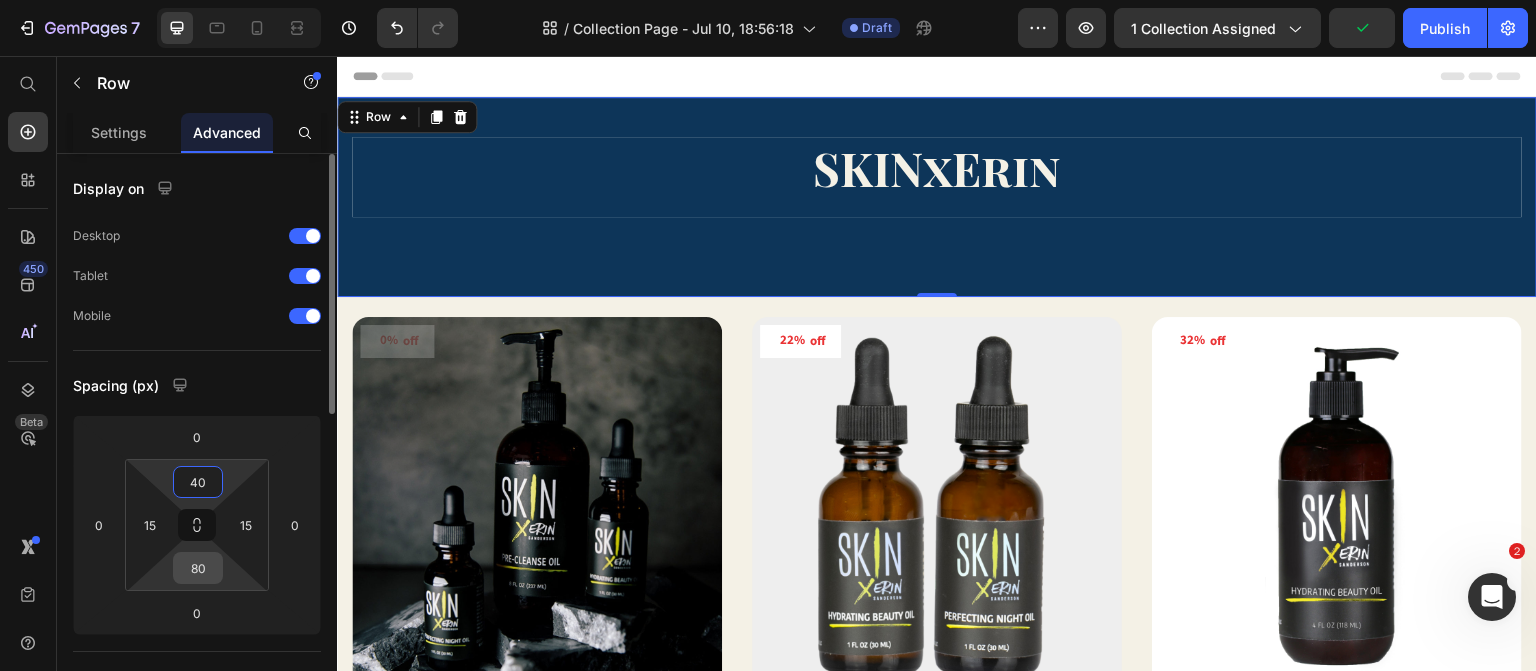 type on "40" 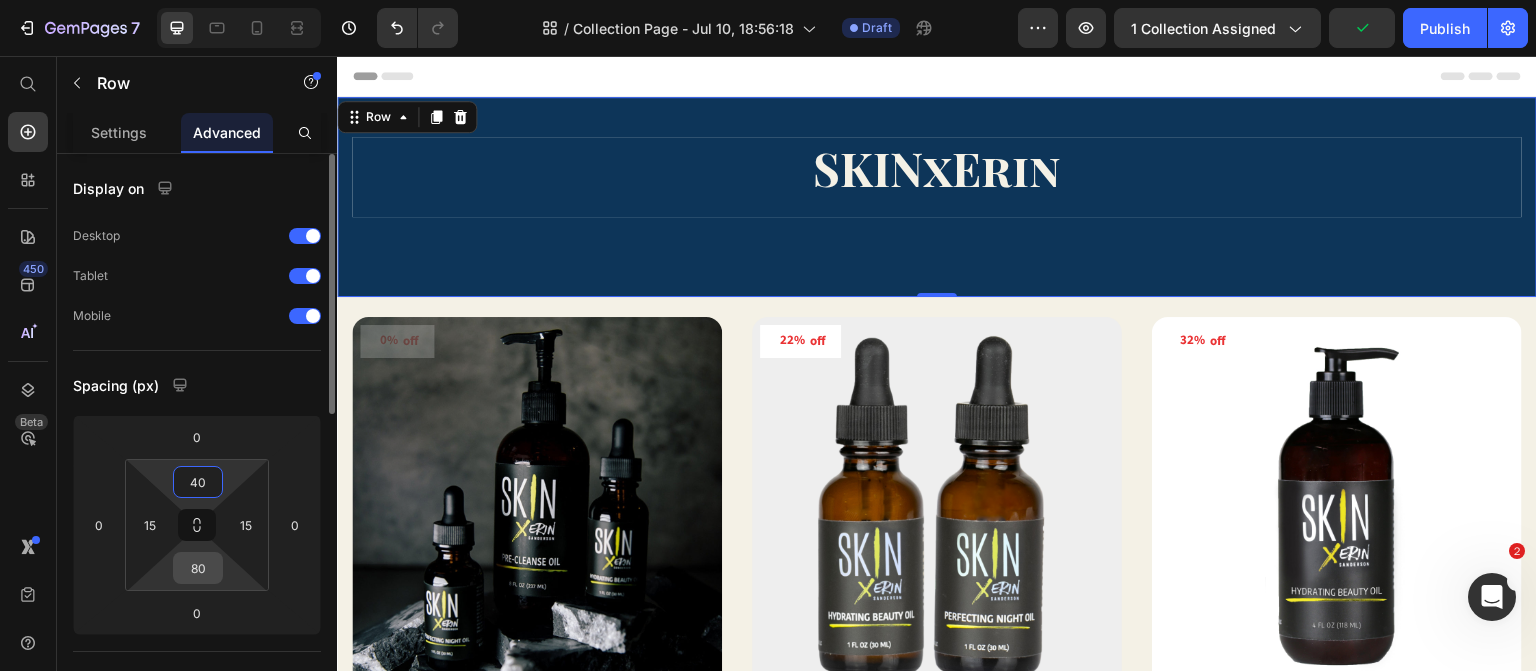 click on "80" at bounding box center [198, 568] 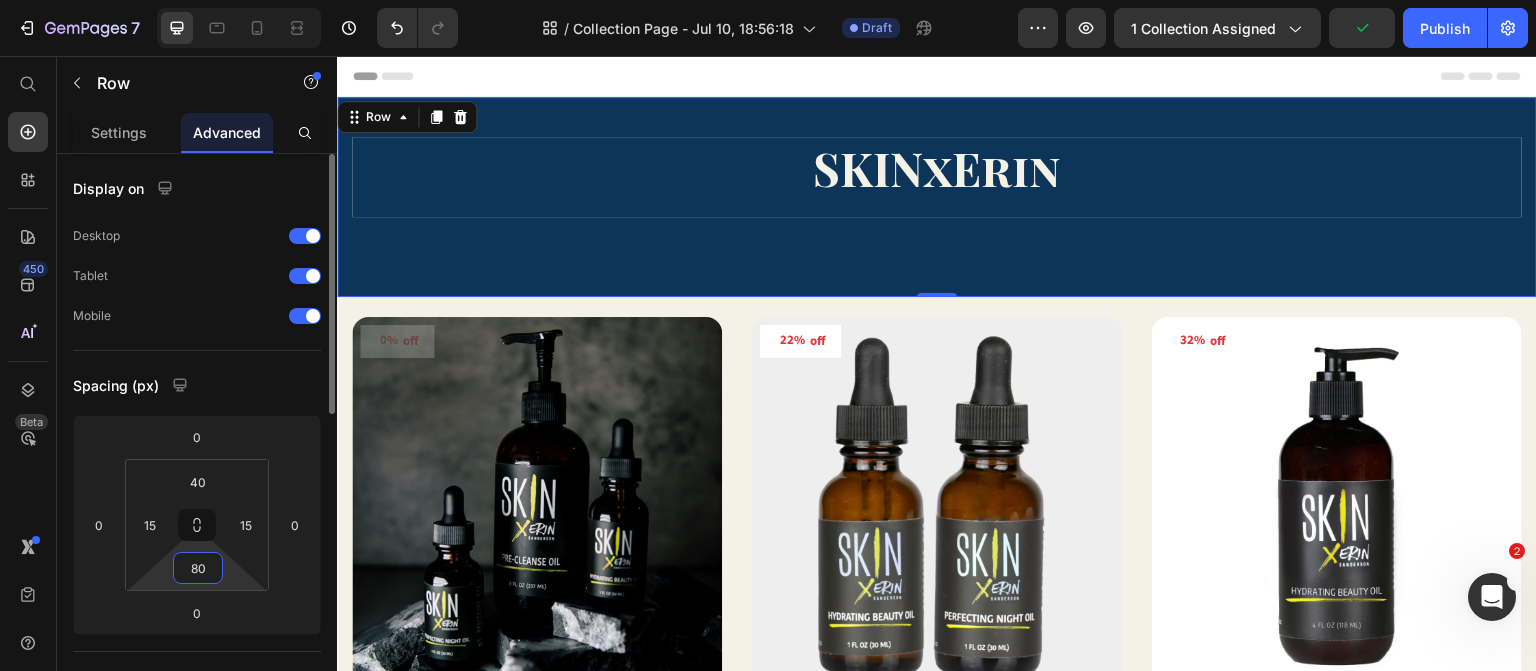 click on "80" at bounding box center [198, 568] 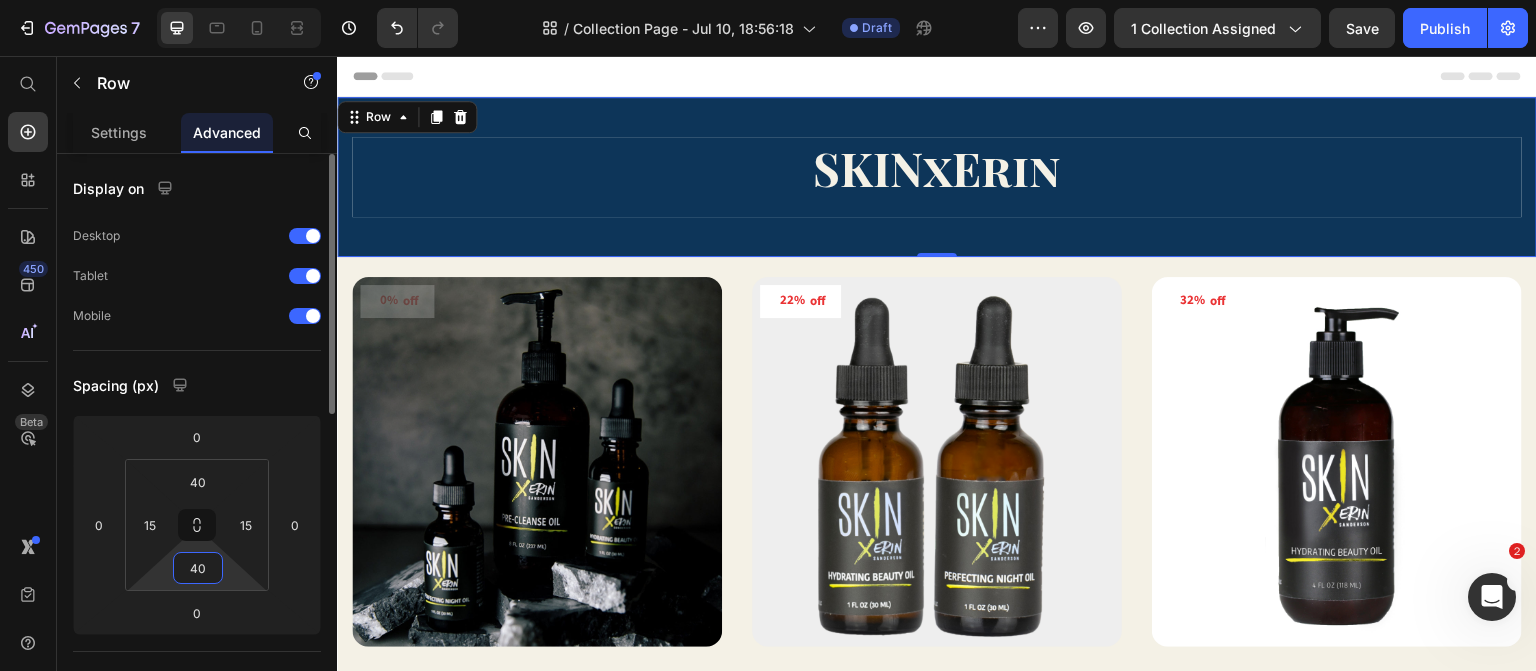 type on "40" 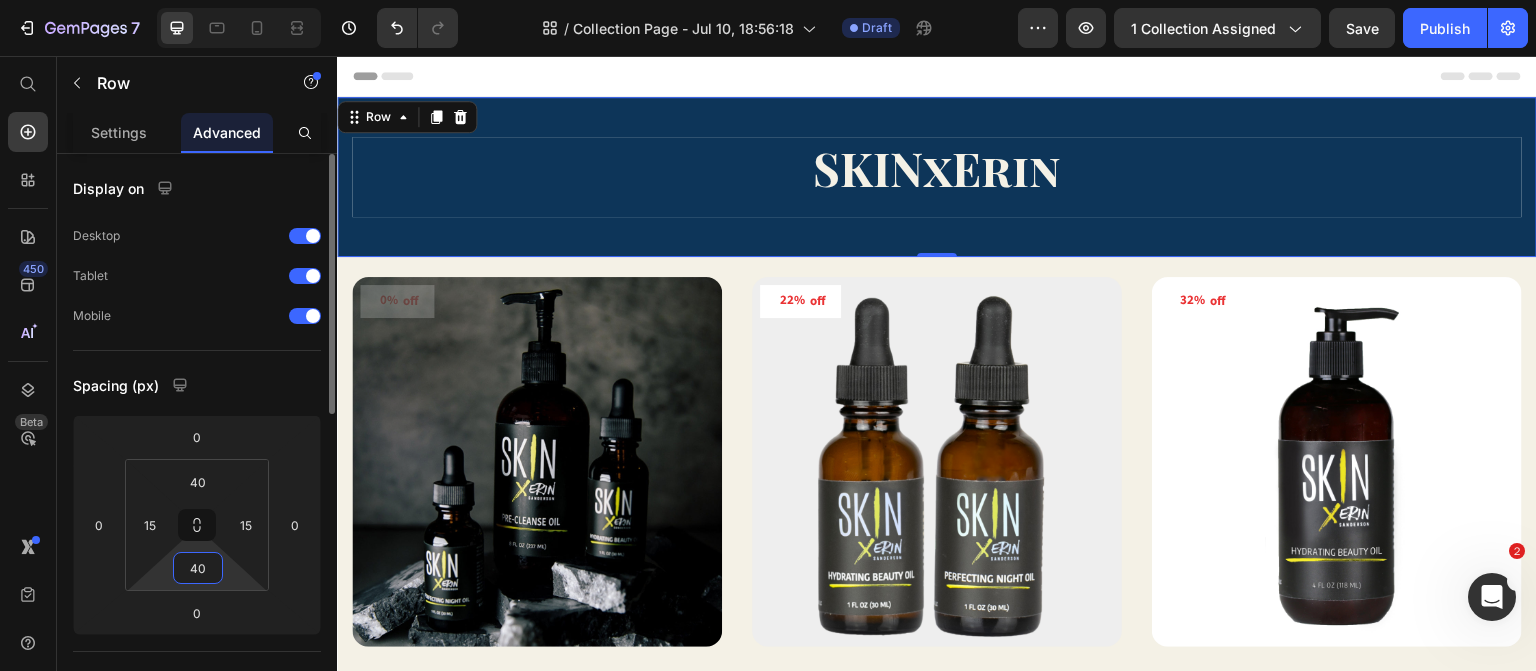 click on "Spacing (px)" at bounding box center (197, 385) 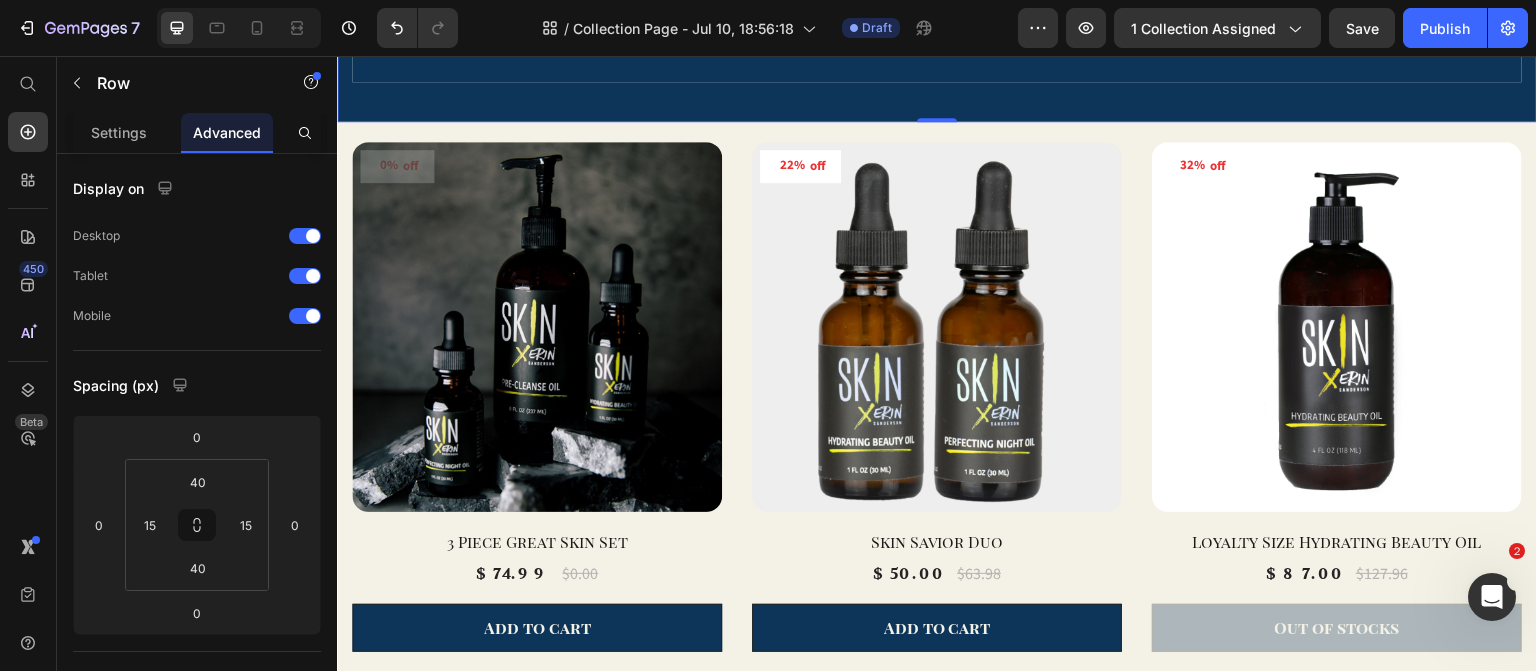 scroll, scrollTop: 0, scrollLeft: 0, axis: both 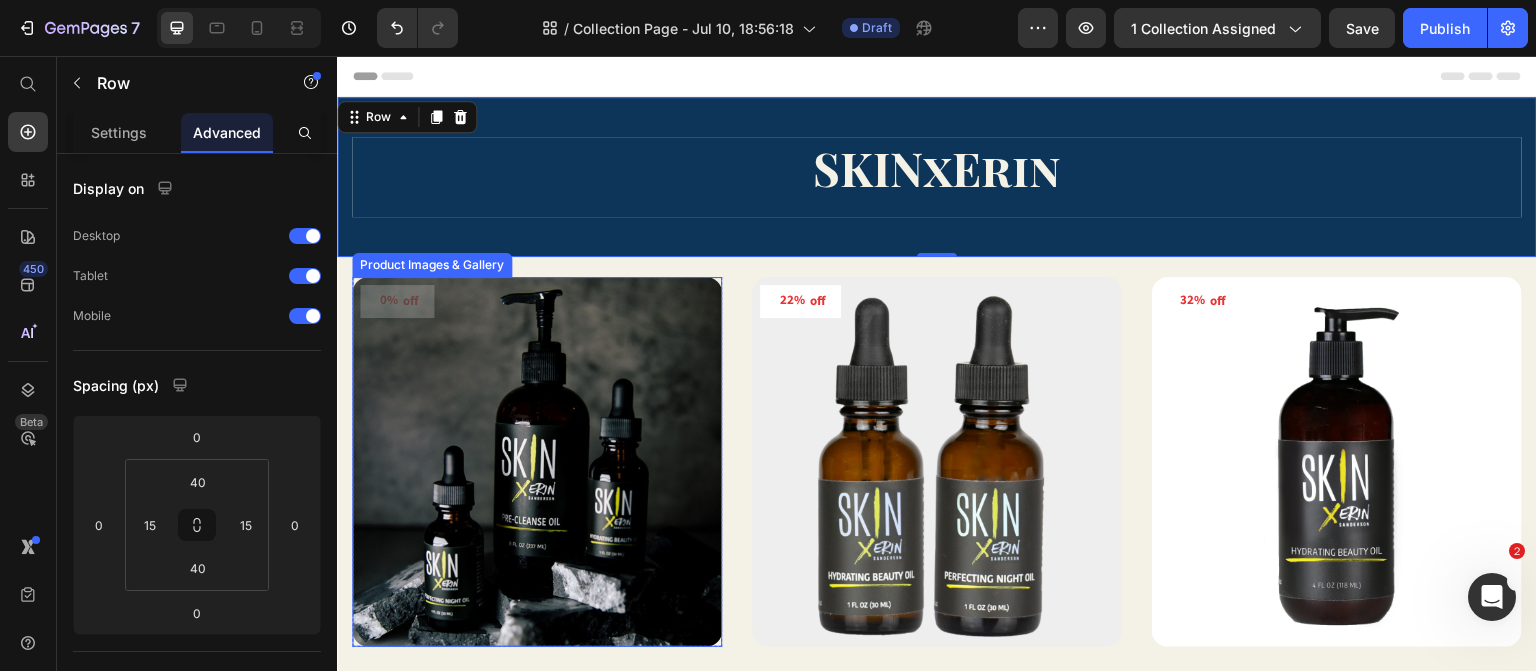 click on "Product Images & Gallery" at bounding box center (432, 265) 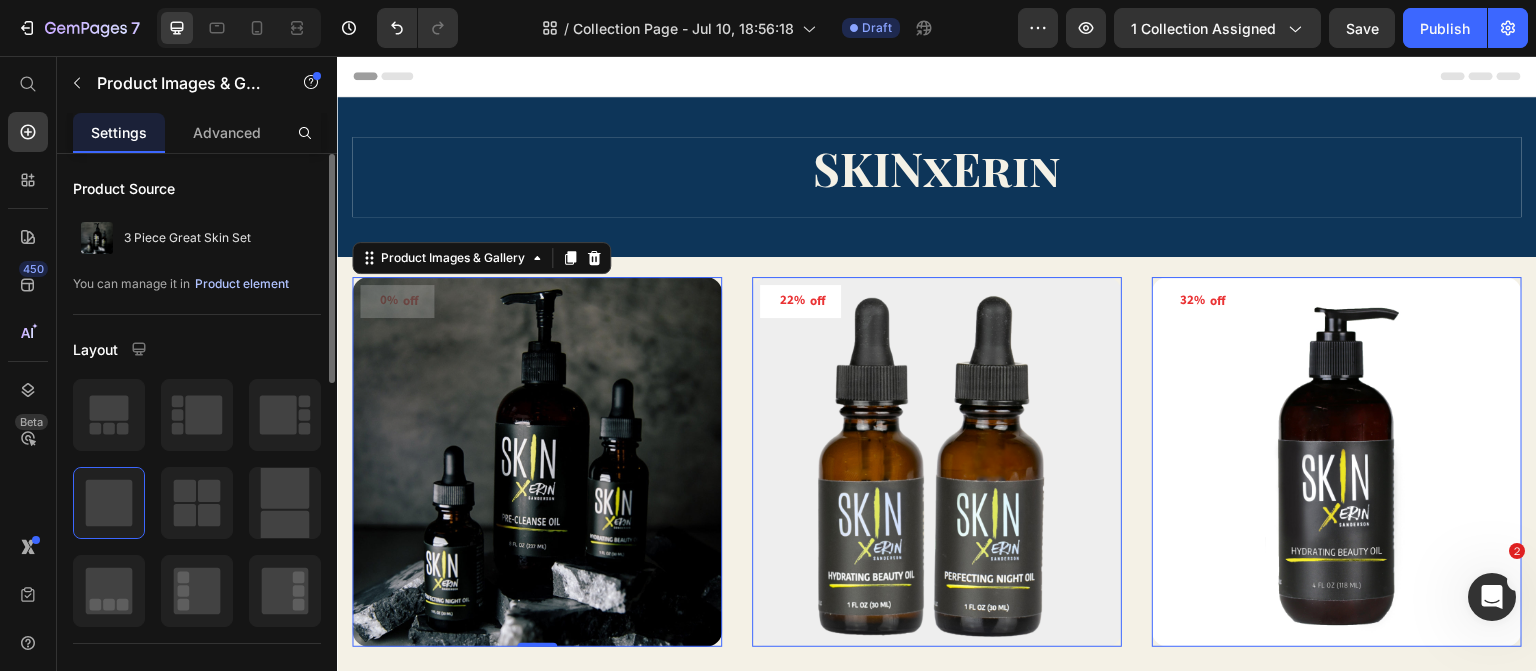click on "Product element" at bounding box center (242, 284) 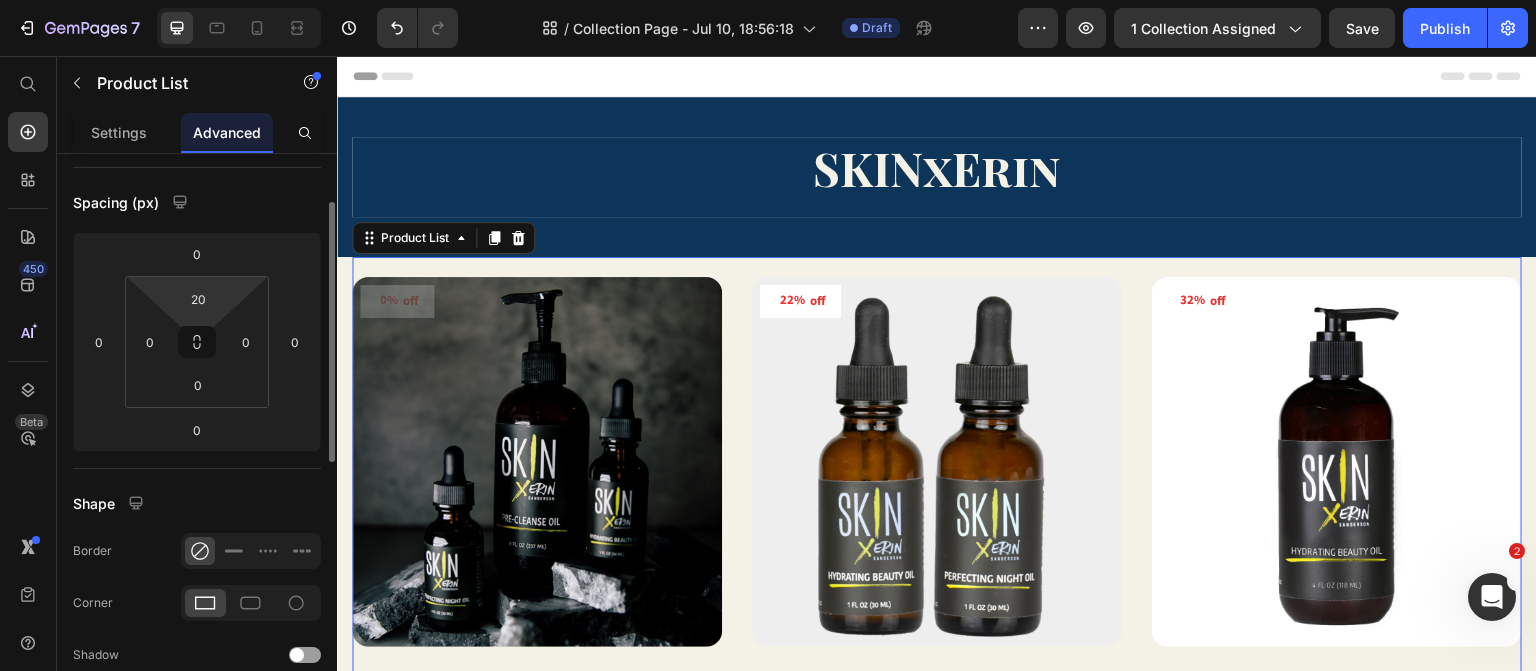 scroll, scrollTop: 159, scrollLeft: 0, axis: vertical 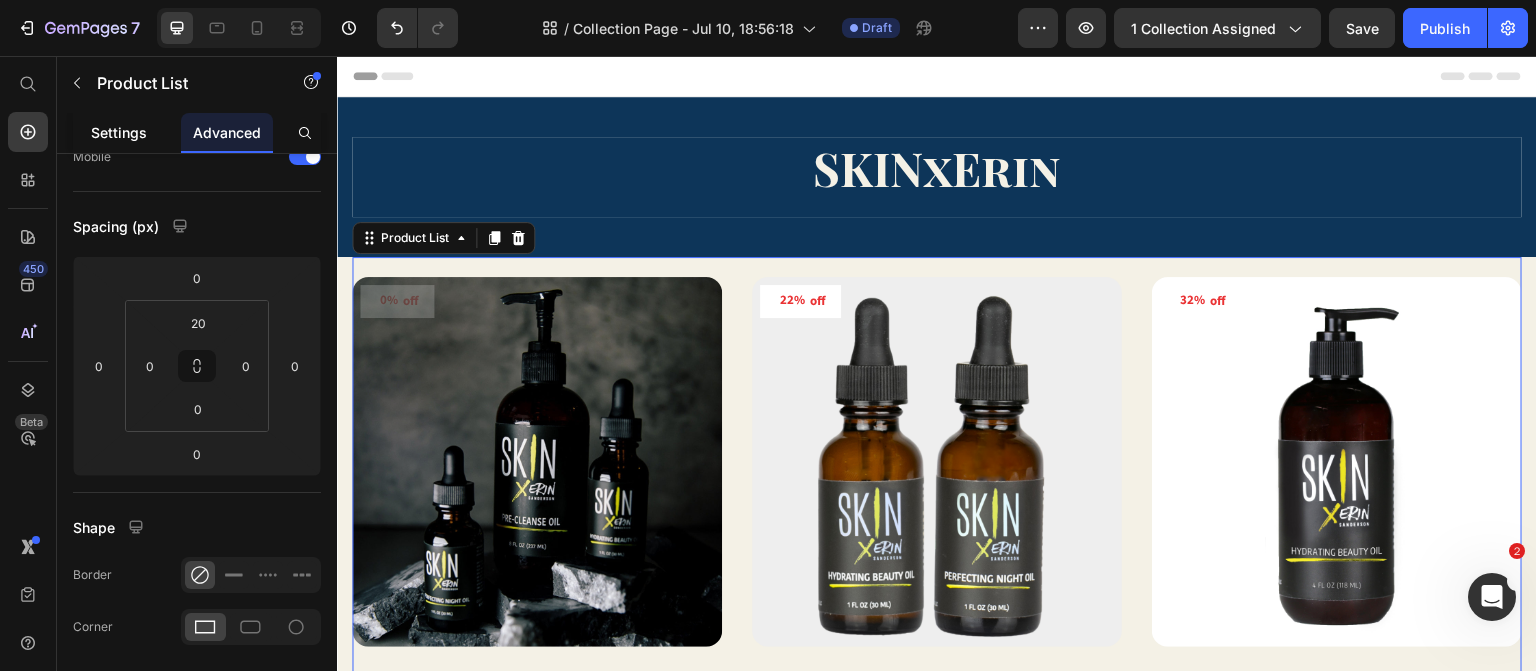 click on "Settings" 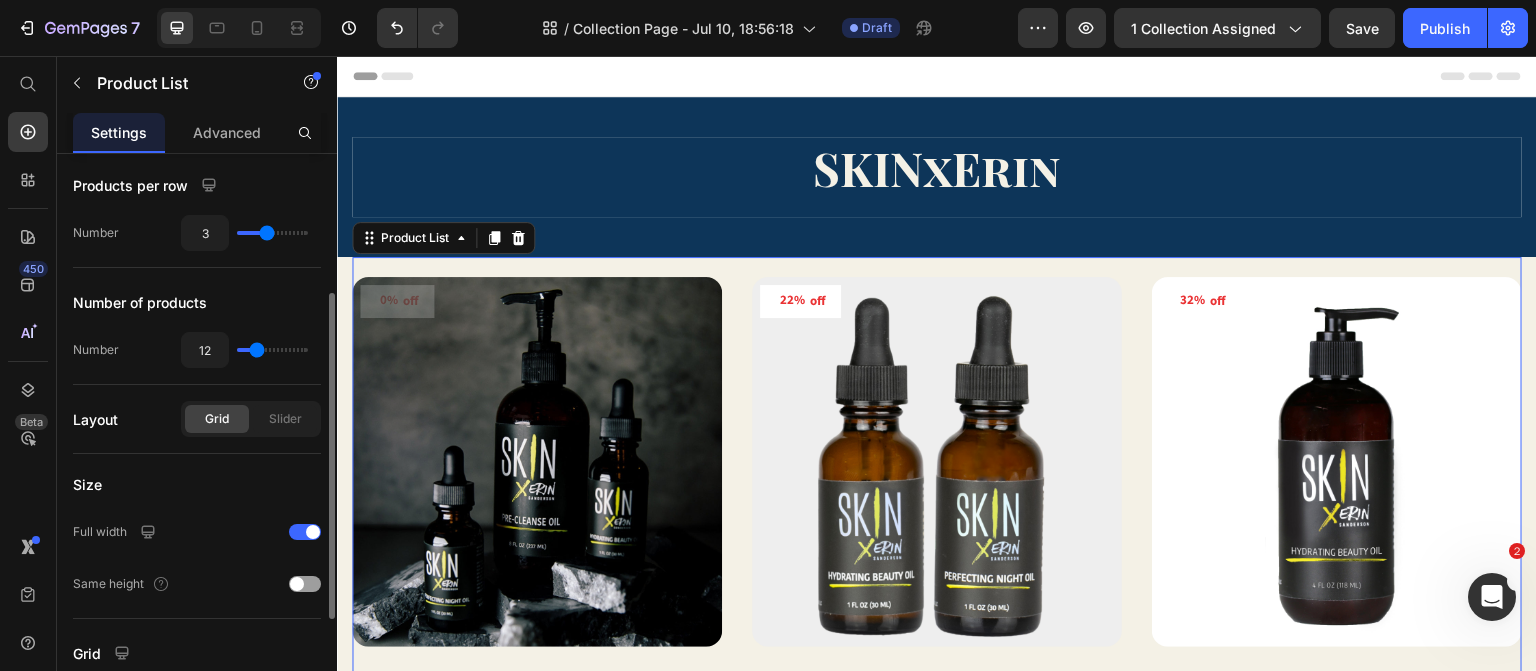 scroll, scrollTop: 0, scrollLeft: 0, axis: both 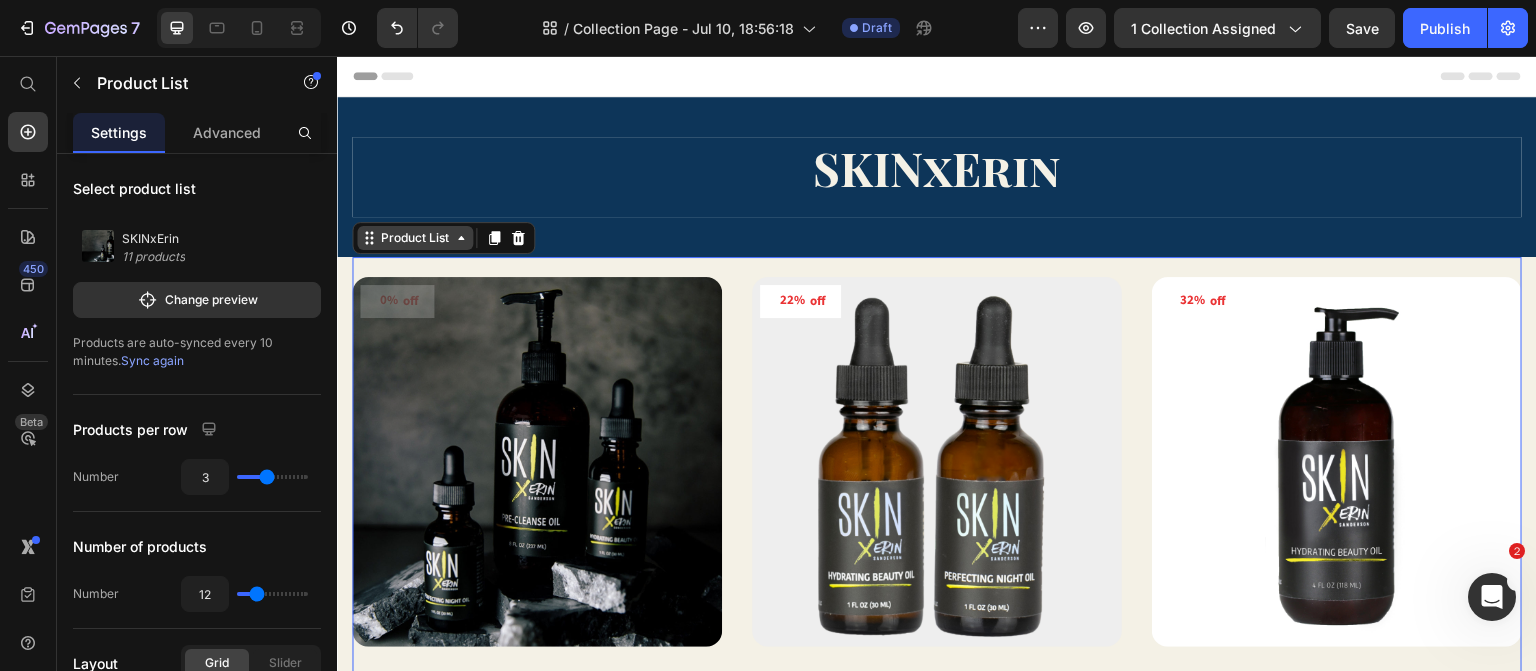 click on "Product List" at bounding box center (415, 238) 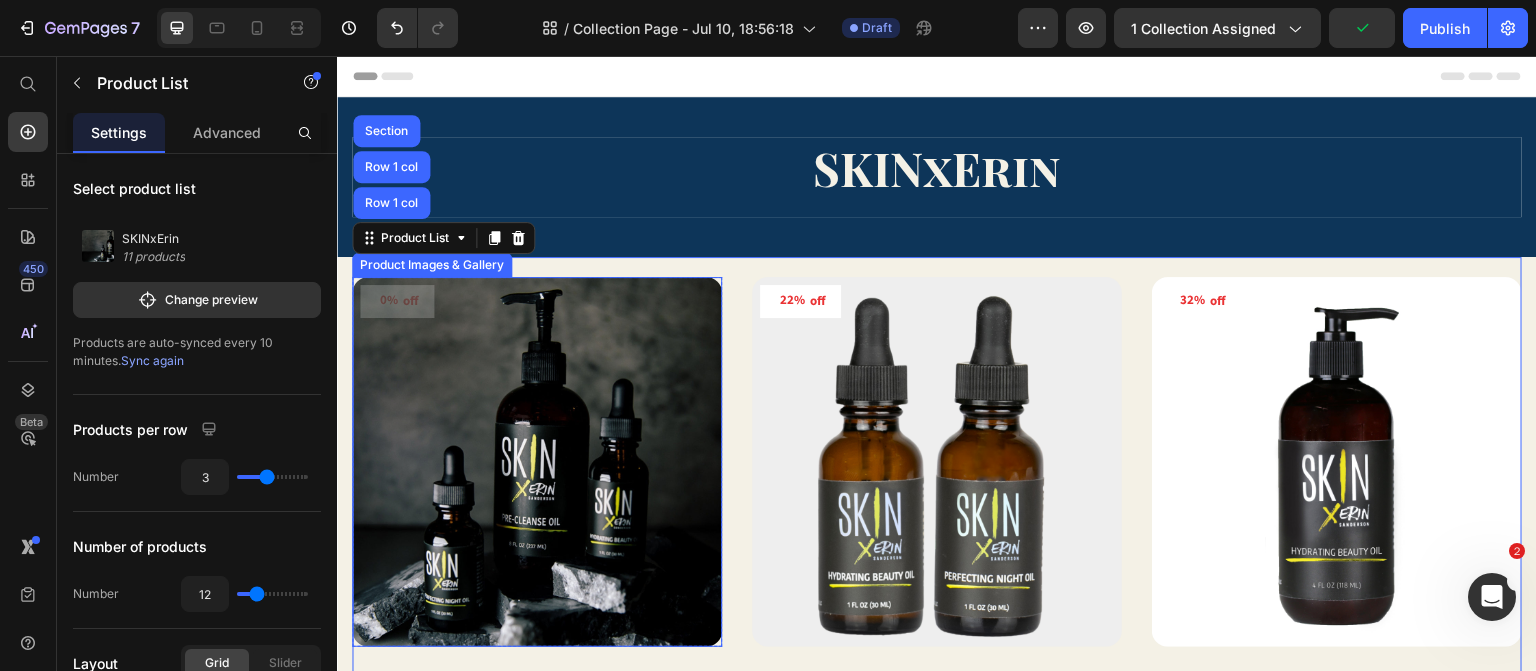 click at bounding box center [537, 462] 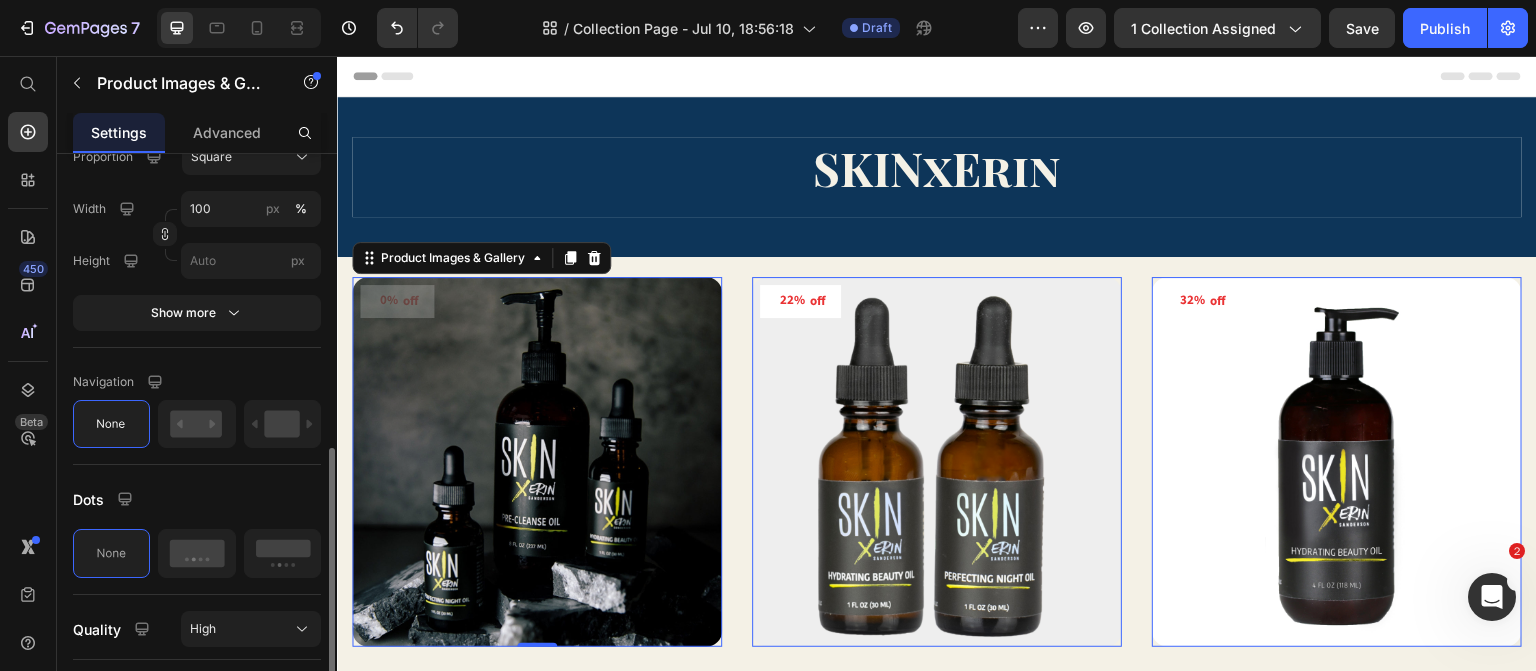 scroll, scrollTop: 740, scrollLeft: 0, axis: vertical 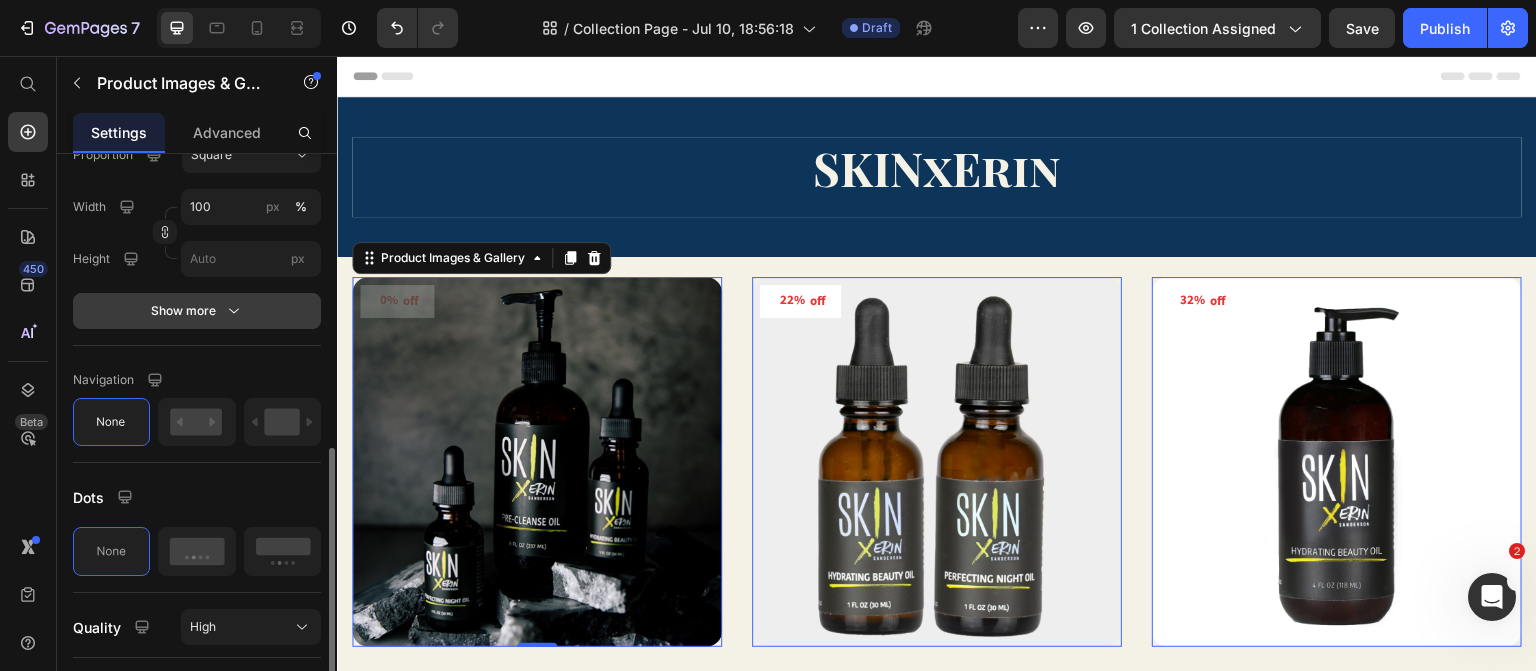click on "Show more" at bounding box center (197, 311) 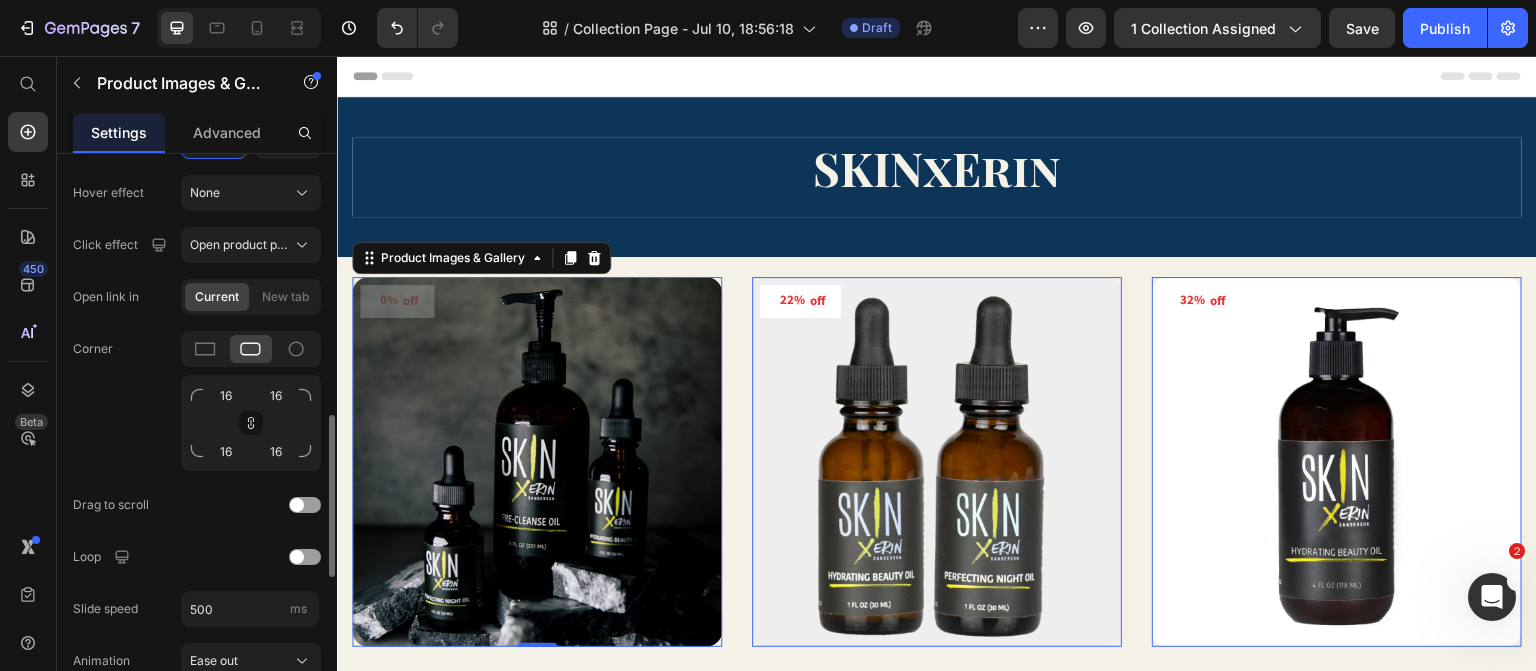 scroll, scrollTop: 923, scrollLeft: 0, axis: vertical 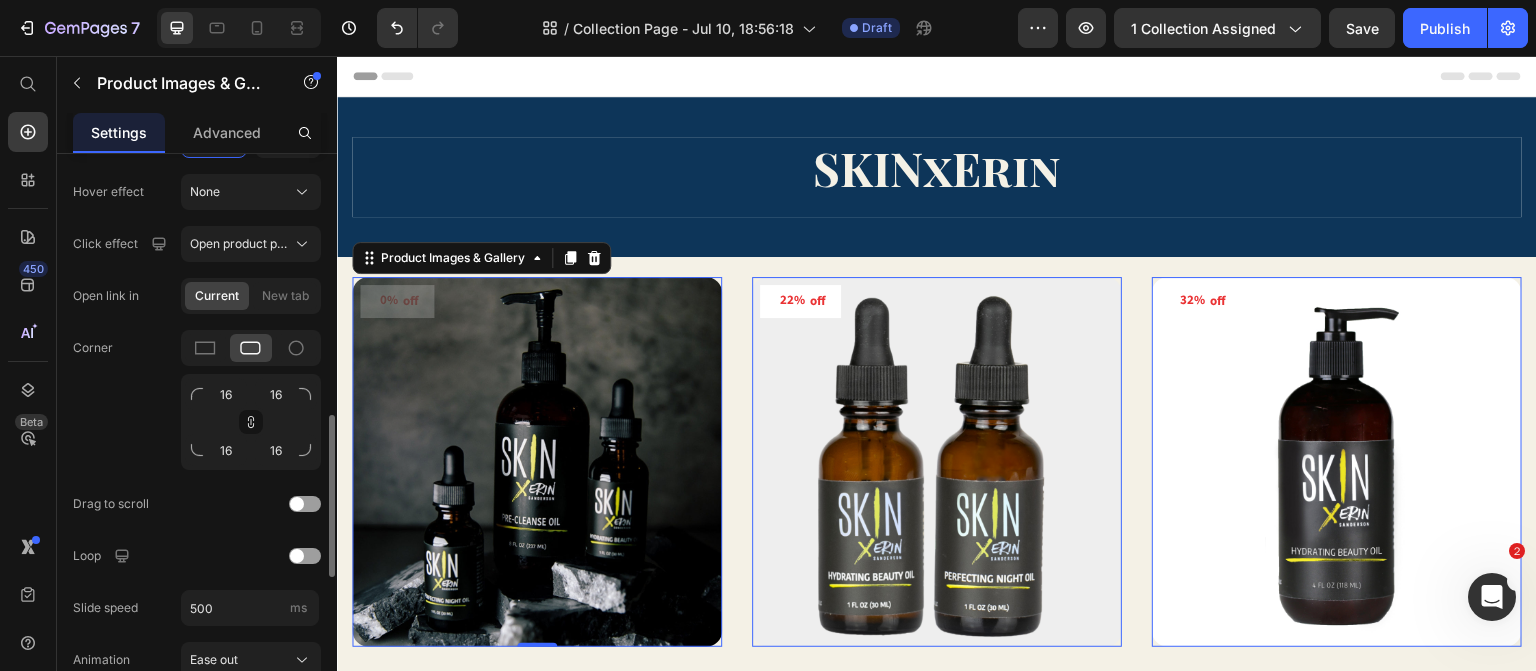 click on "Featured image Proportion Square Width 100 px % Height px Image scale Hover effect None Click effect Open product page Open link in Current New tab Corner 16 16 16 16 Drag to scroll Loop Slide speed 500 ms Animation Ease out Show less" 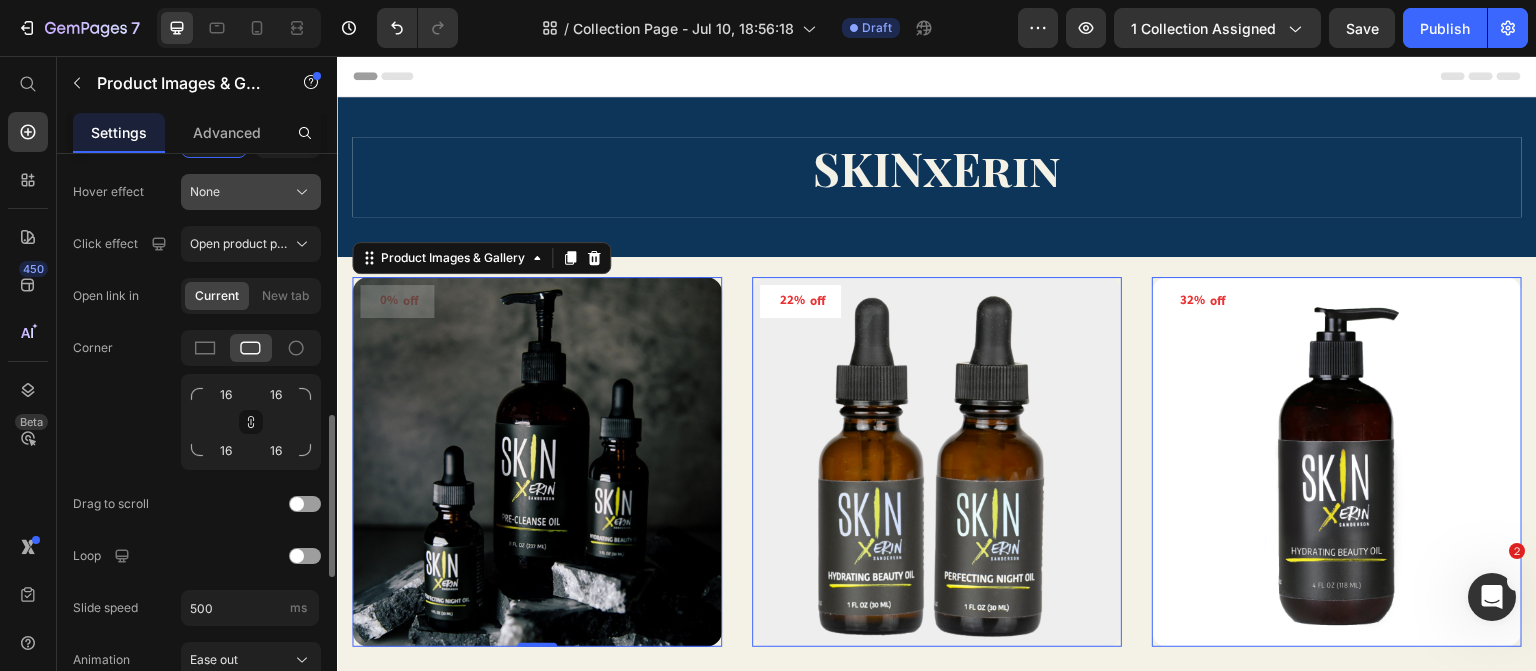 click on "None" at bounding box center (251, 192) 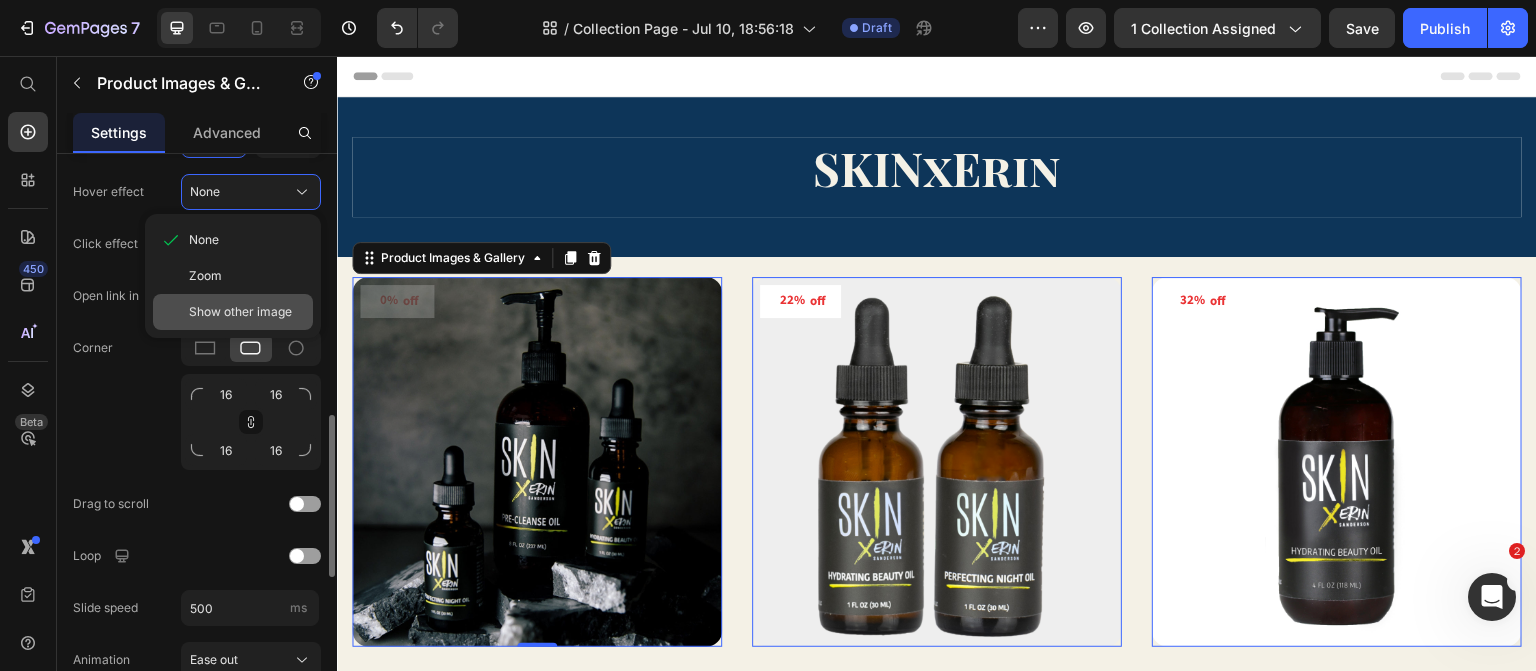 click on "Show other image" at bounding box center [240, 312] 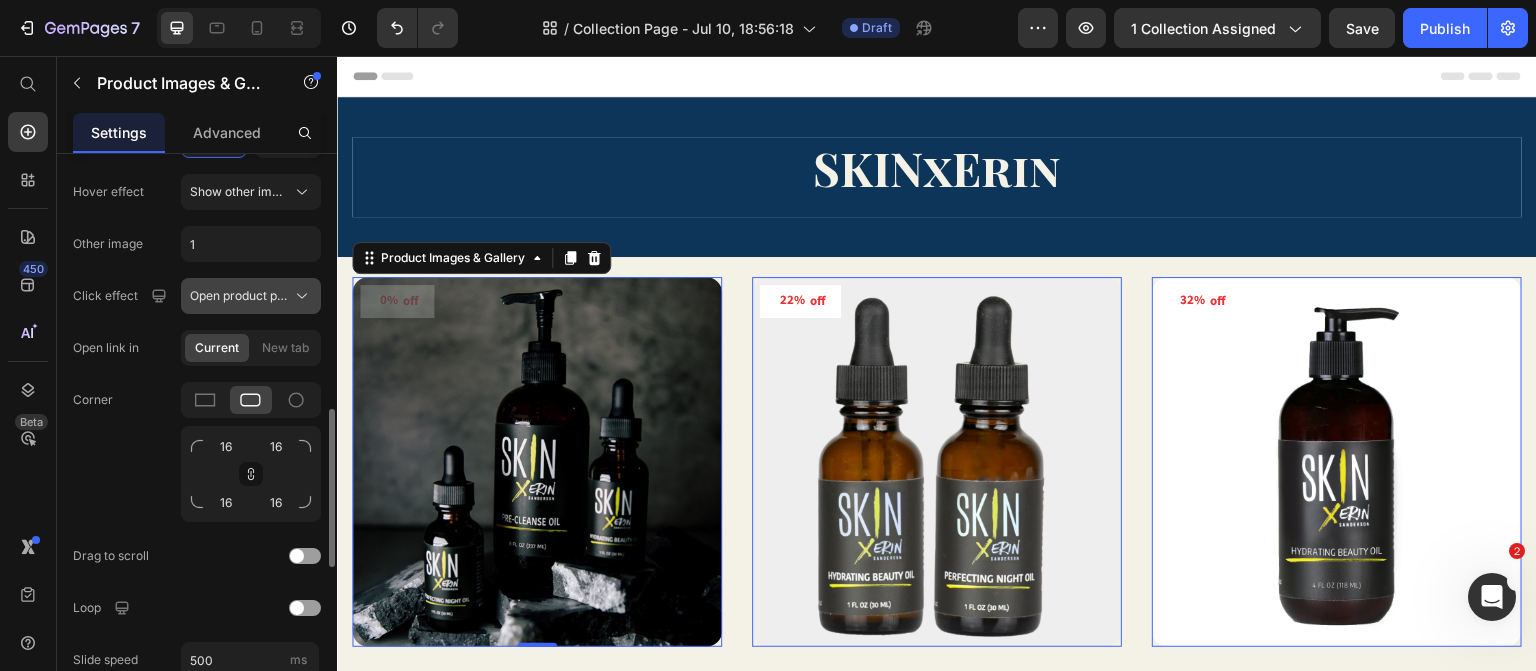 click on "Open product page" at bounding box center (239, 296) 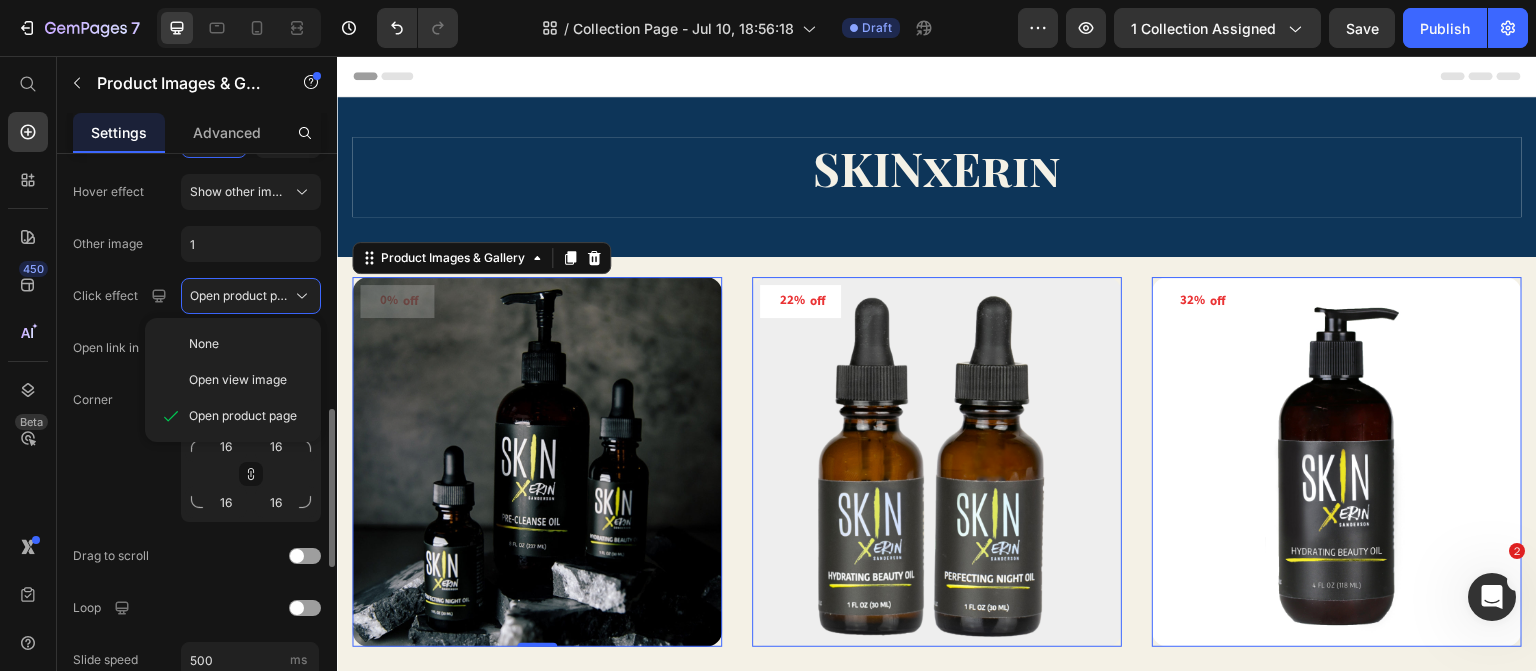 click on "Corner 16 16 16 16" 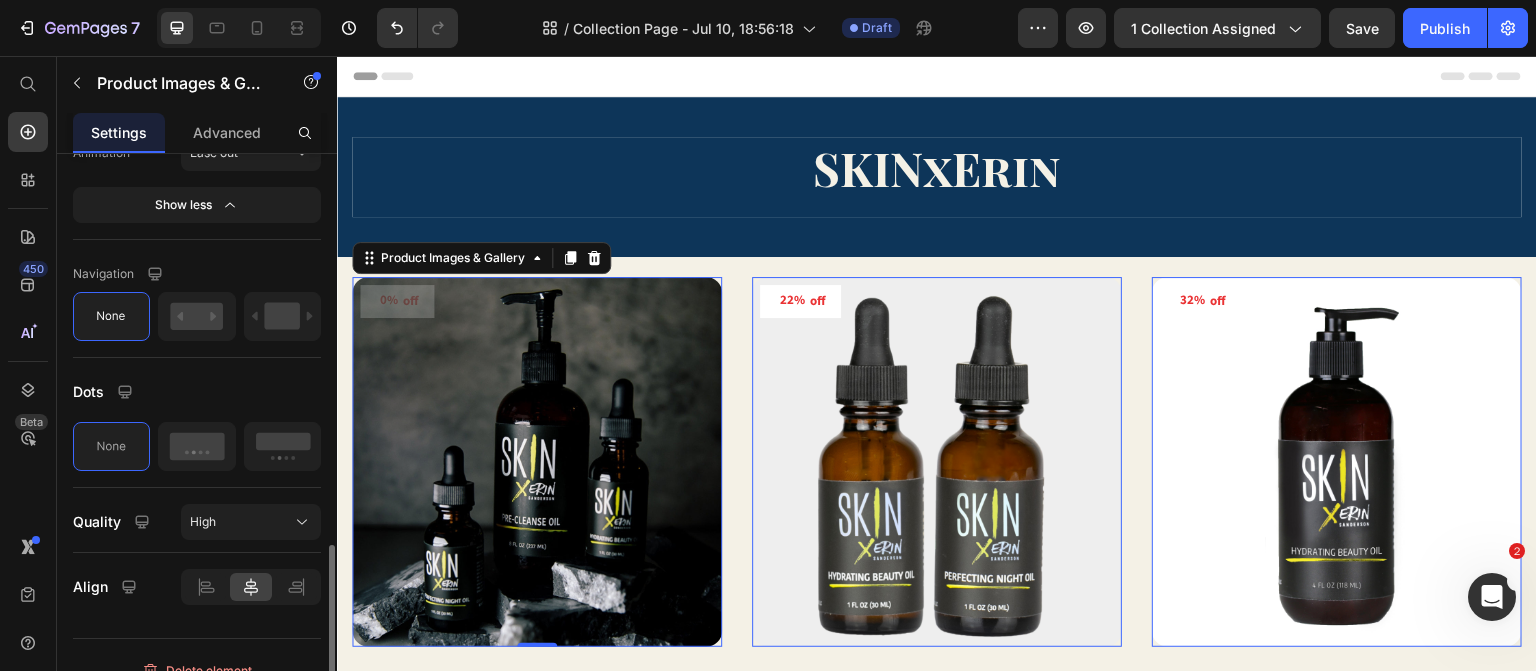 scroll, scrollTop: 1504, scrollLeft: 0, axis: vertical 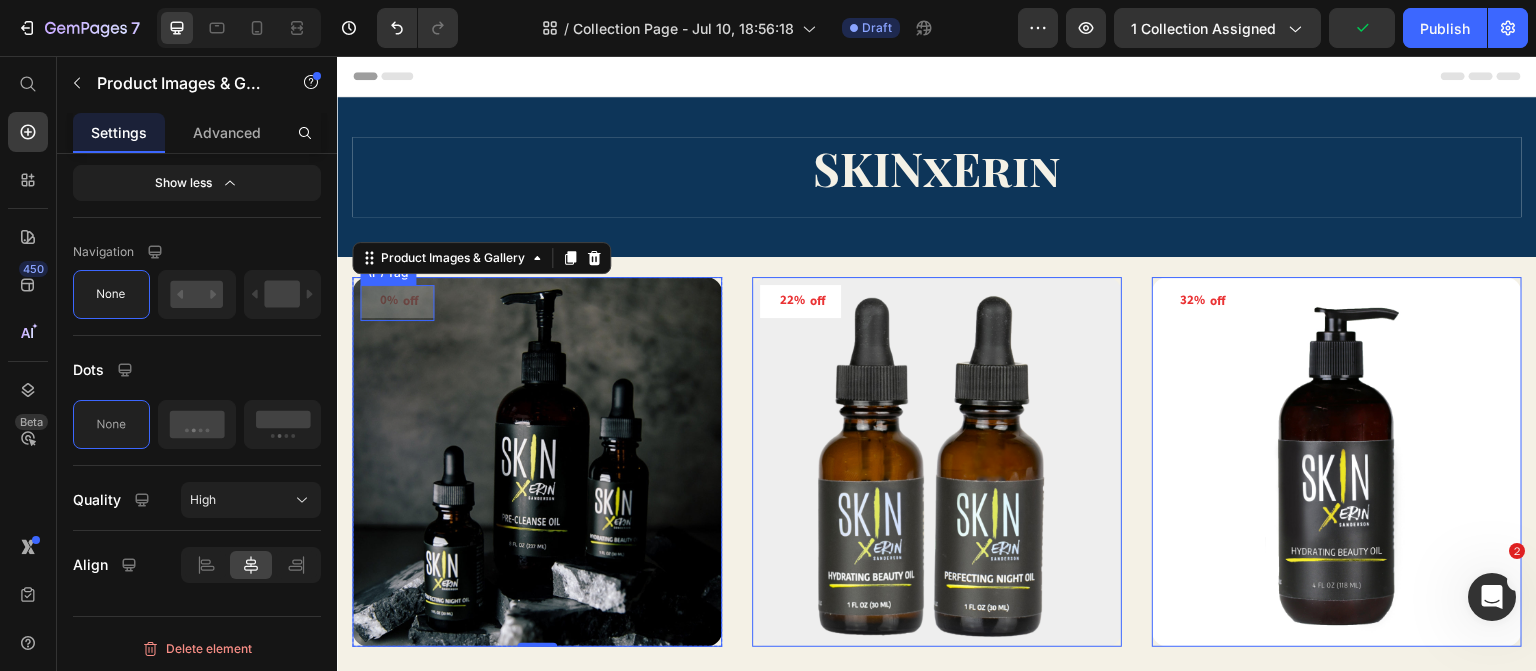 click on "0%" at bounding box center (389, 301) 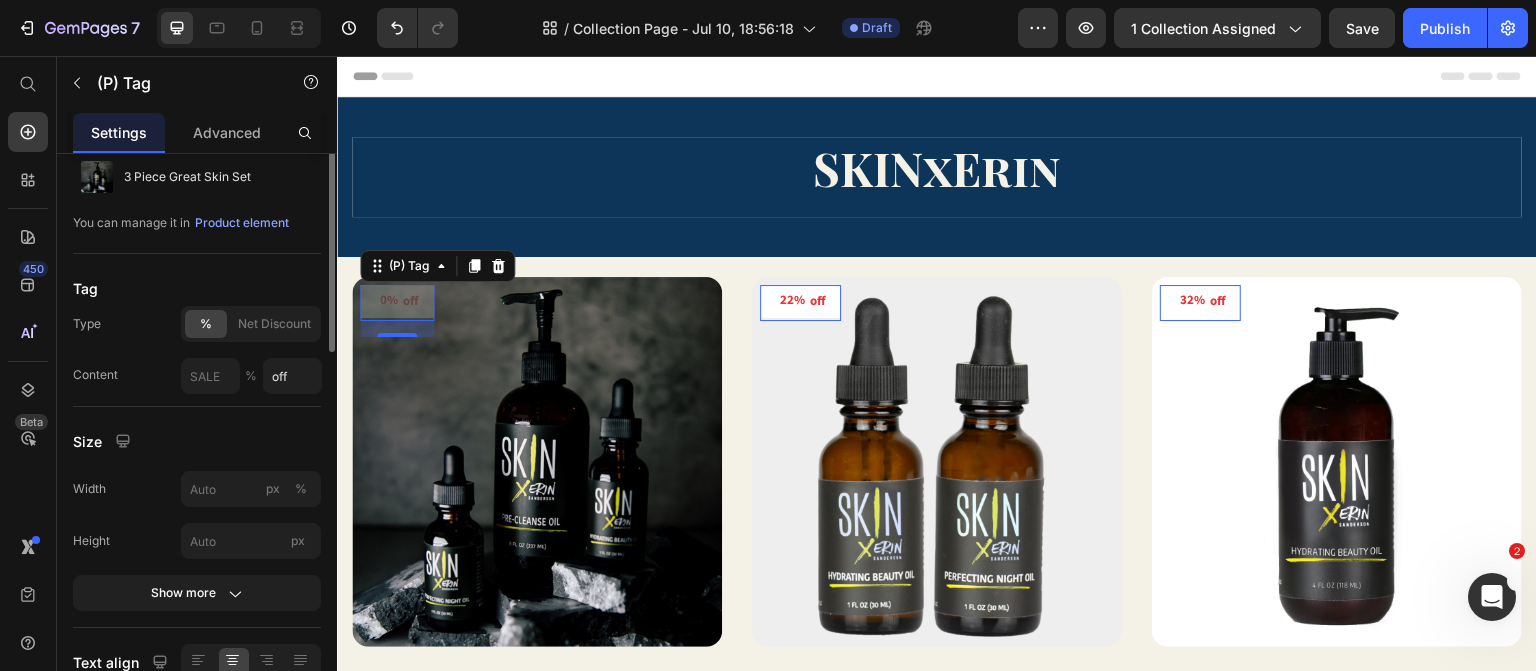 scroll, scrollTop: 19, scrollLeft: 0, axis: vertical 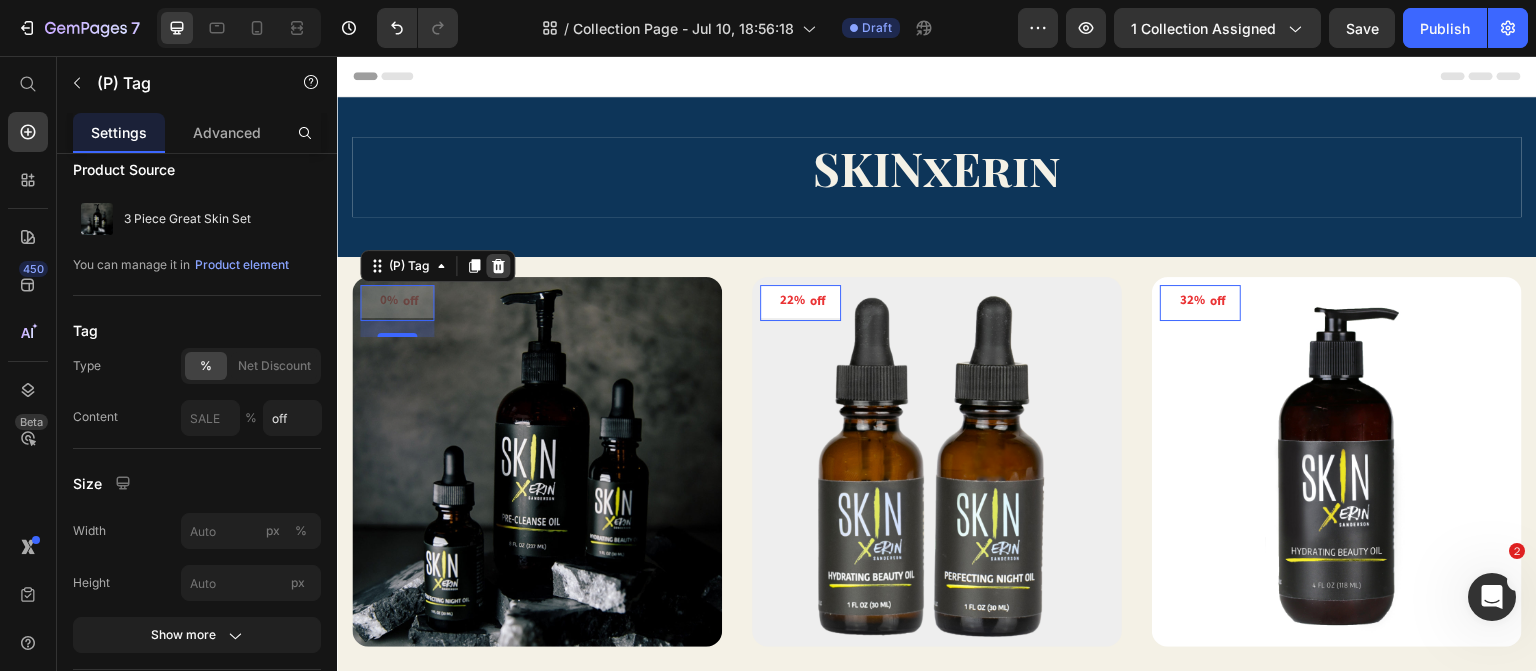 click 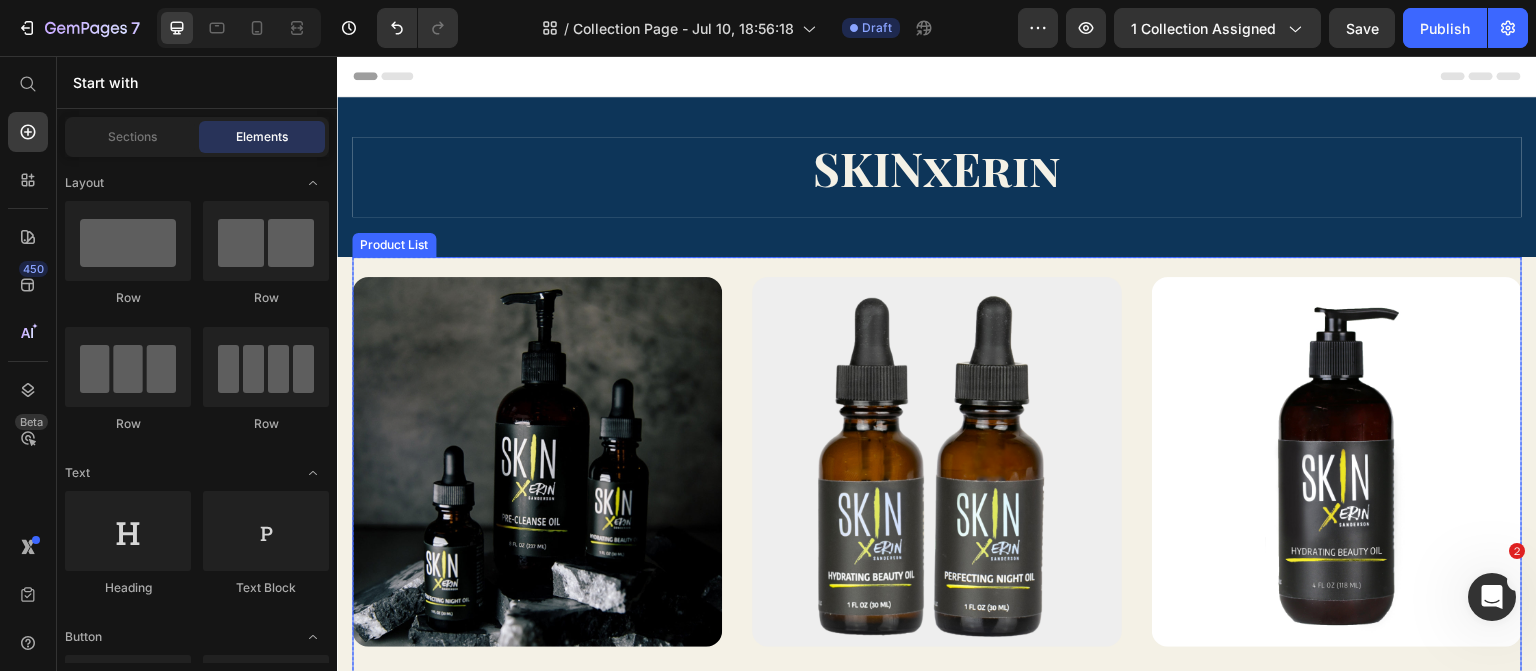 scroll, scrollTop: 0, scrollLeft: 0, axis: both 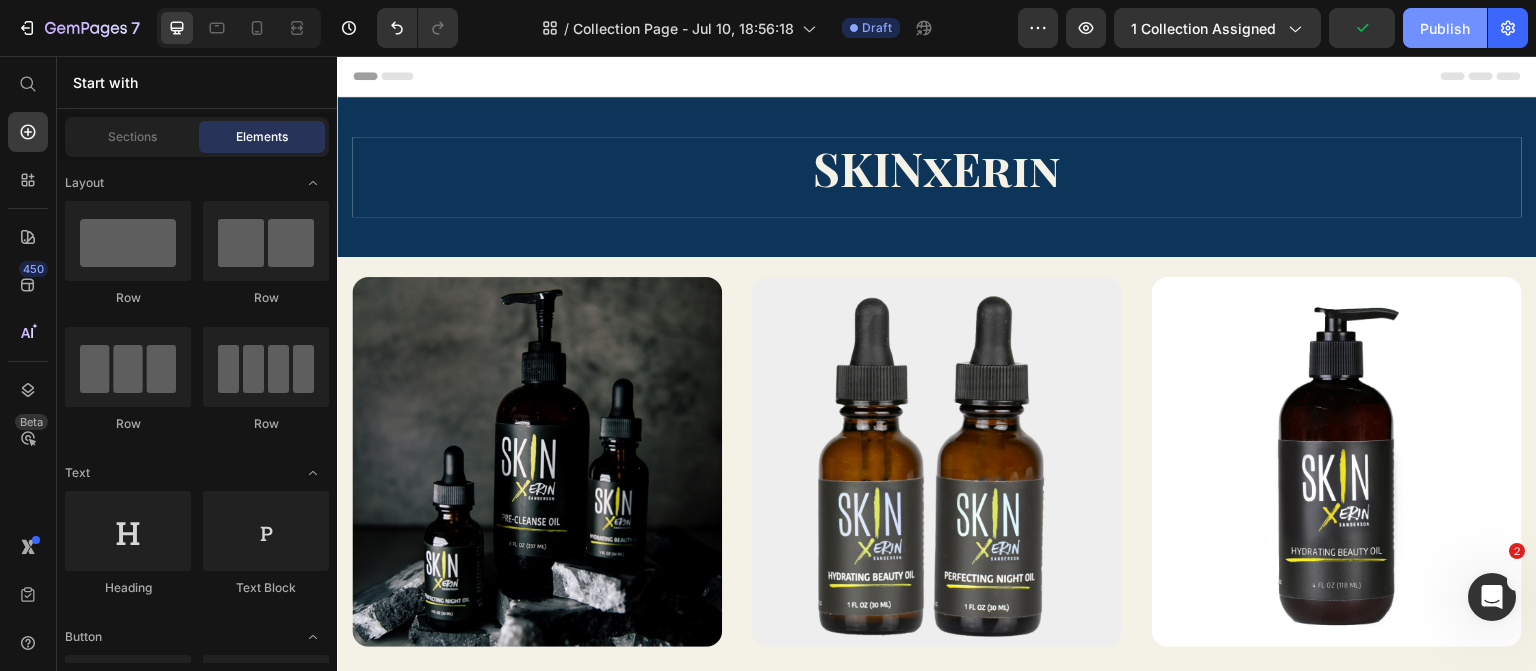 click on "Publish" at bounding box center [1445, 28] 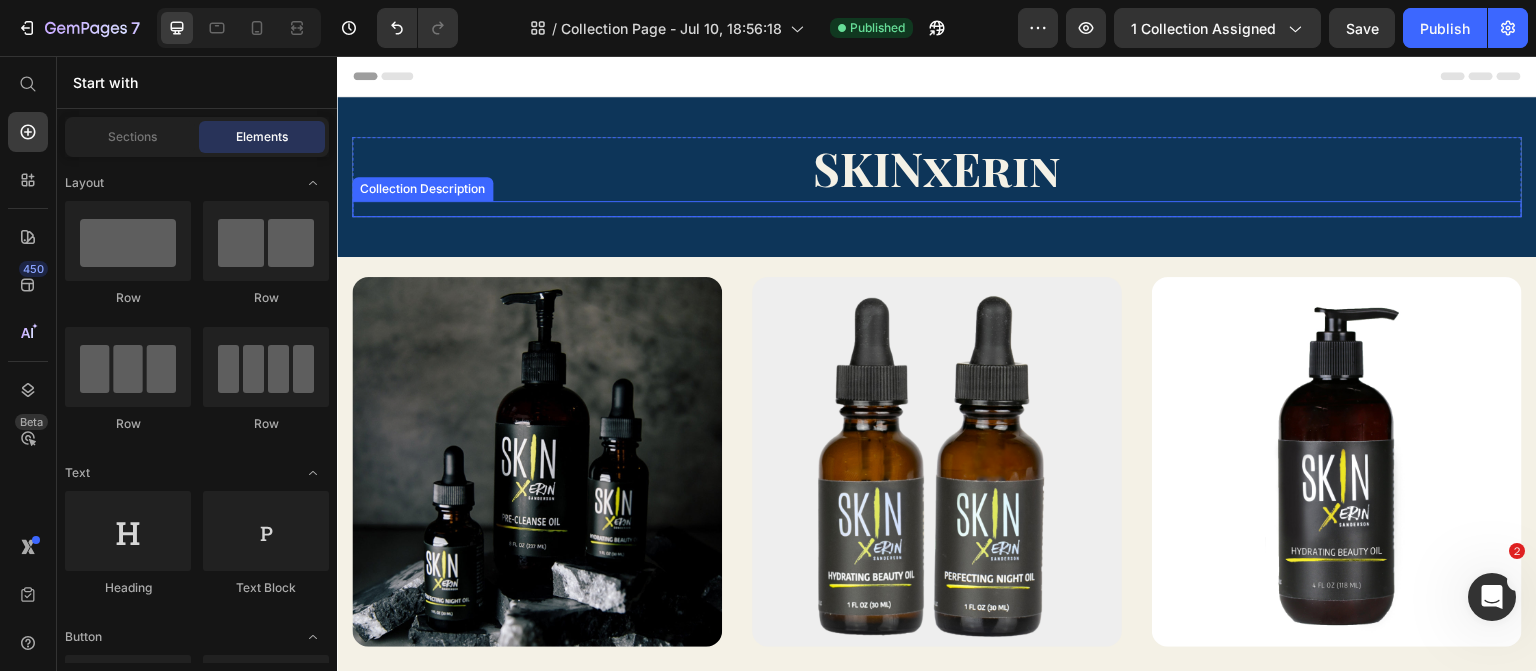 click at bounding box center (937, 209) 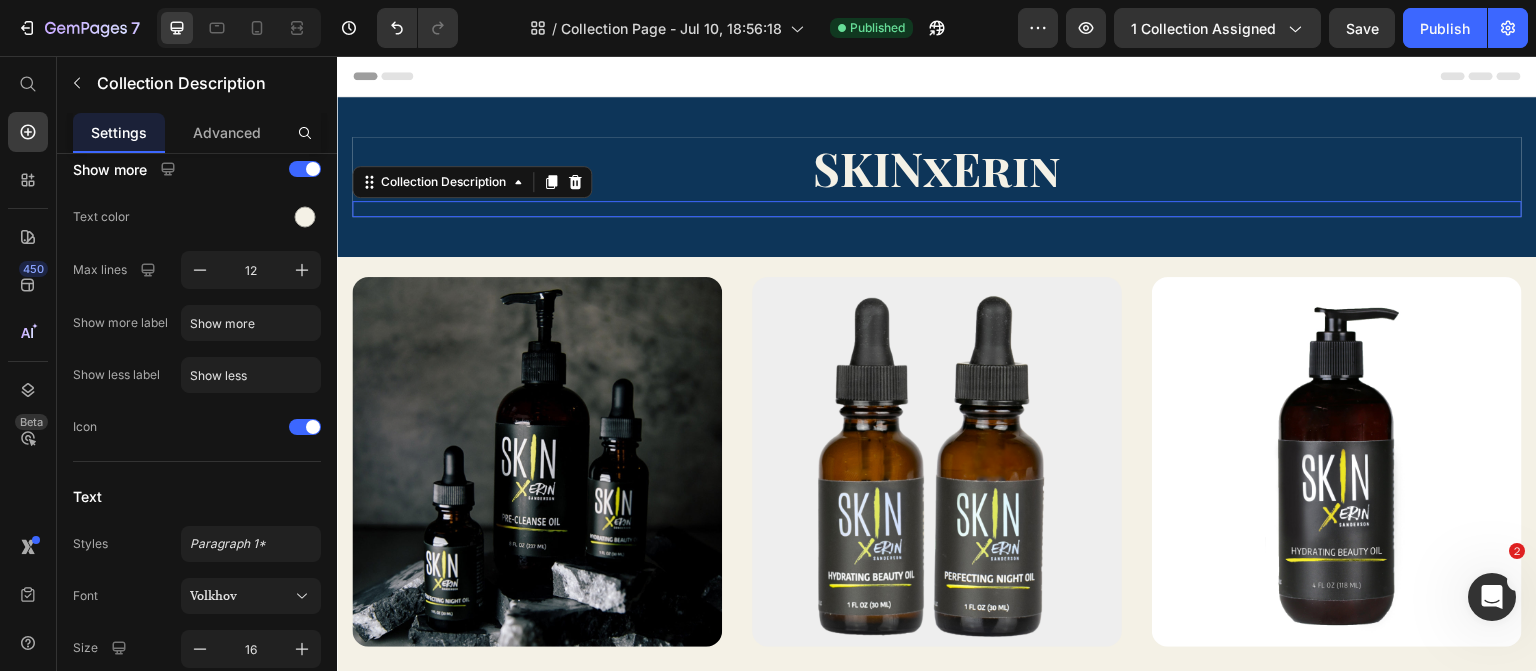 scroll, scrollTop: 0, scrollLeft: 0, axis: both 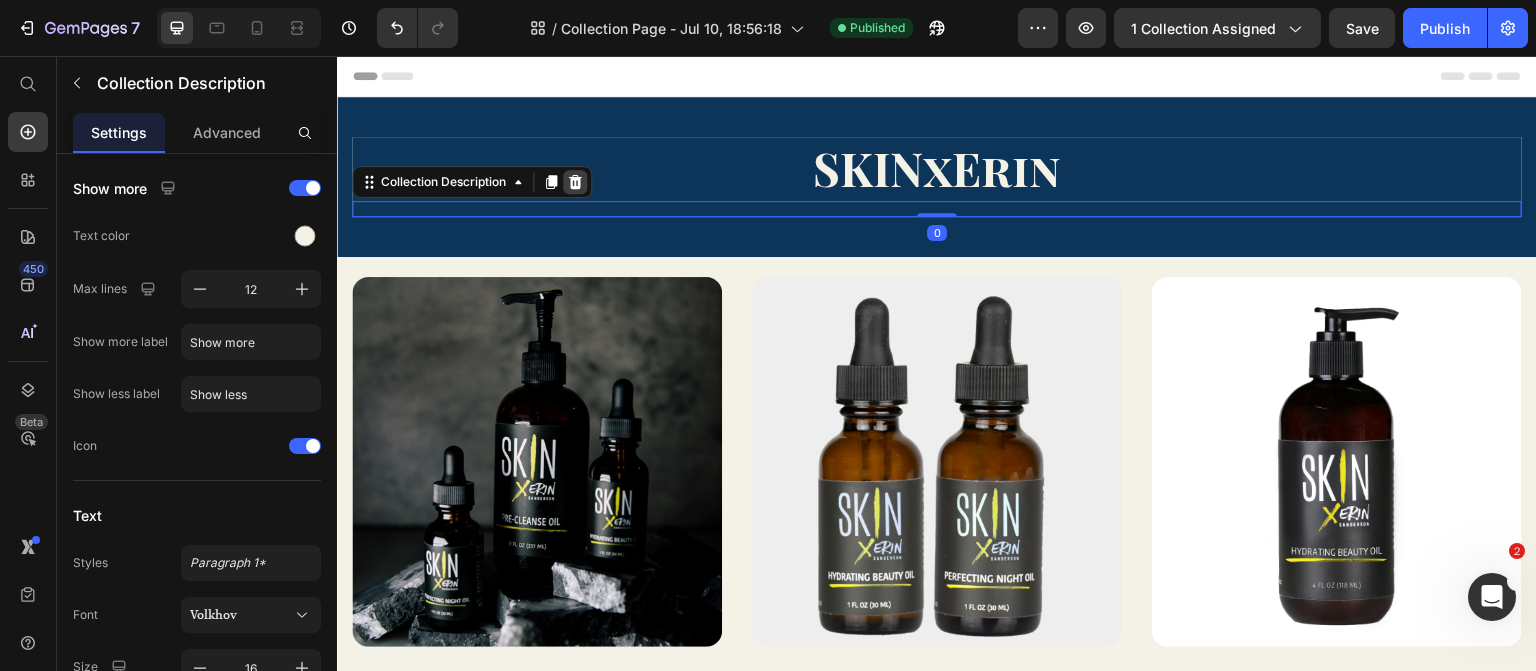 click 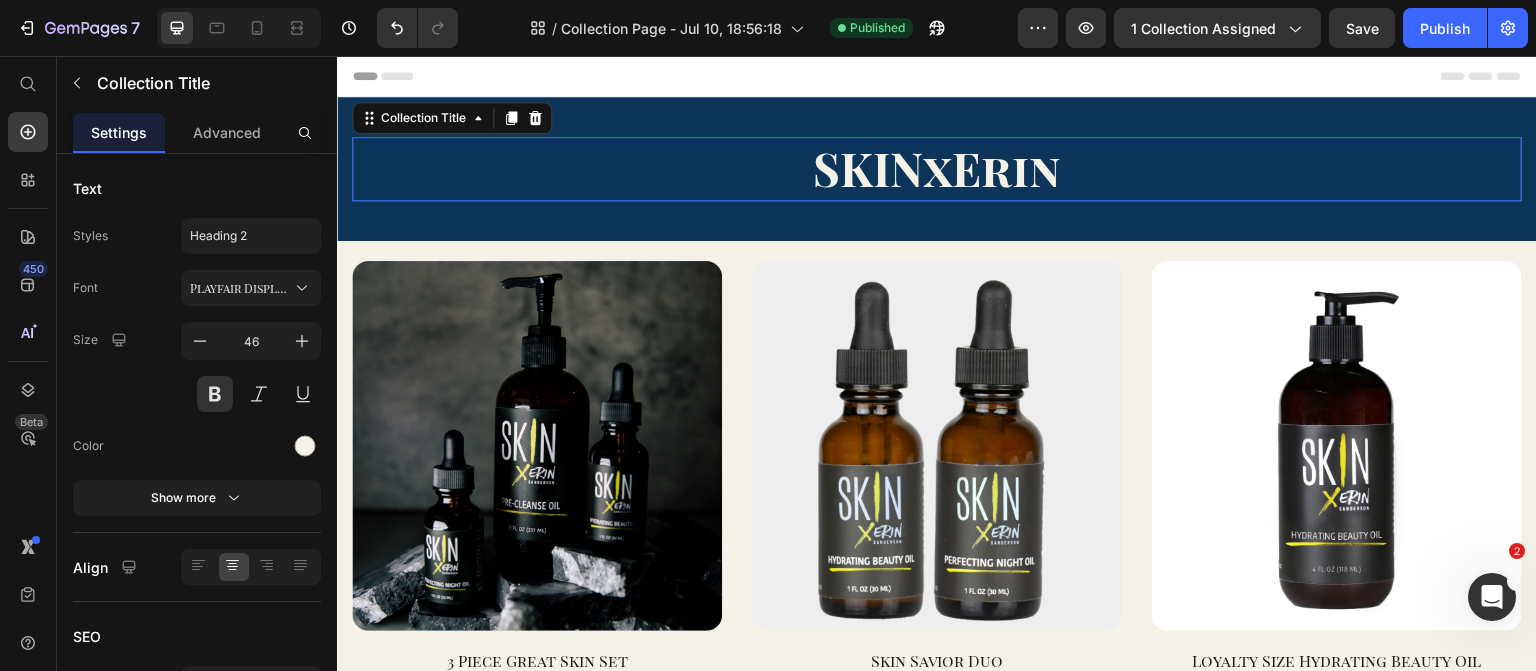click on "SKINxErin" at bounding box center [937, 169] 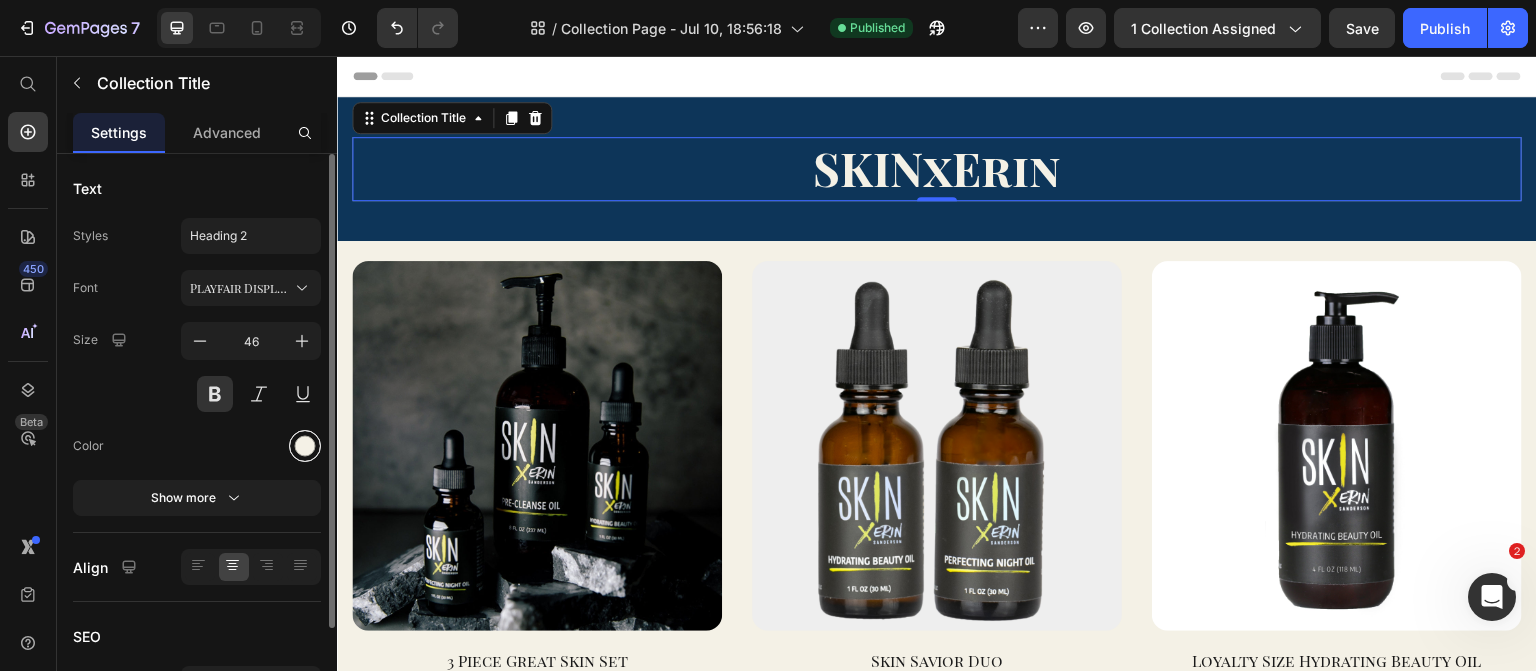 click at bounding box center [305, 446] 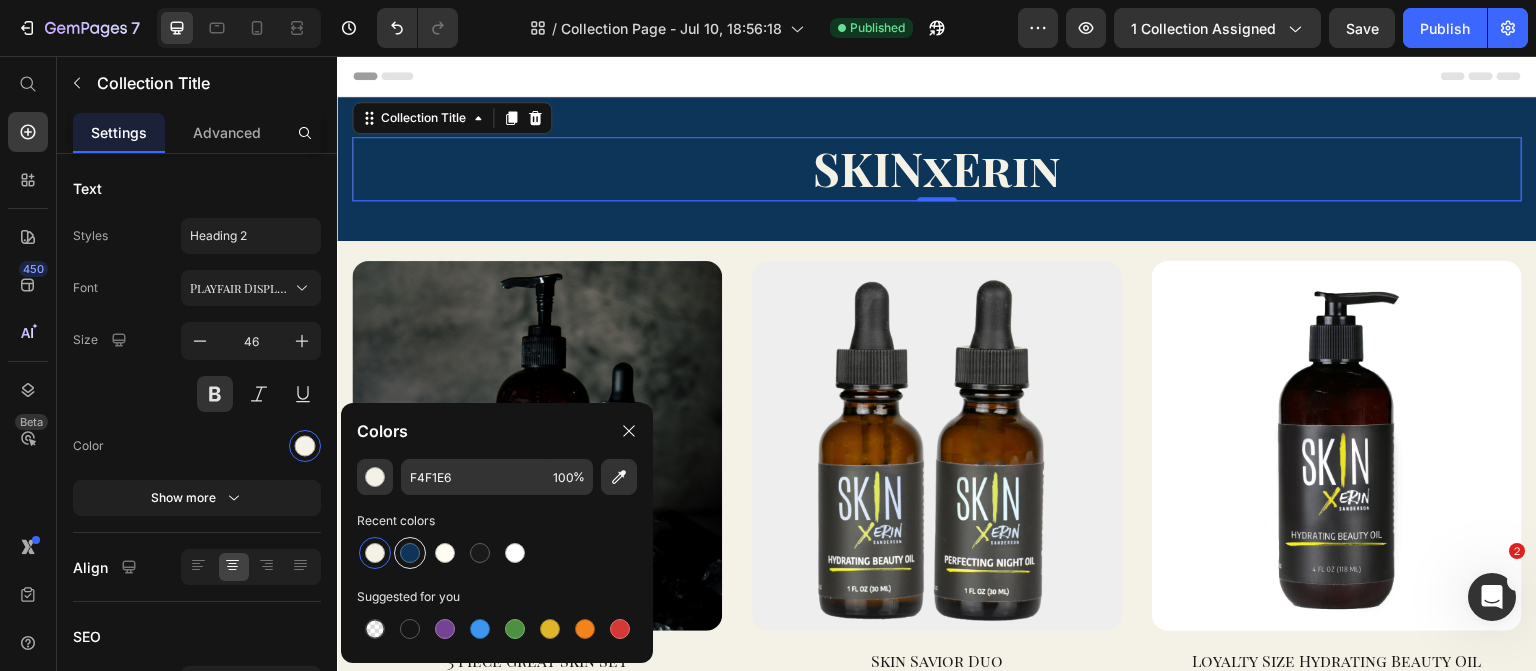 click at bounding box center (410, 553) 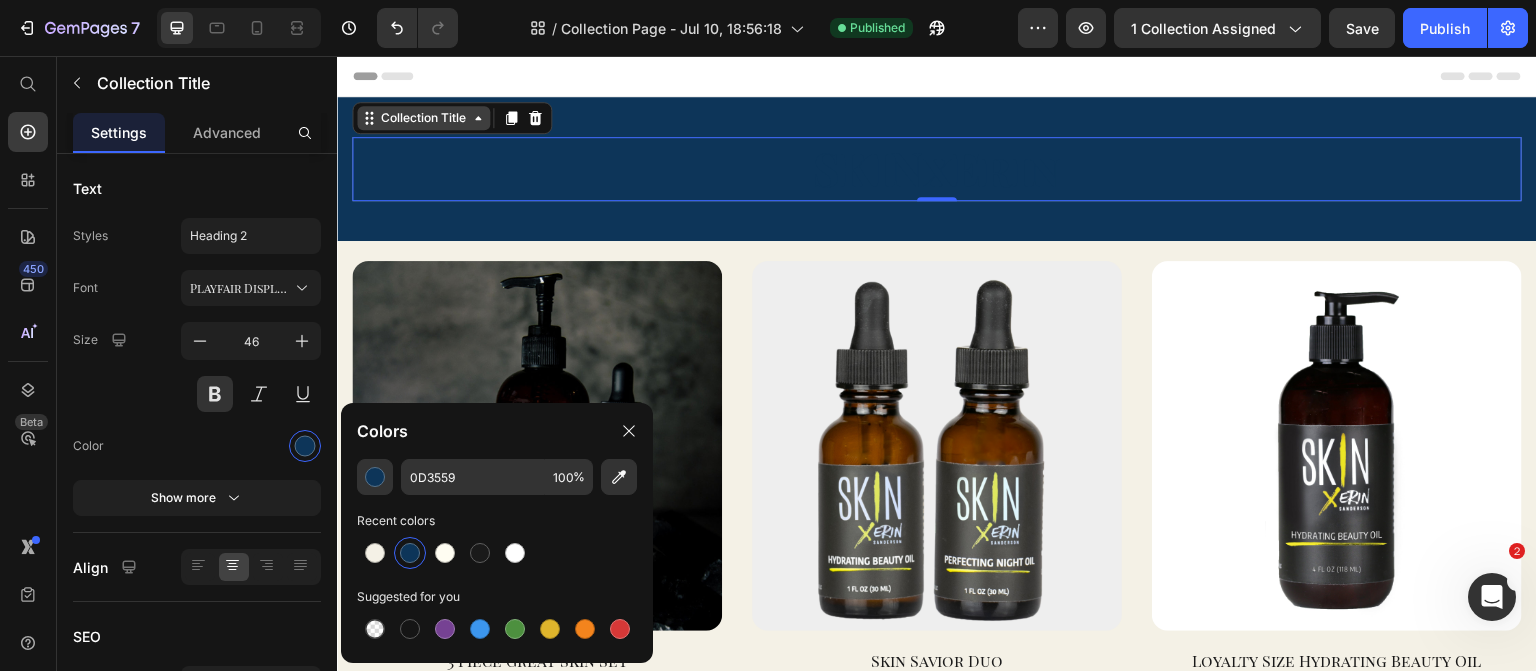 click on "Collection Title" at bounding box center [423, 118] 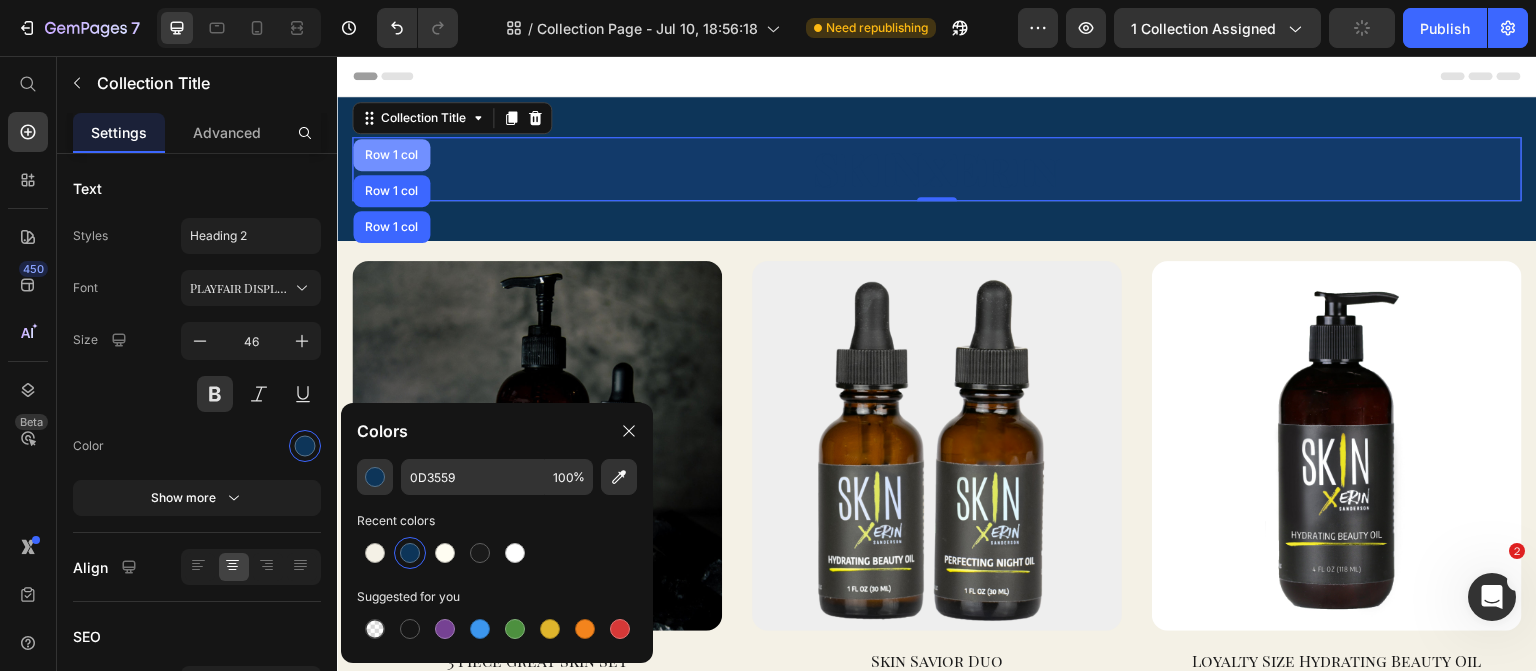 click on "Row 1 col" at bounding box center [391, 155] 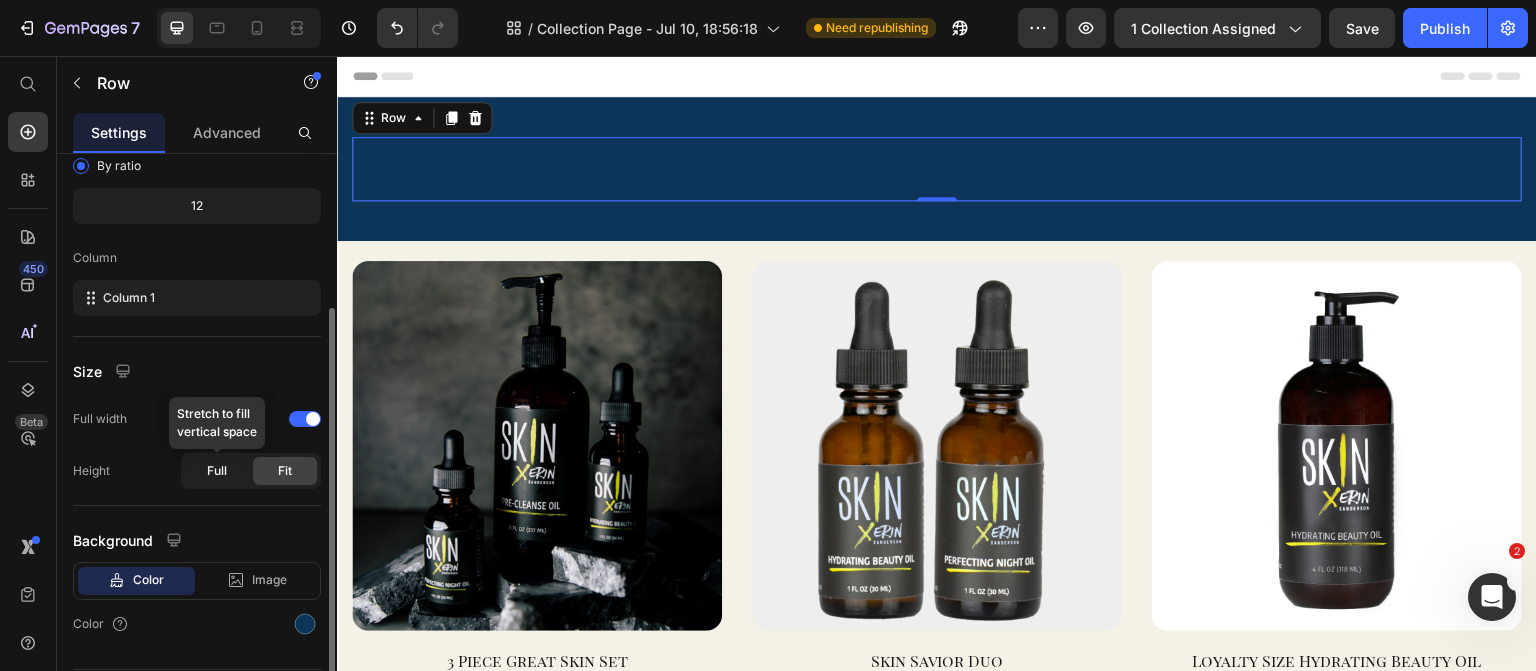 scroll, scrollTop: 284, scrollLeft: 0, axis: vertical 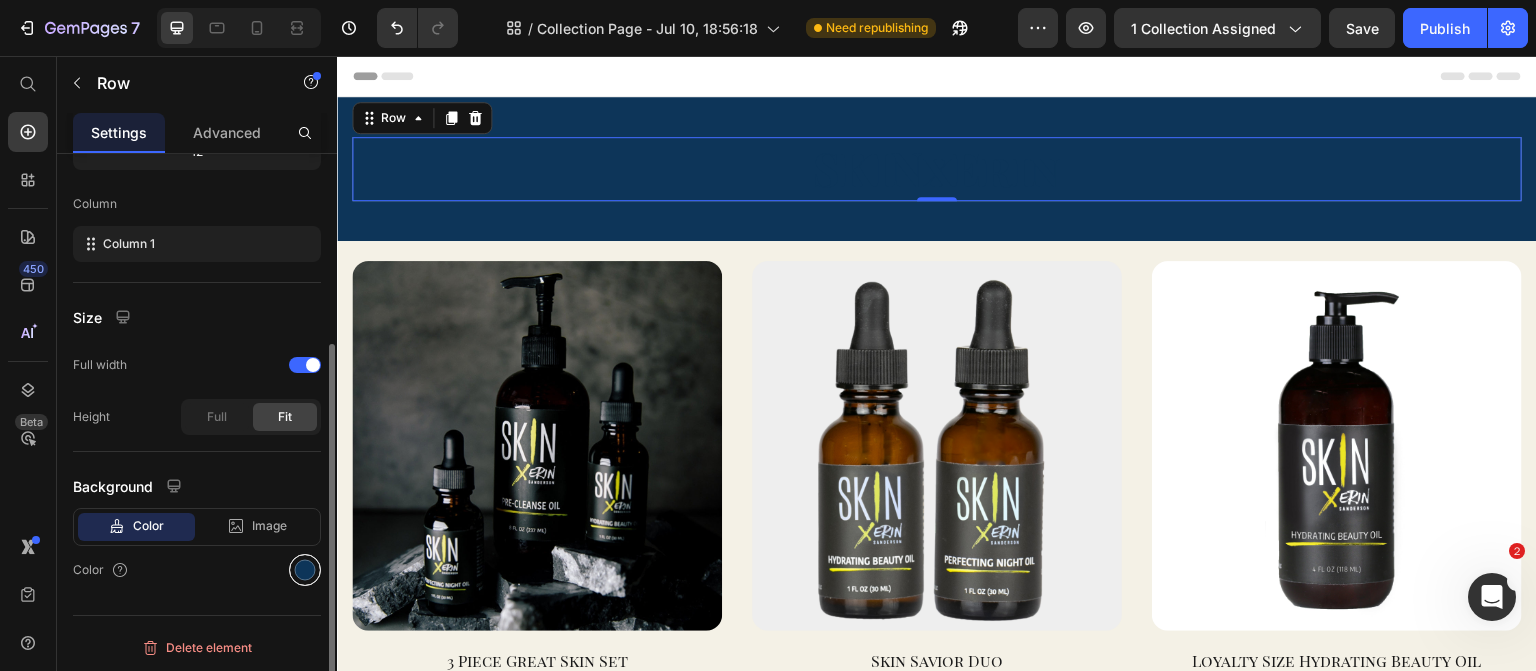 click at bounding box center [305, 570] 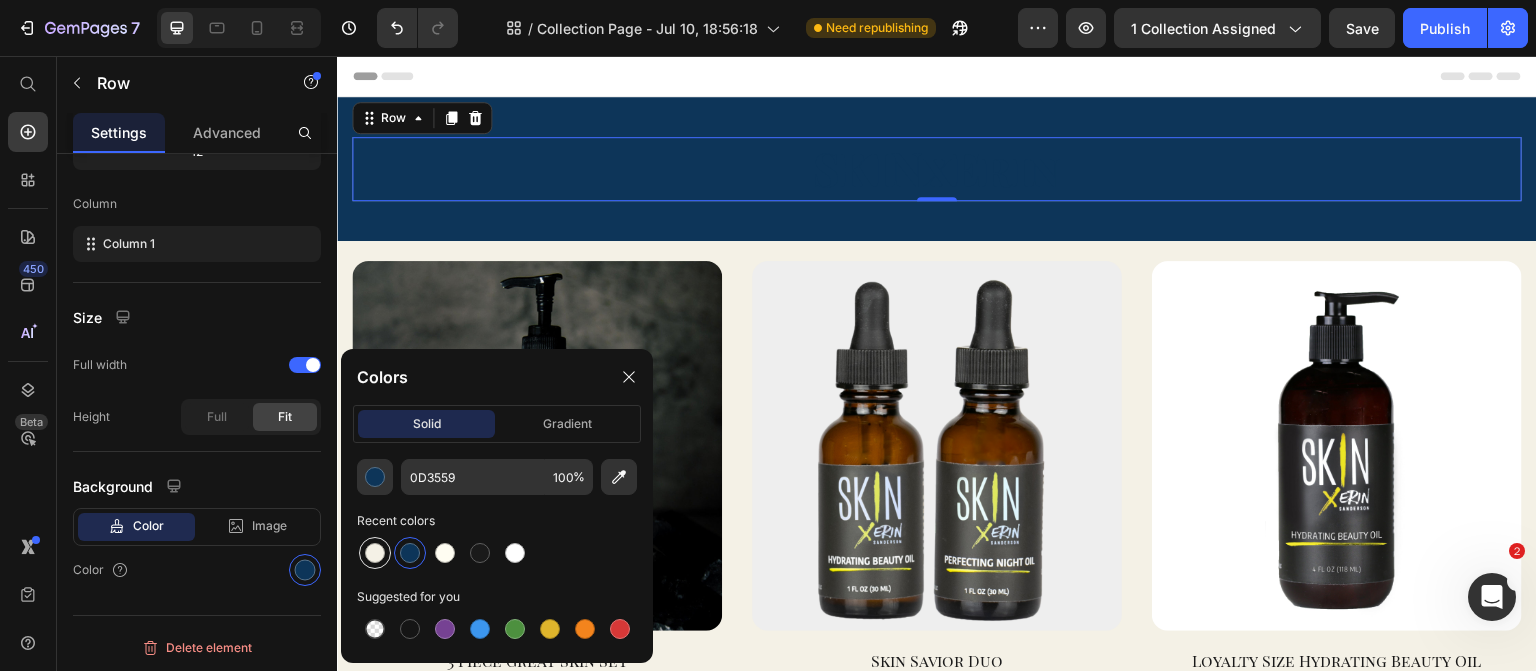 click at bounding box center (375, 553) 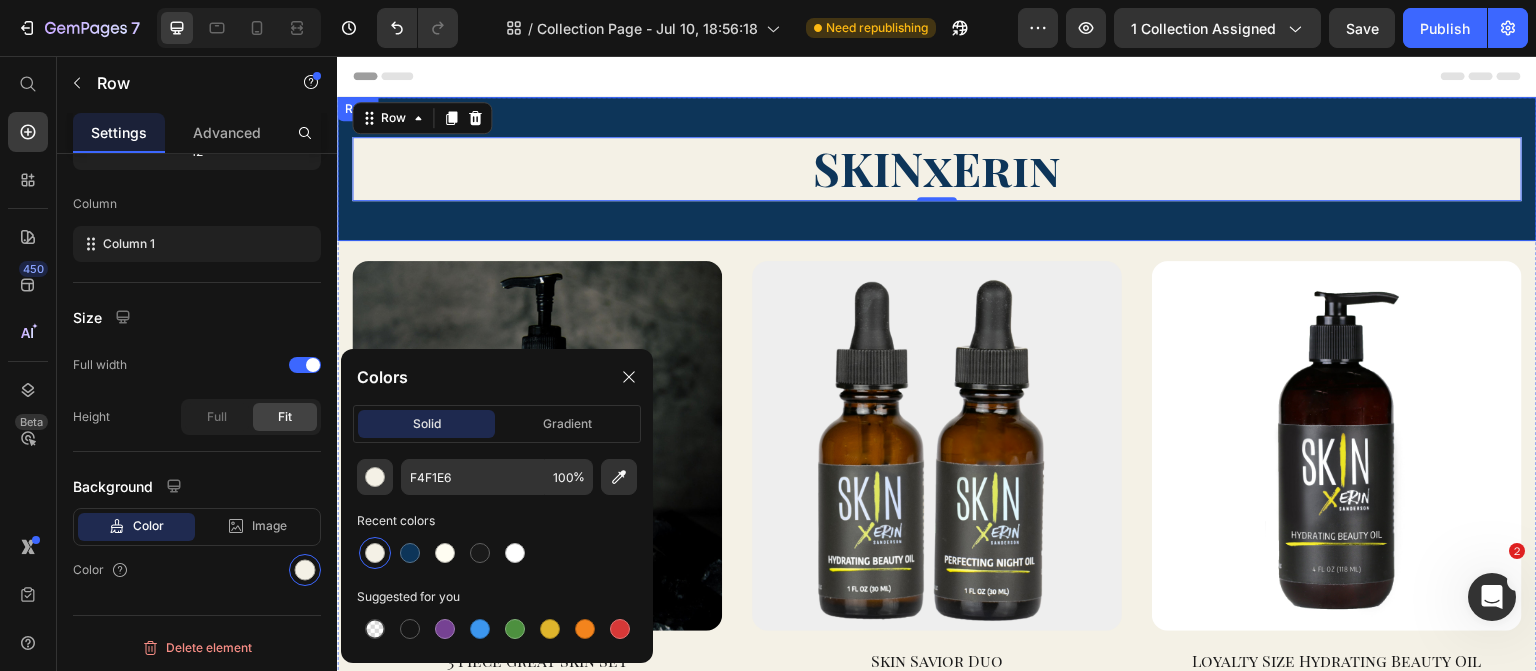 click on "SKINxErin Collection Title Row   0 Row Row" at bounding box center [937, 169] 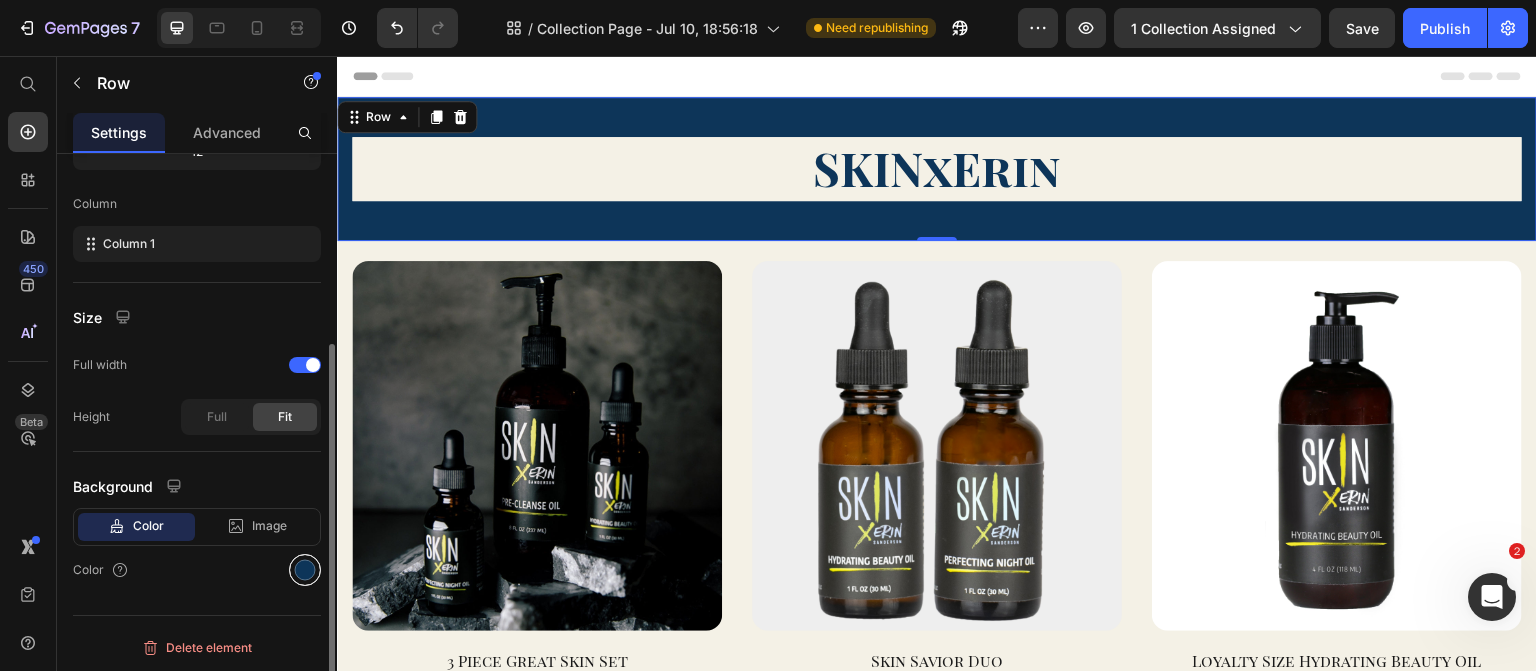 click at bounding box center (305, 570) 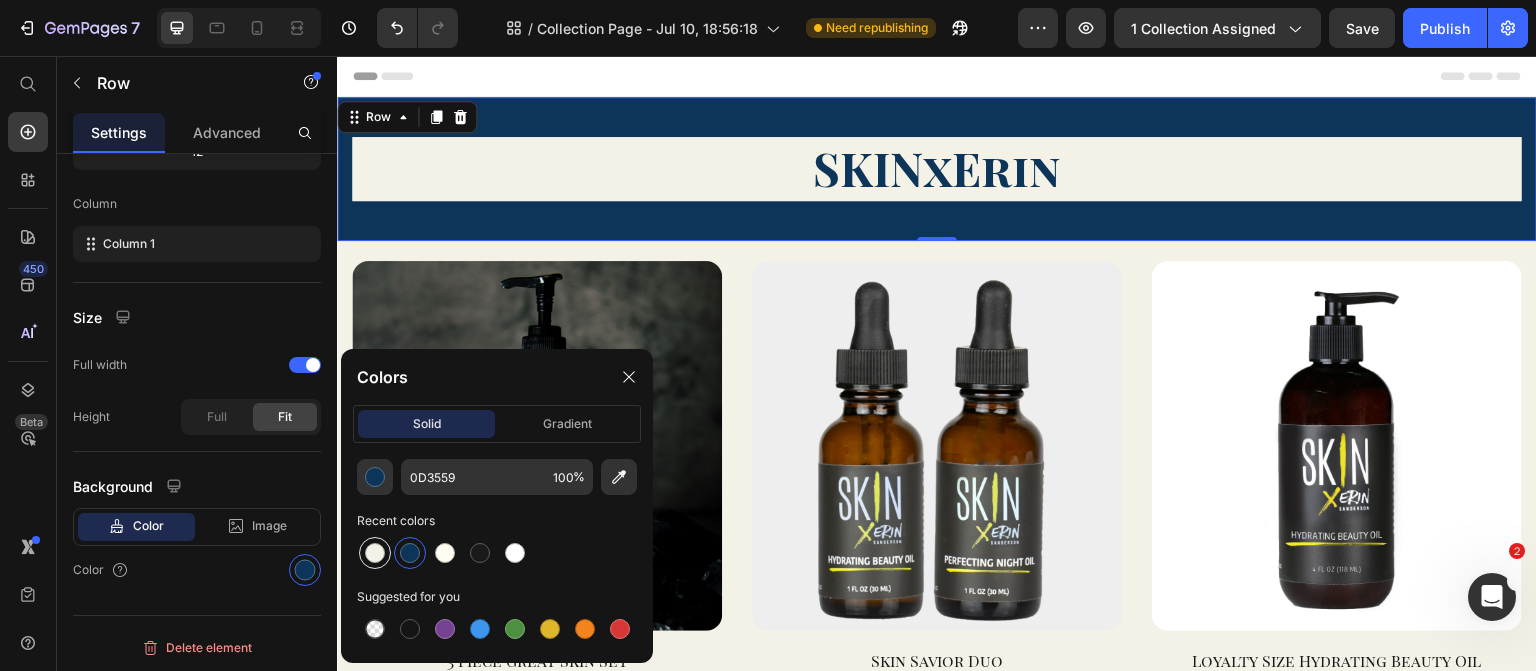 click at bounding box center [375, 553] 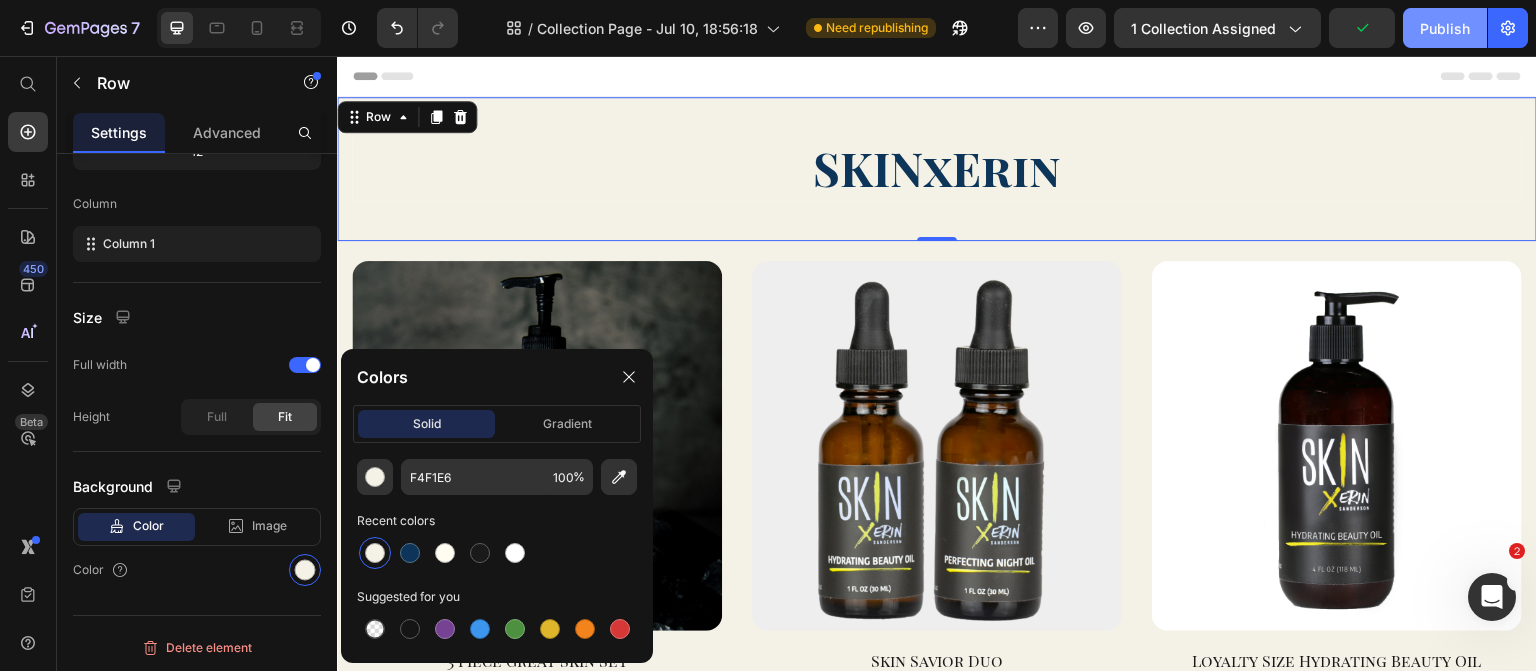 click on "Publish" at bounding box center (1445, 28) 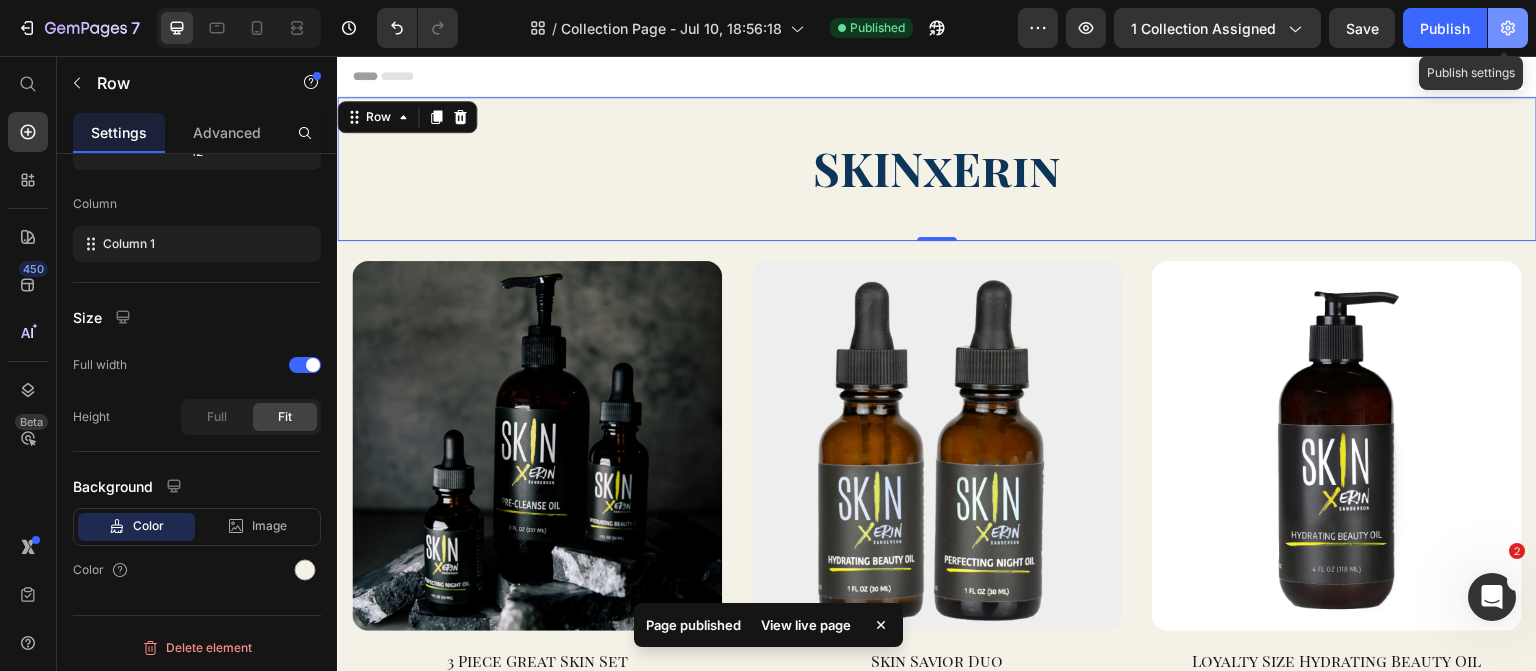 click 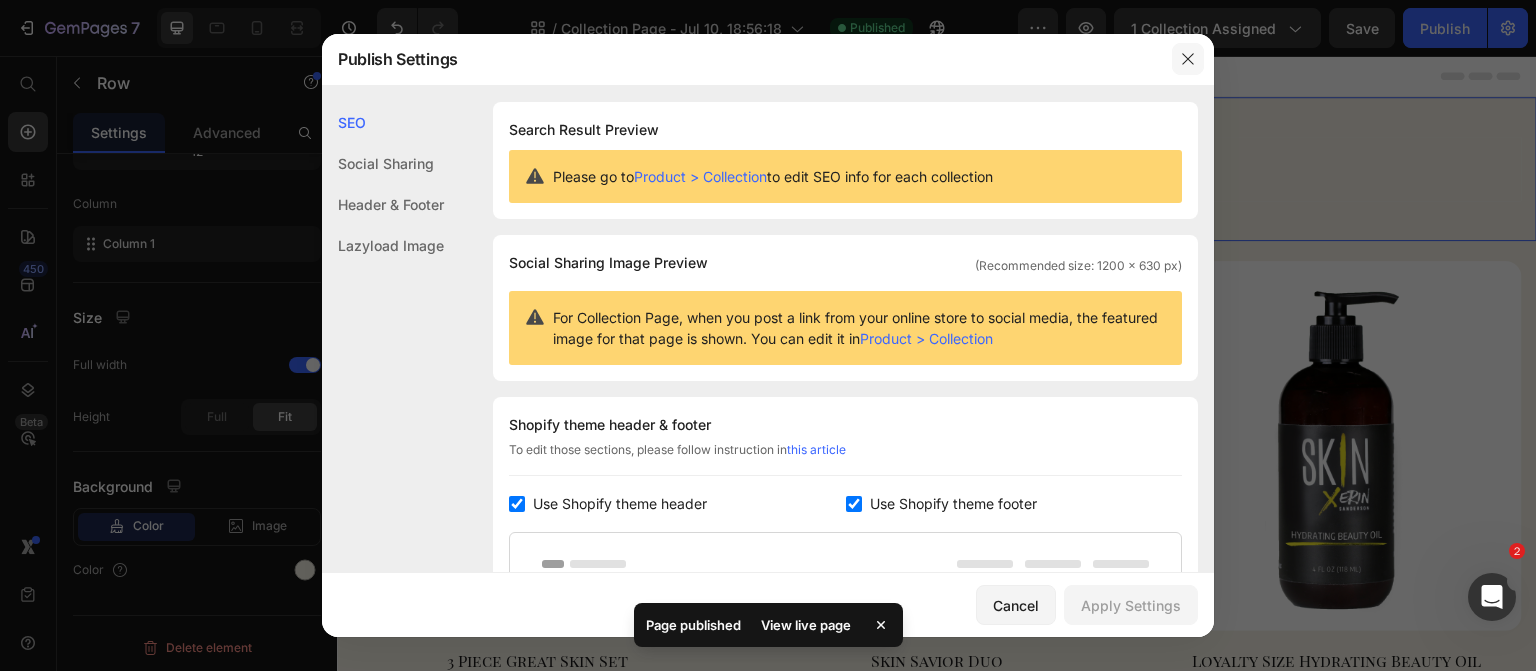 click 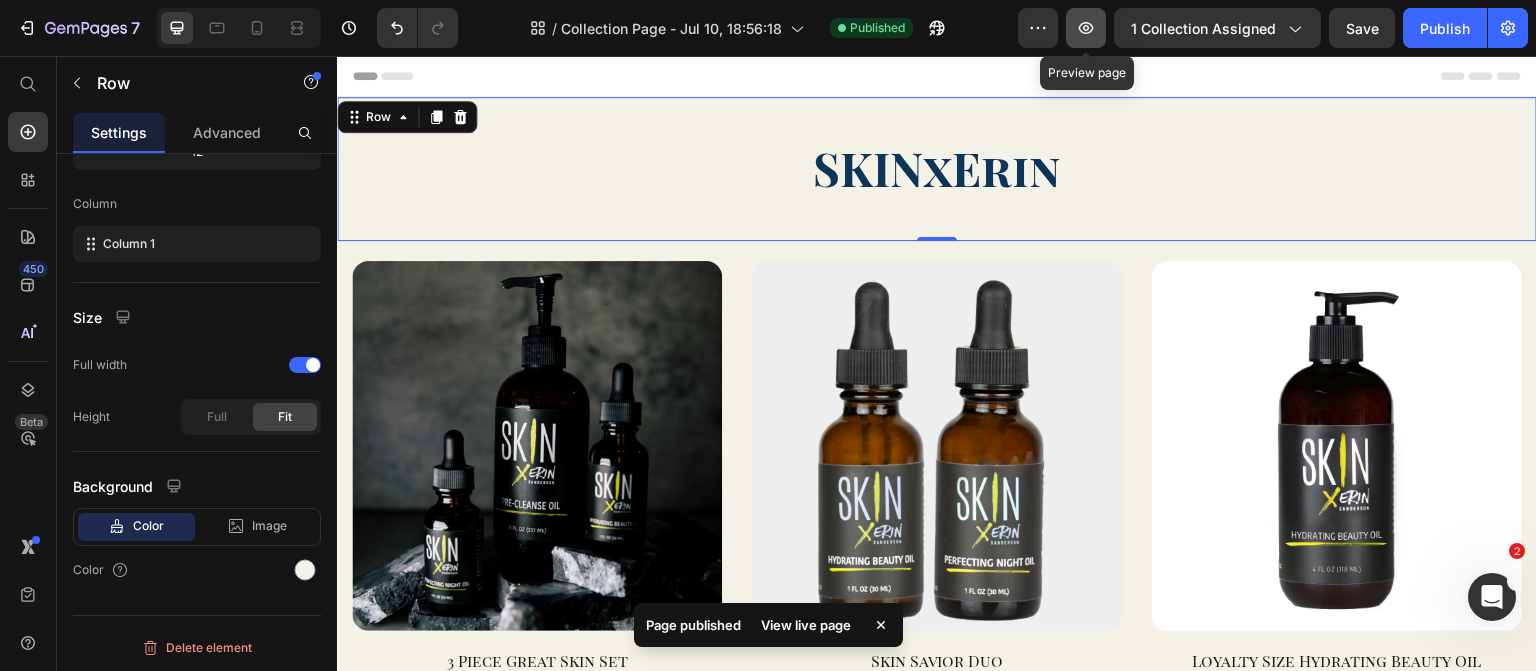 click 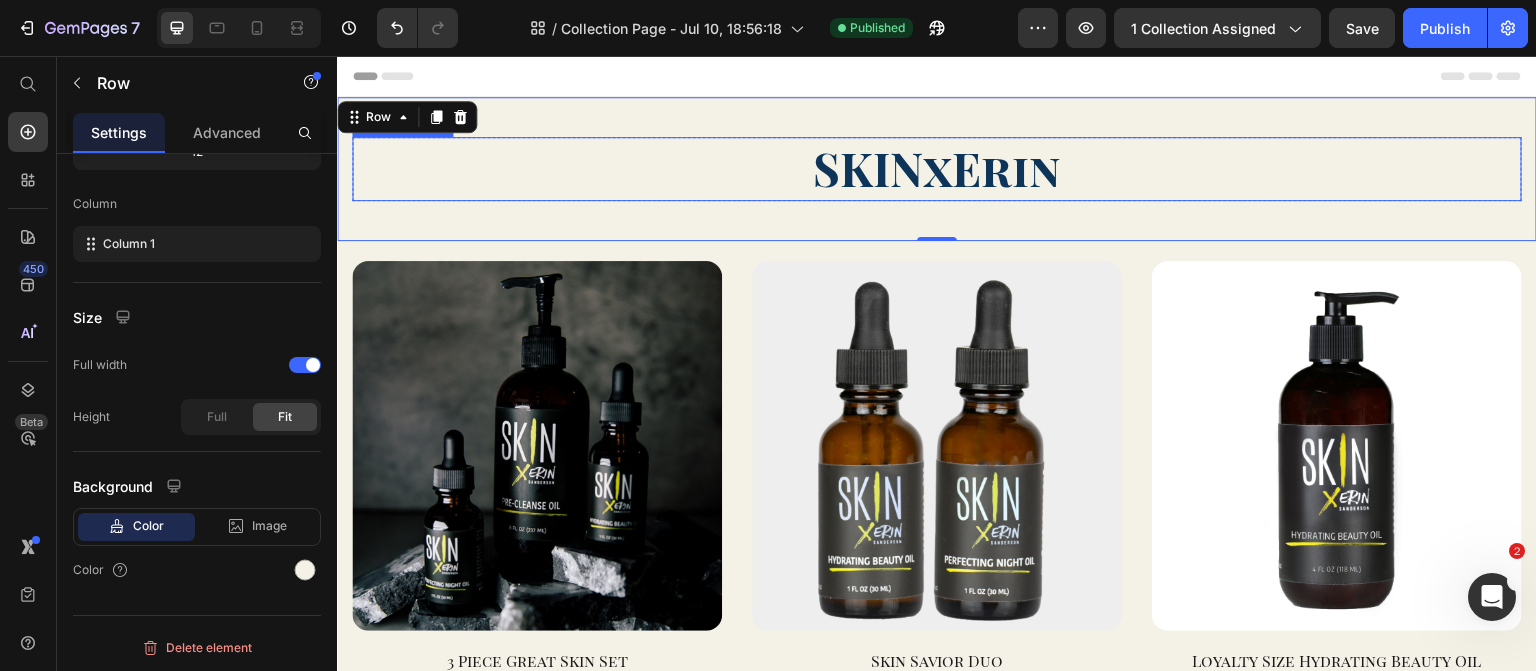 click on "SKINxErin" at bounding box center (937, 169) 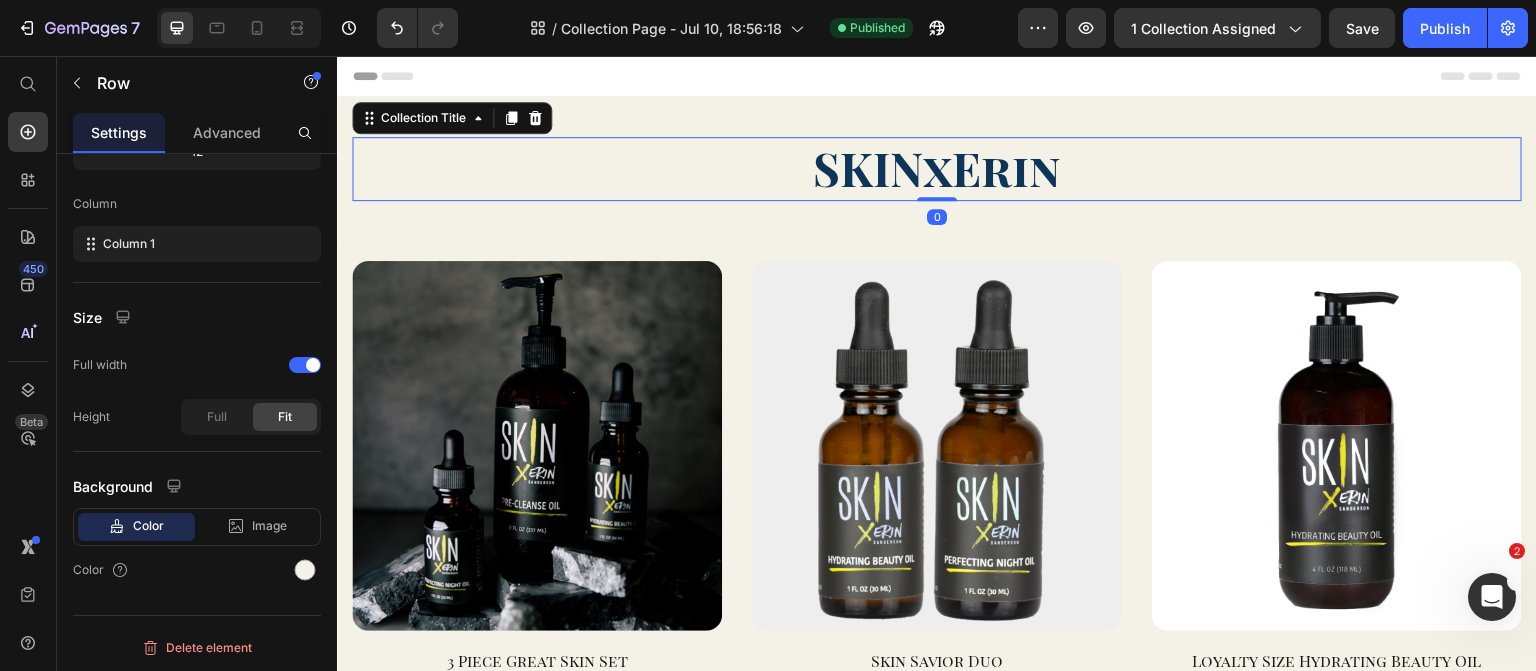 scroll, scrollTop: 0, scrollLeft: 0, axis: both 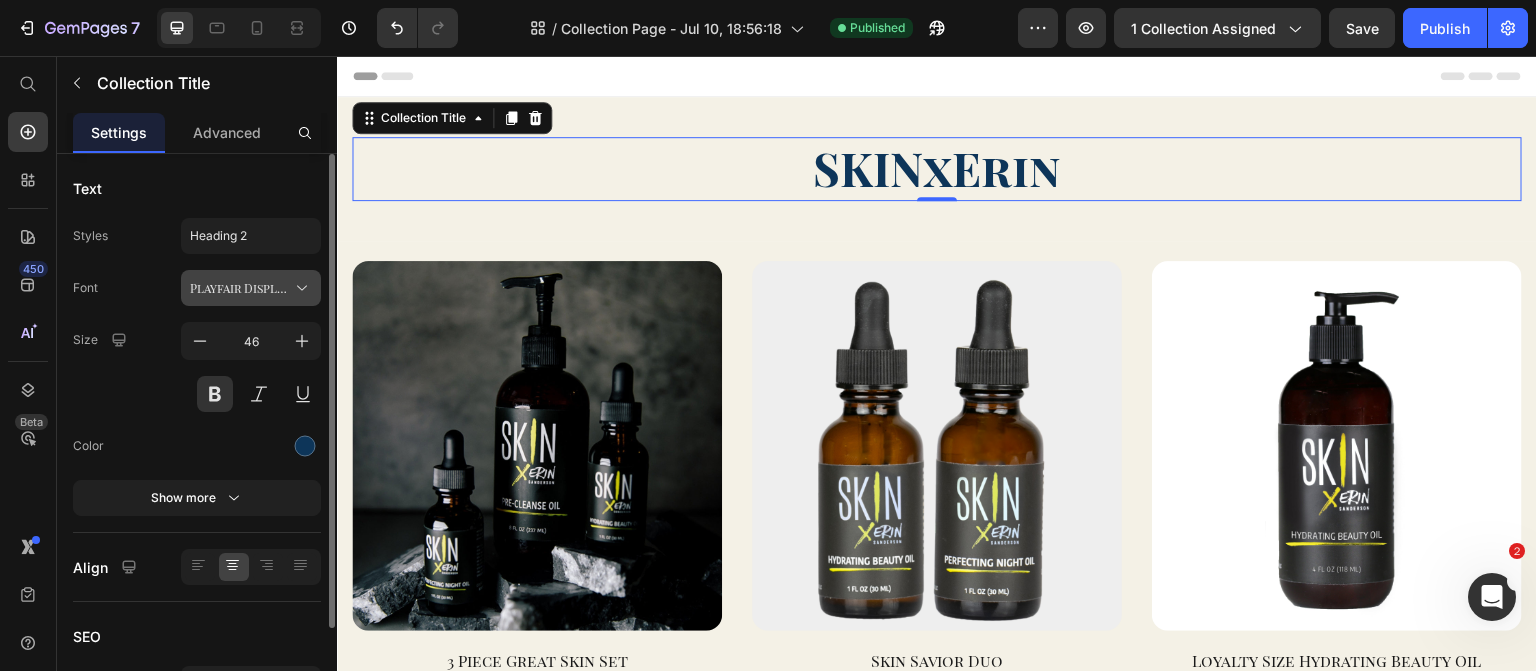 click on "Playfair Display SC" at bounding box center [251, 288] 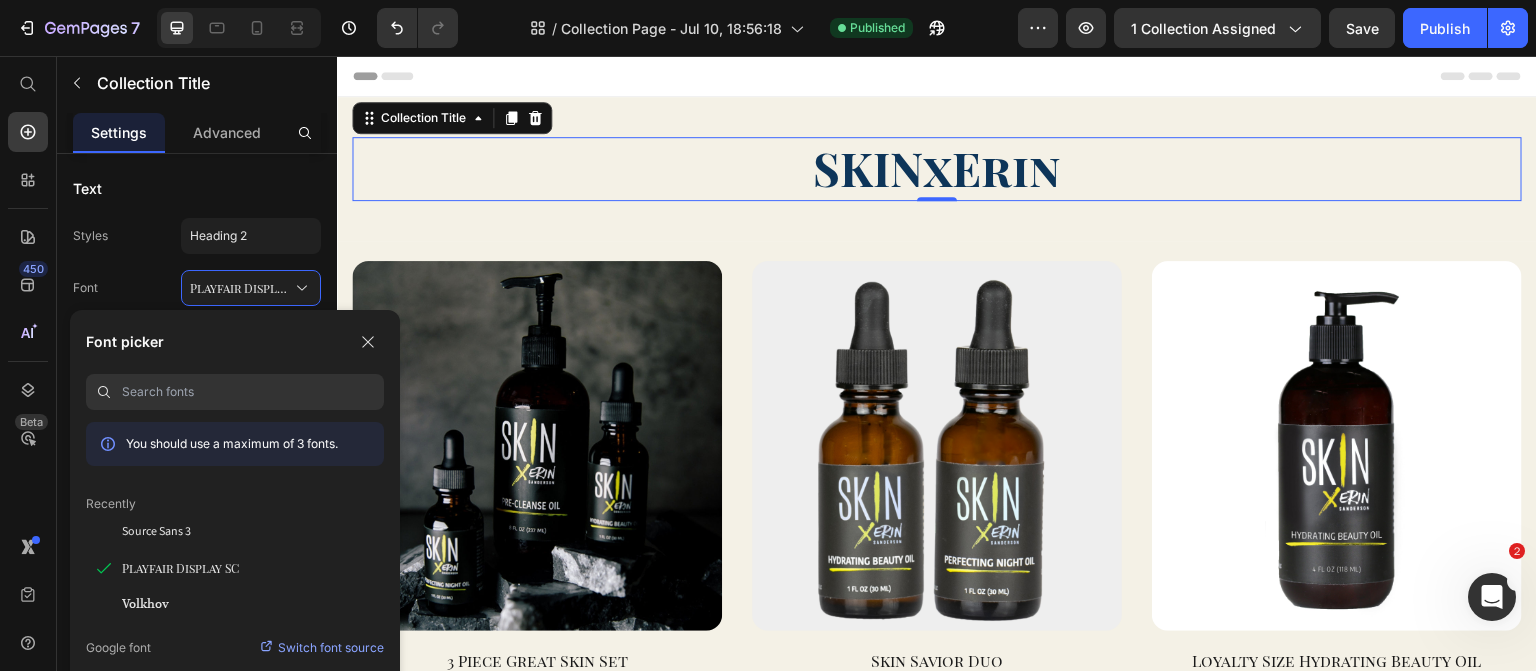 click on "Switch font source" at bounding box center [331, 648] 